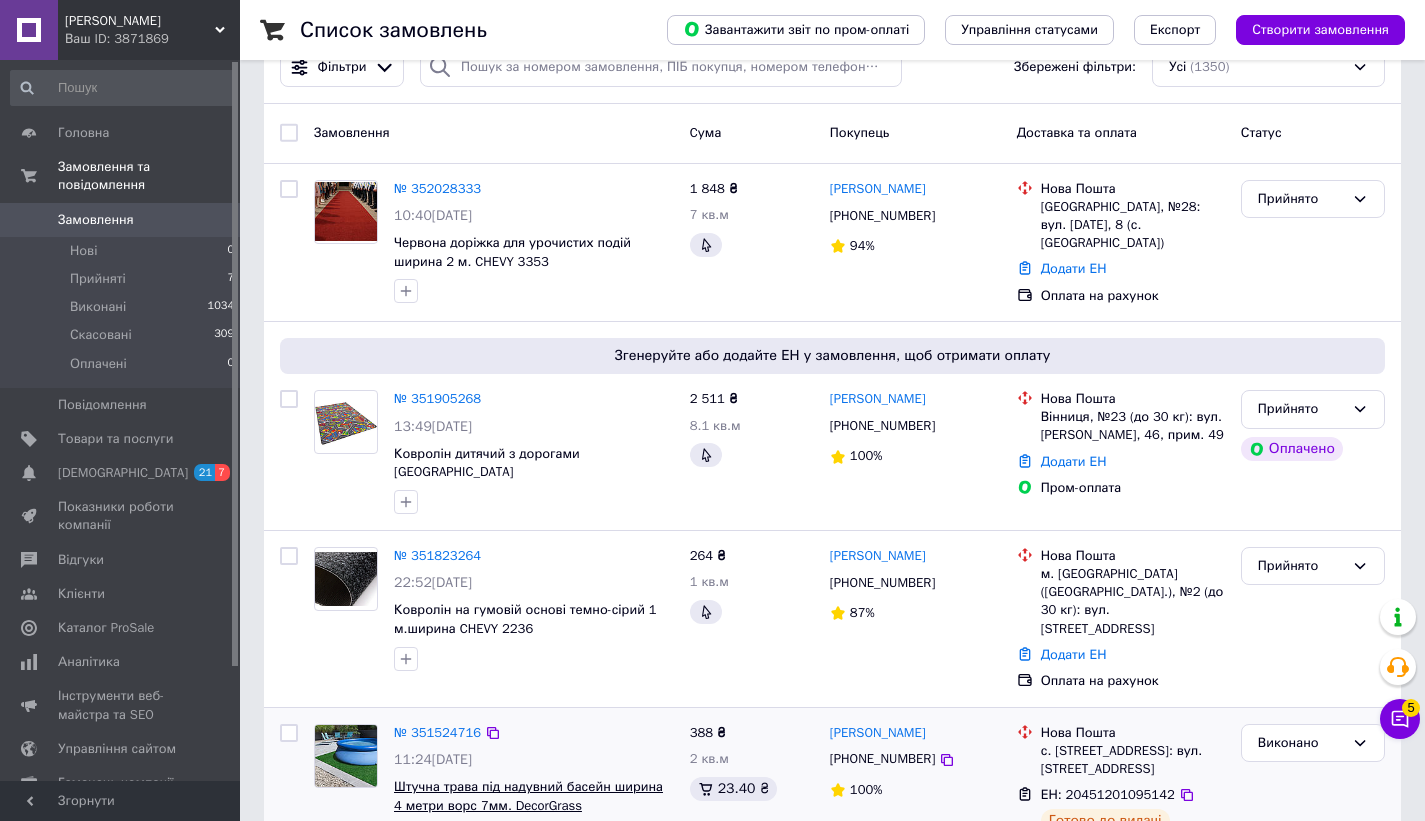 scroll, scrollTop: 80, scrollLeft: 0, axis: vertical 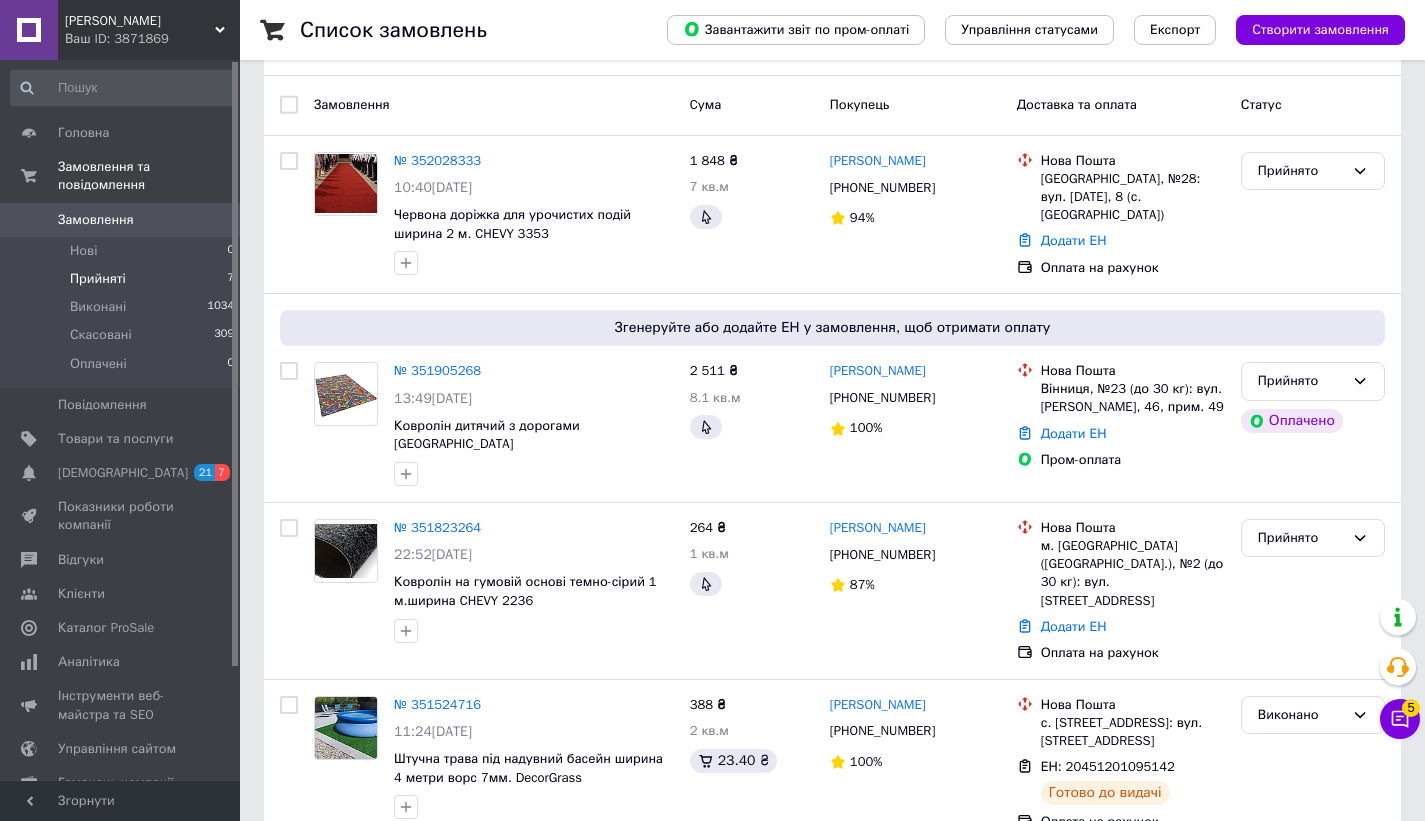 click on "Прийняті" at bounding box center (98, 279) 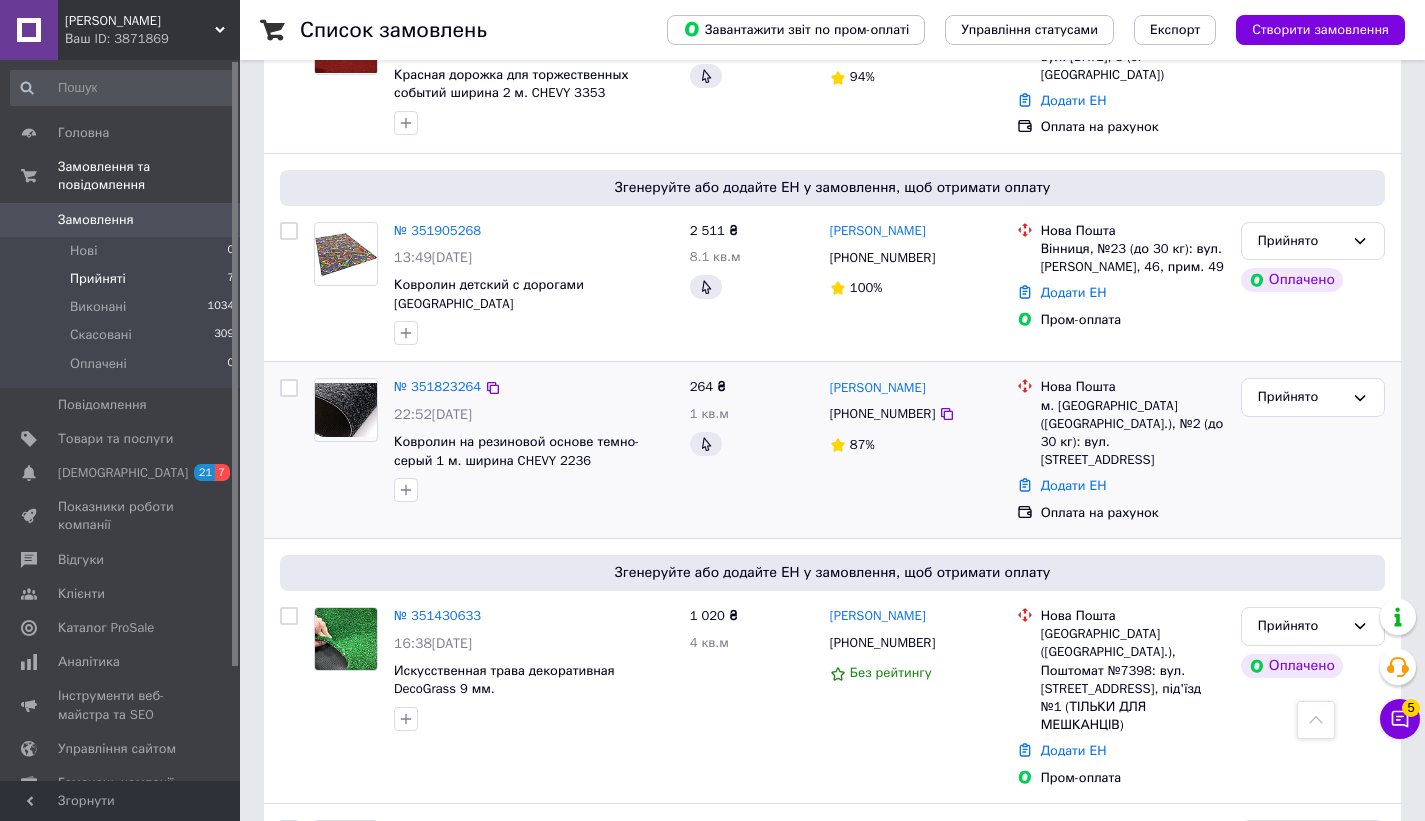 scroll, scrollTop: 0, scrollLeft: 0, axis: both 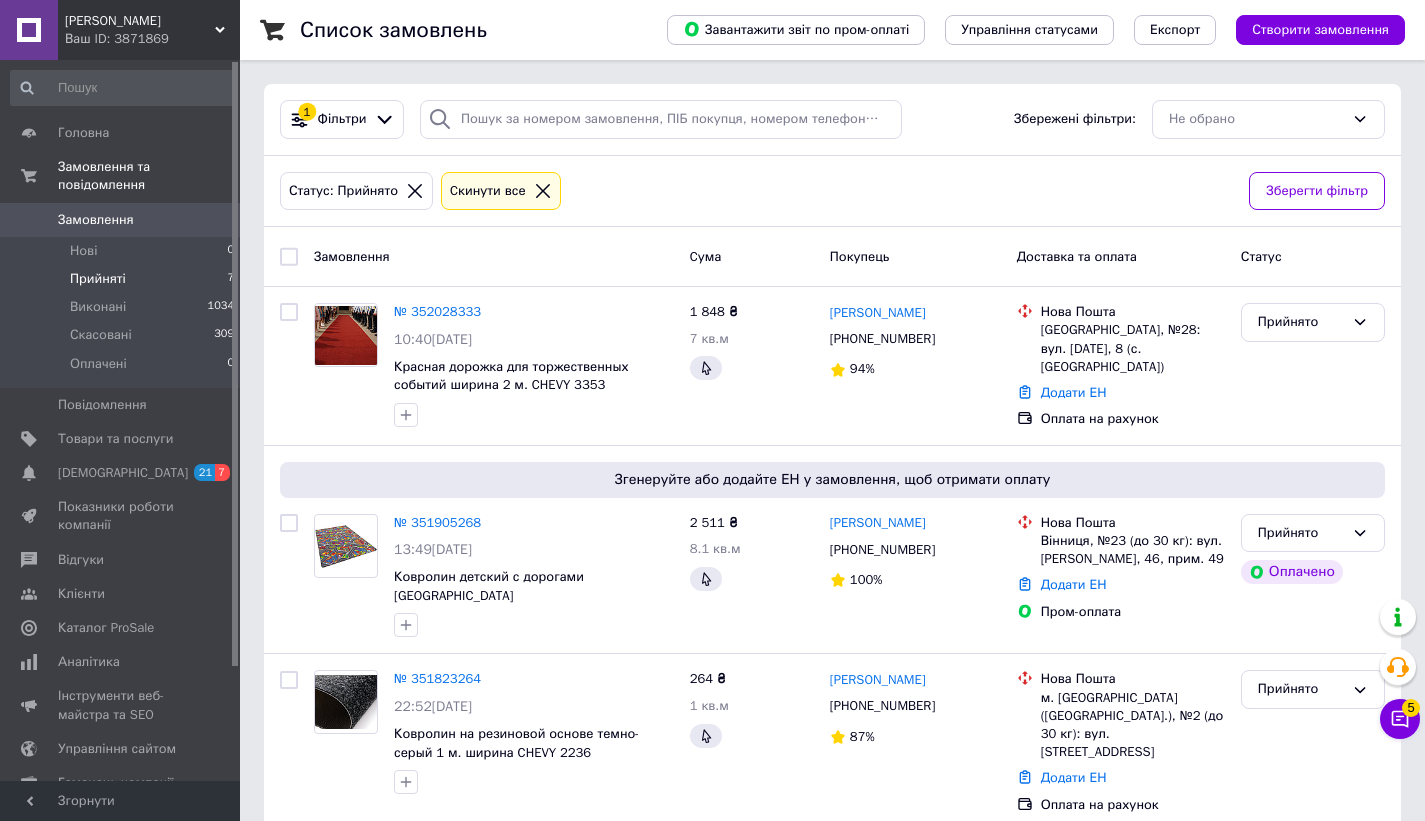 click on "Прийняті" at bounding box center [98, 279] 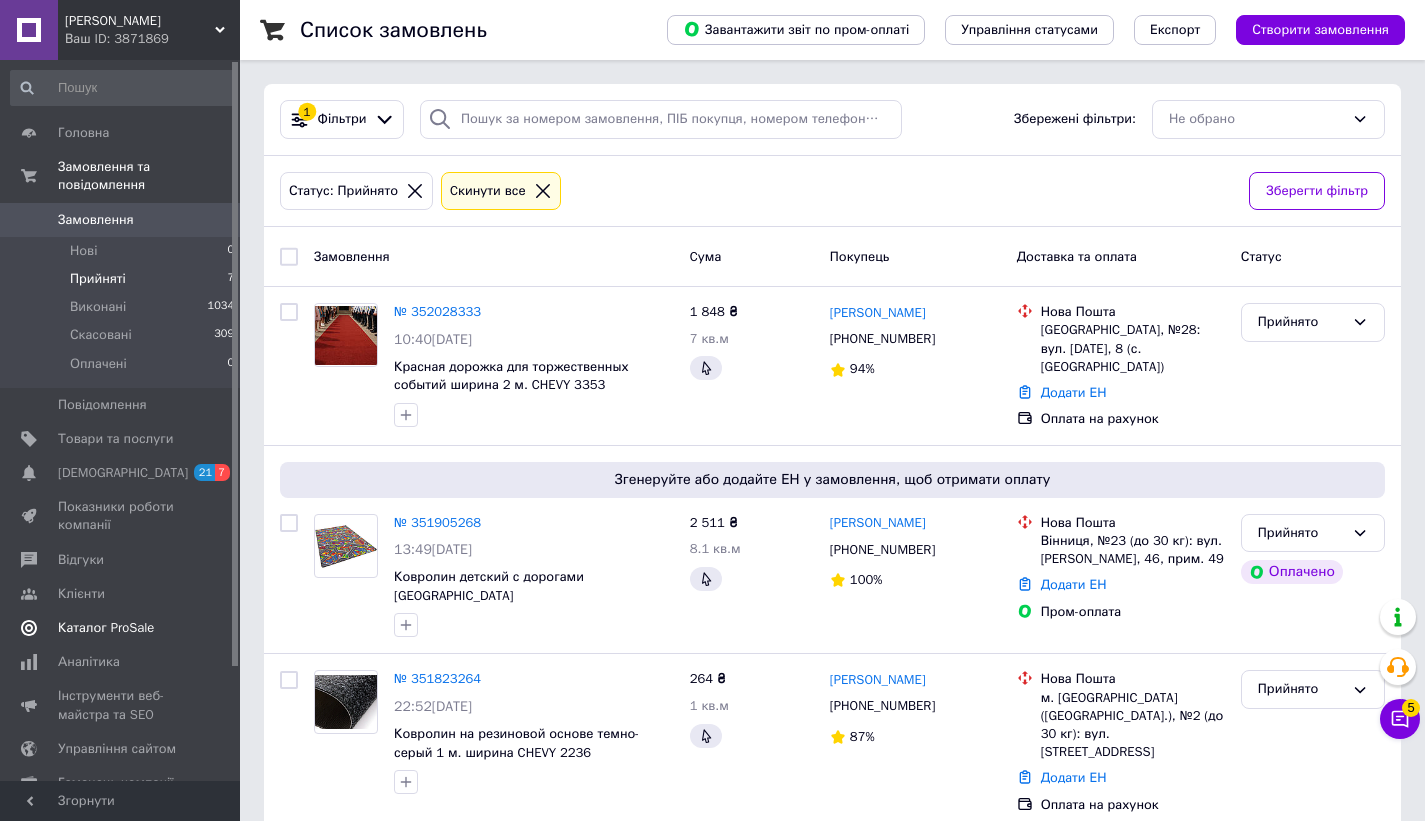 click on "Каталог ProSale" at bounding box center [106, 628] 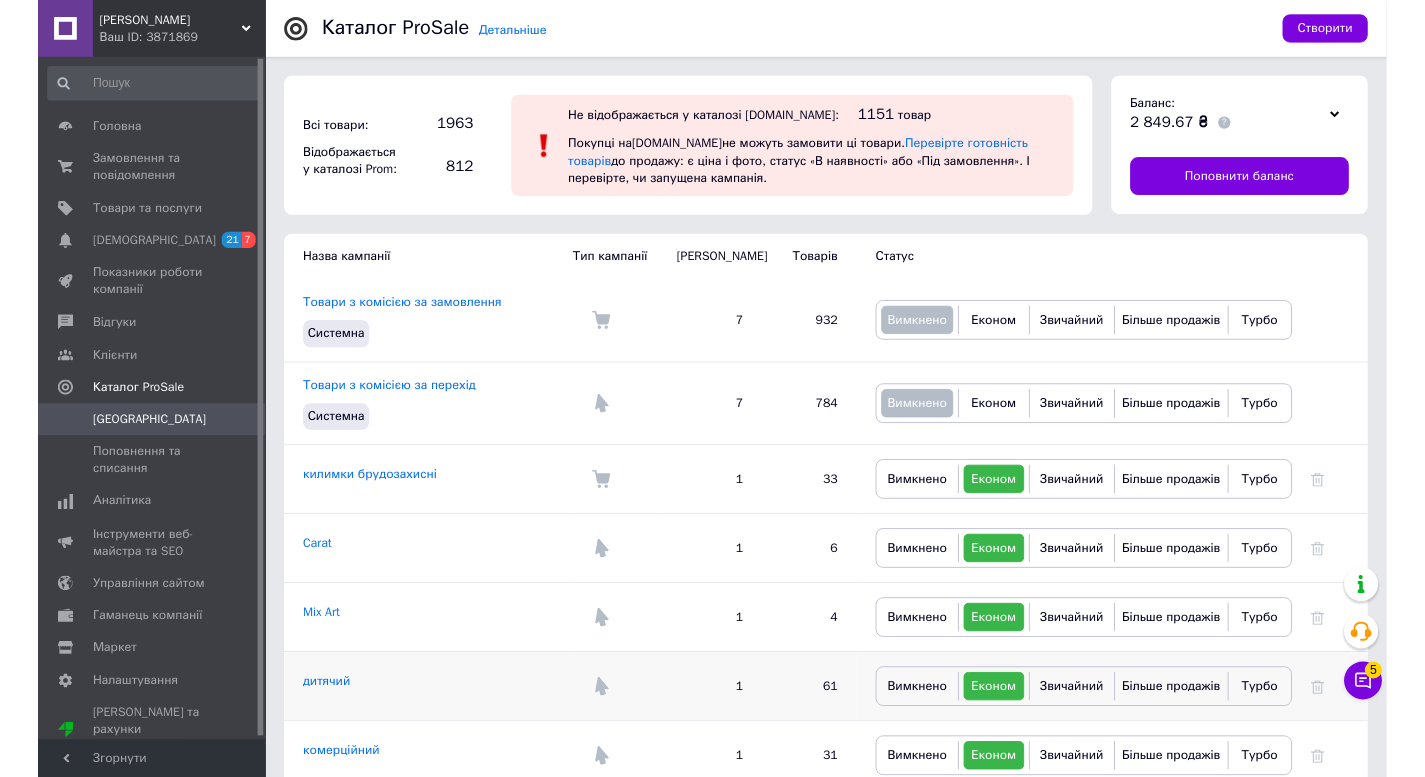 scroll, scrollTop: 323, scrollLeft: 0, axis: vertical 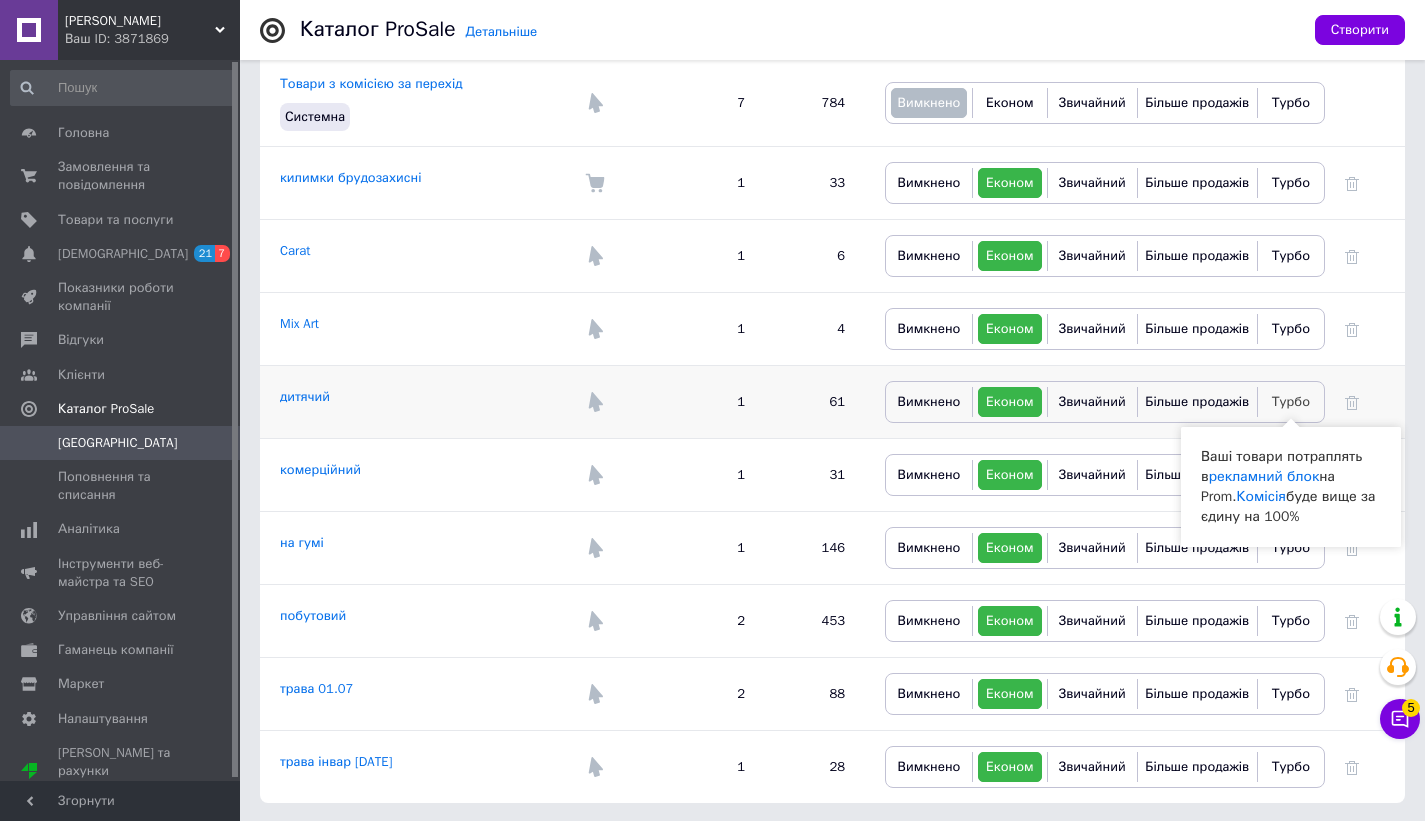 click on "Турбо" at bounding box center (1291, 401) 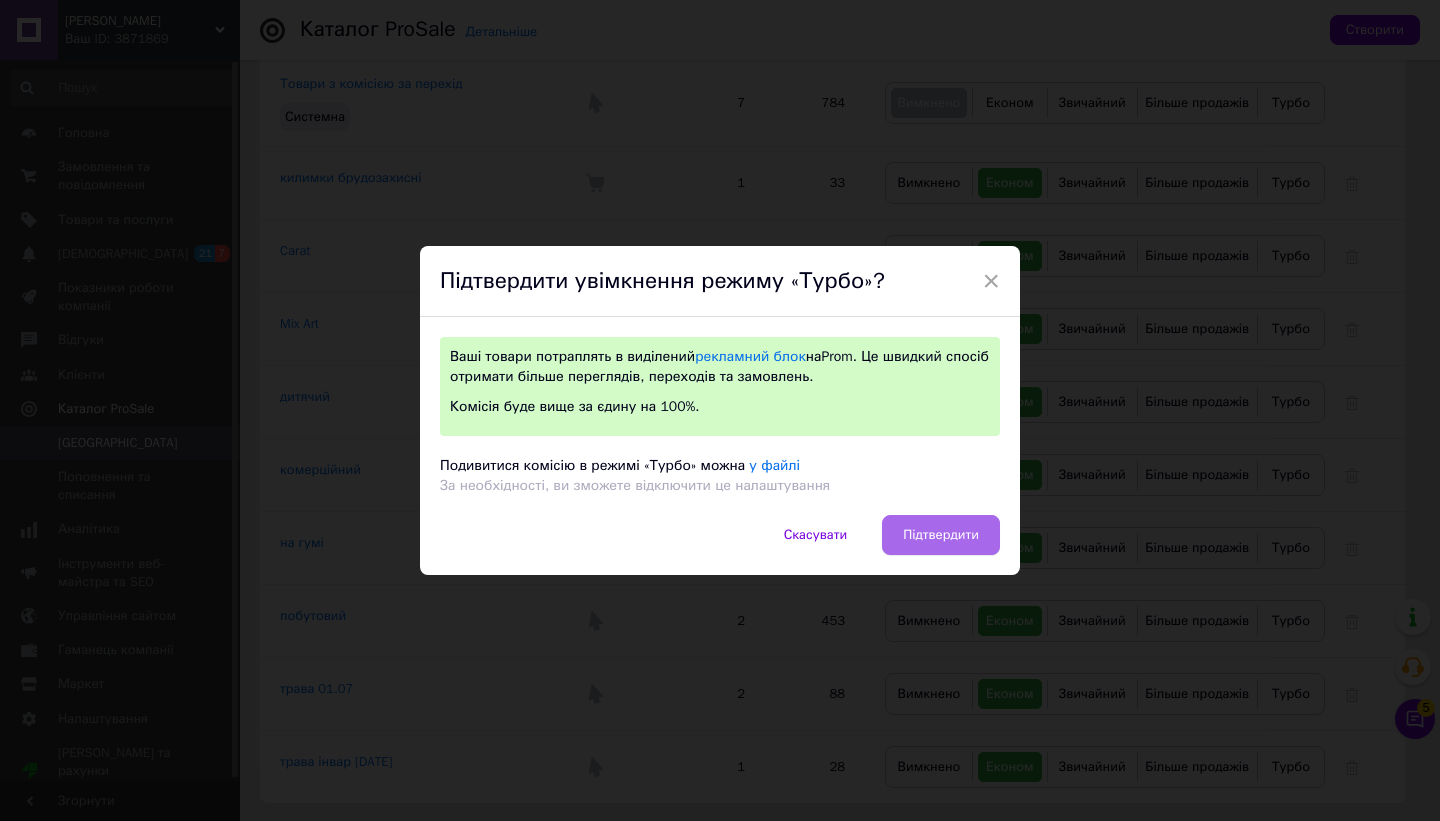click on "Підтвердити" at bounding box center (941, 535) 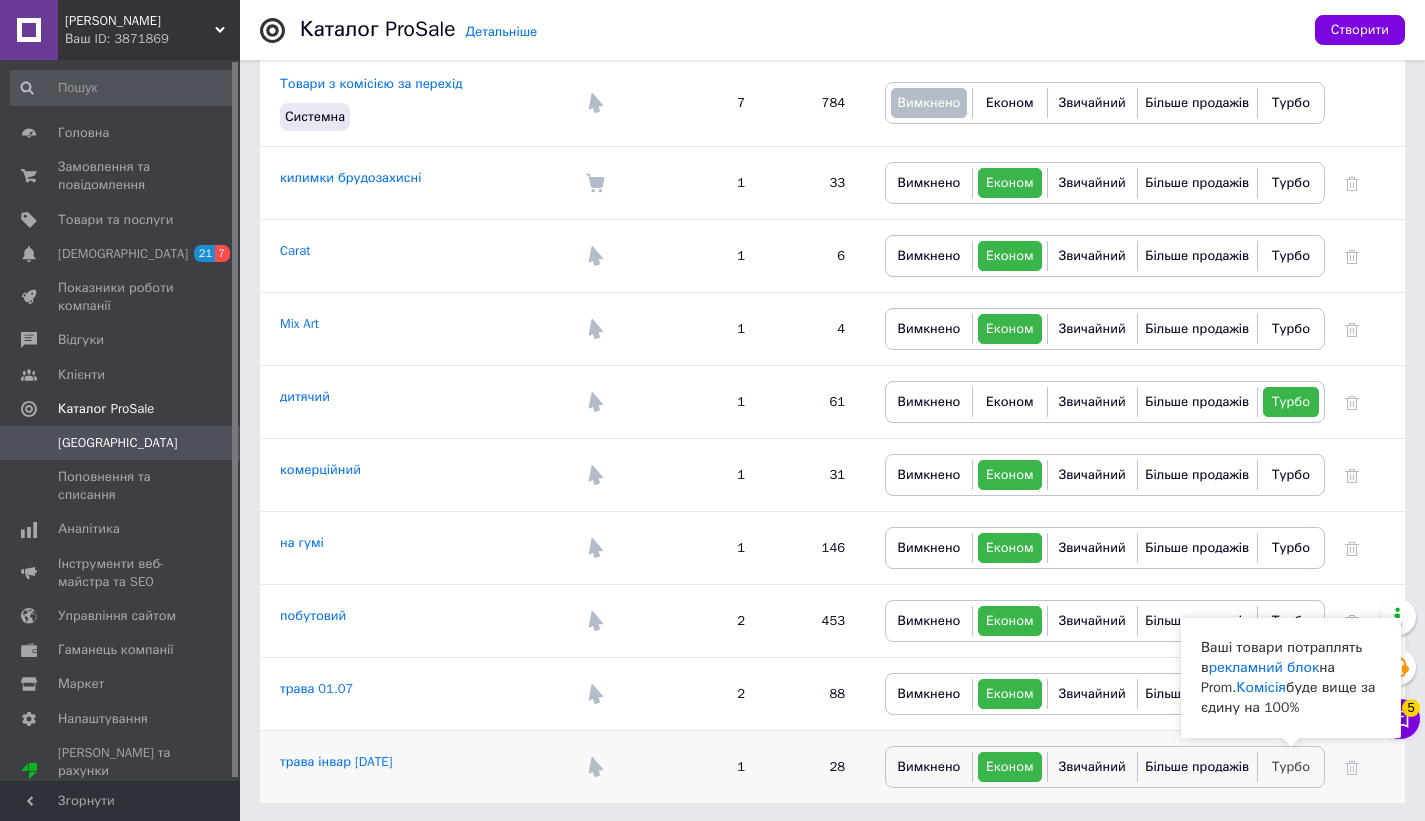 click on "Турбо" at bounding box center [1291, 766] 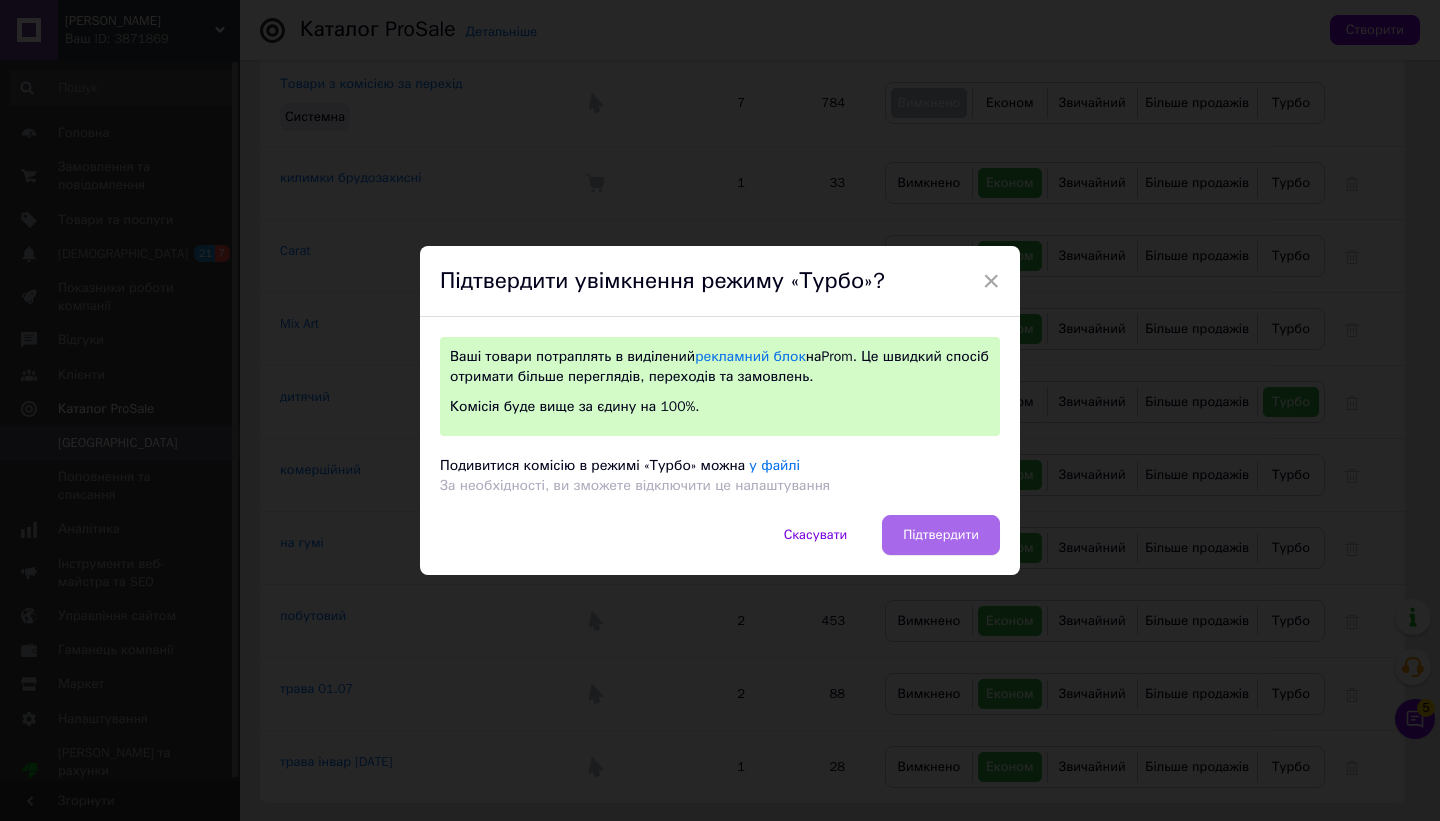 click on "Підтвердити" at bounding box center (941, 535) 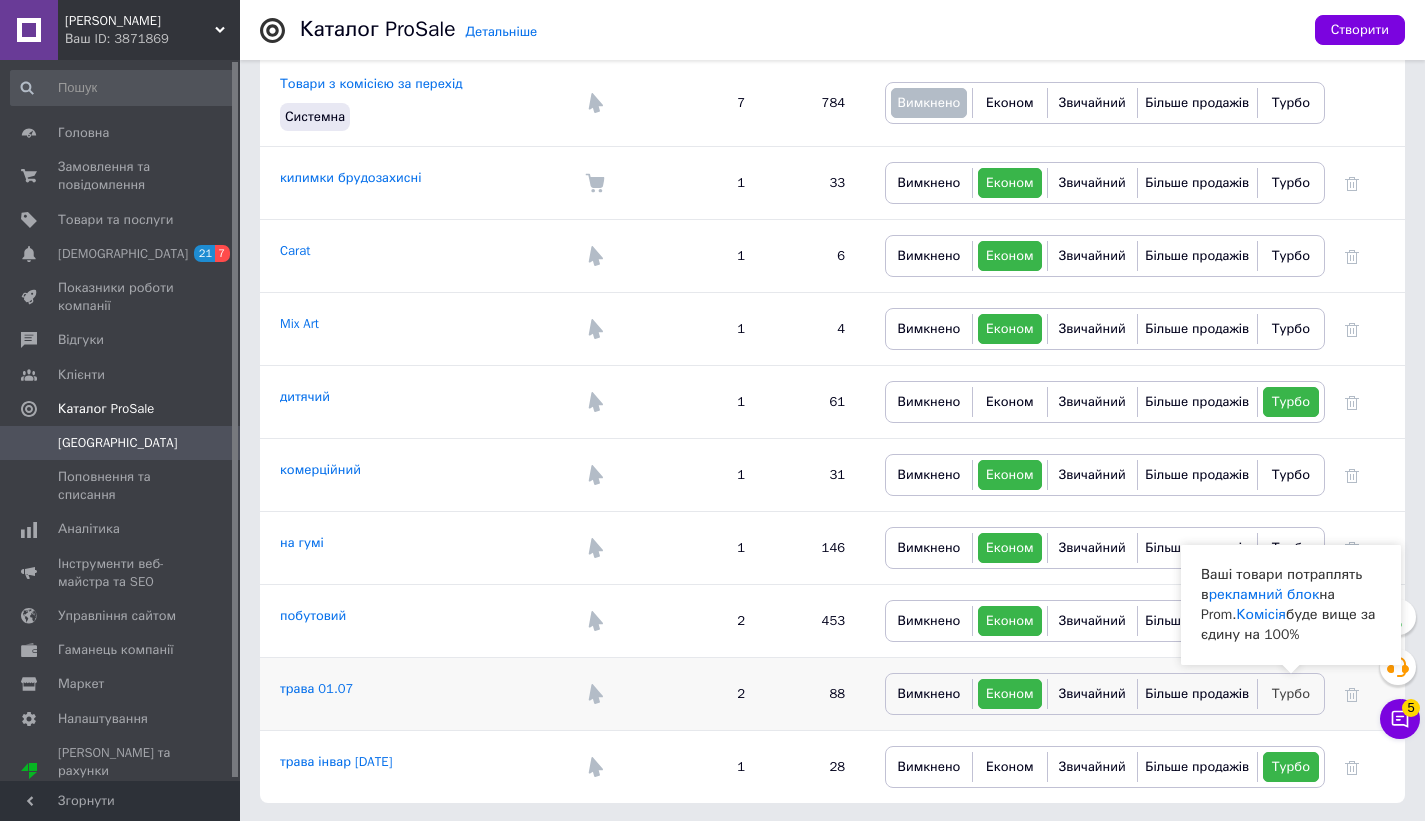 click on "Турбо" at bounding box center (1291, 693) 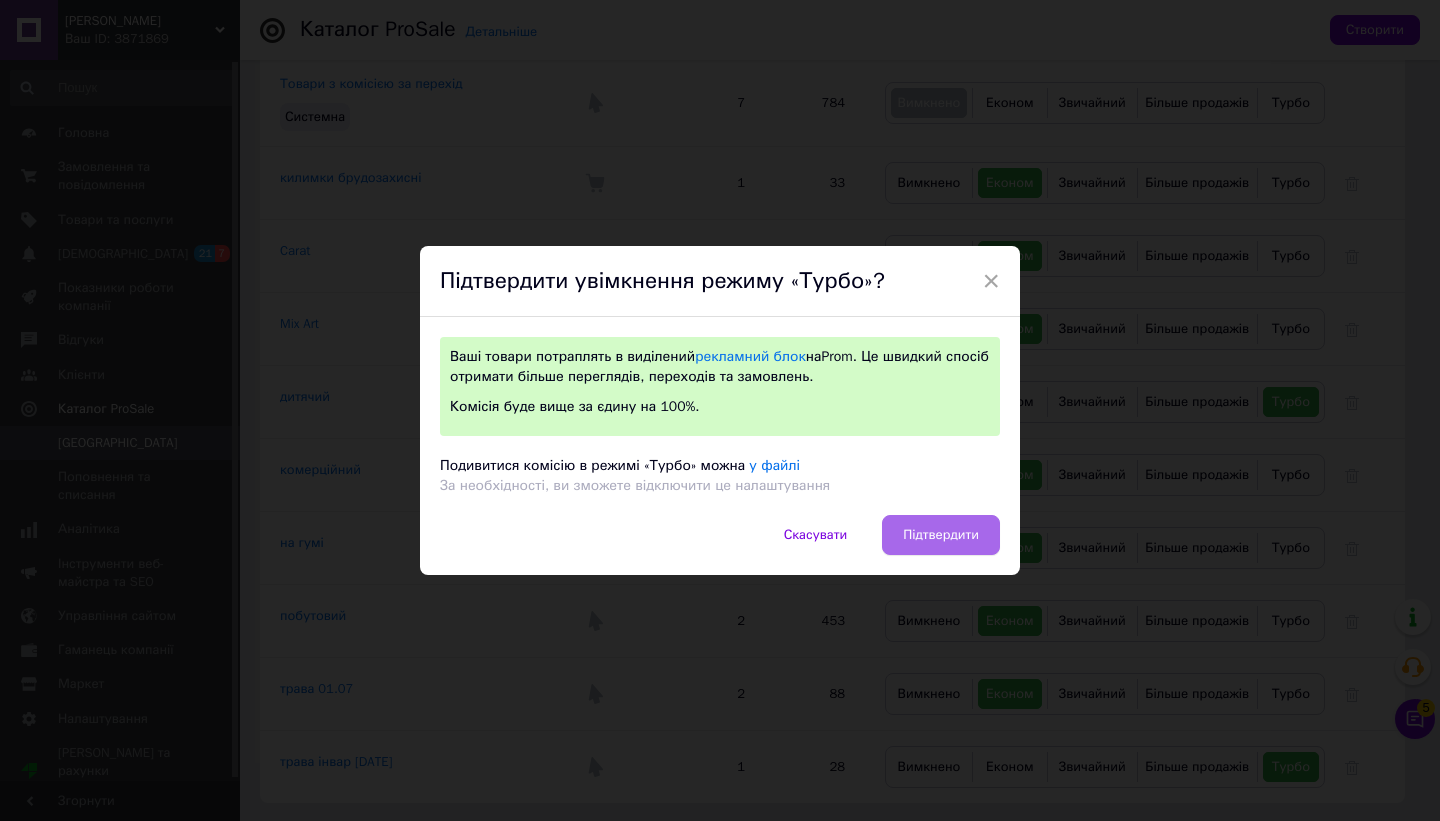 click on "Підтвердити" at bounding box center (941, 535) 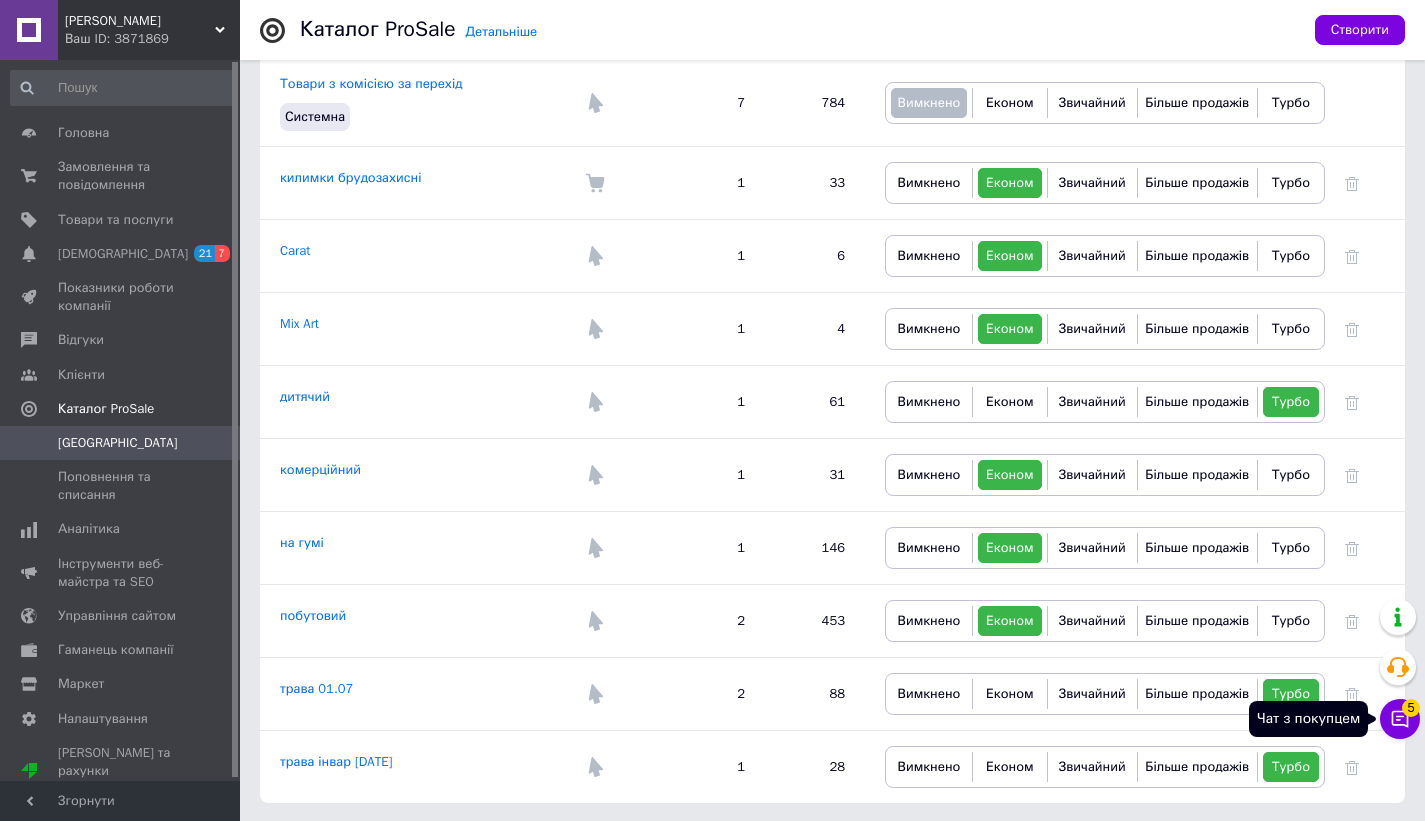 click on "Чат з покупцем 5" at bounding box center [1400, 719] 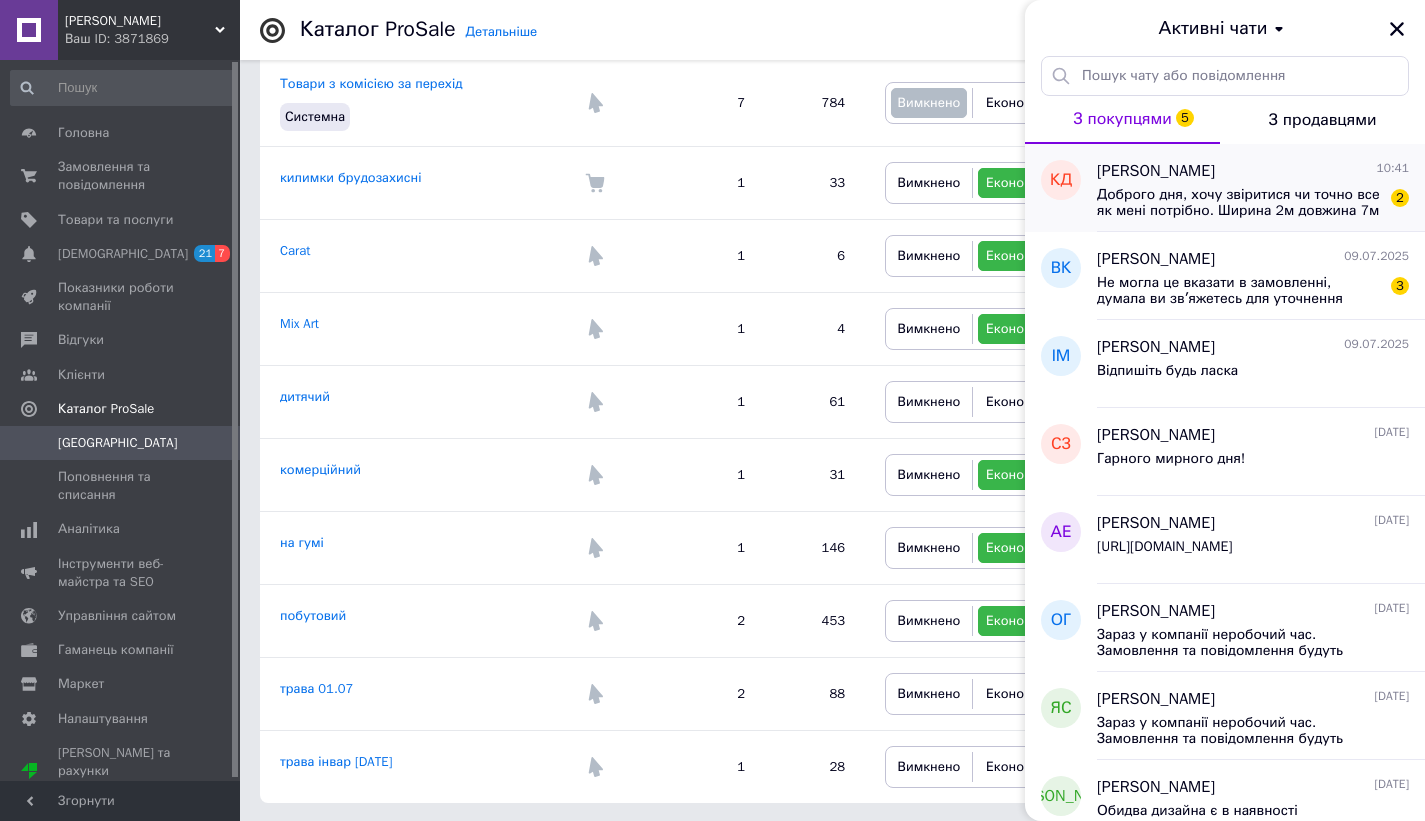 click on "Доброго дня, хочу звіритися чи точно все як мені потрібно. Ширина 2м довжина 7м ?" at bounding box center [1239, 203] 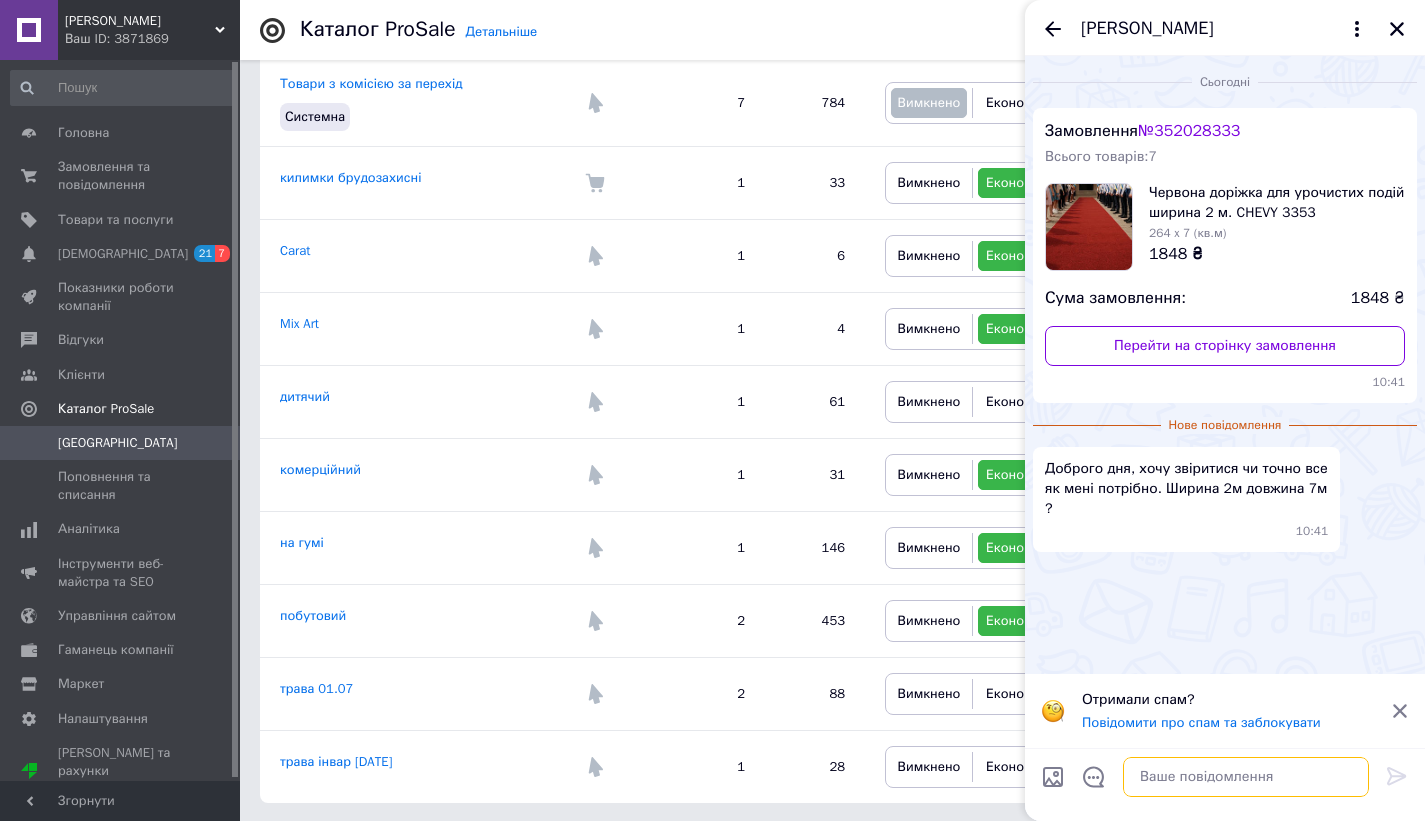 click at bounding box center (1246, 777) 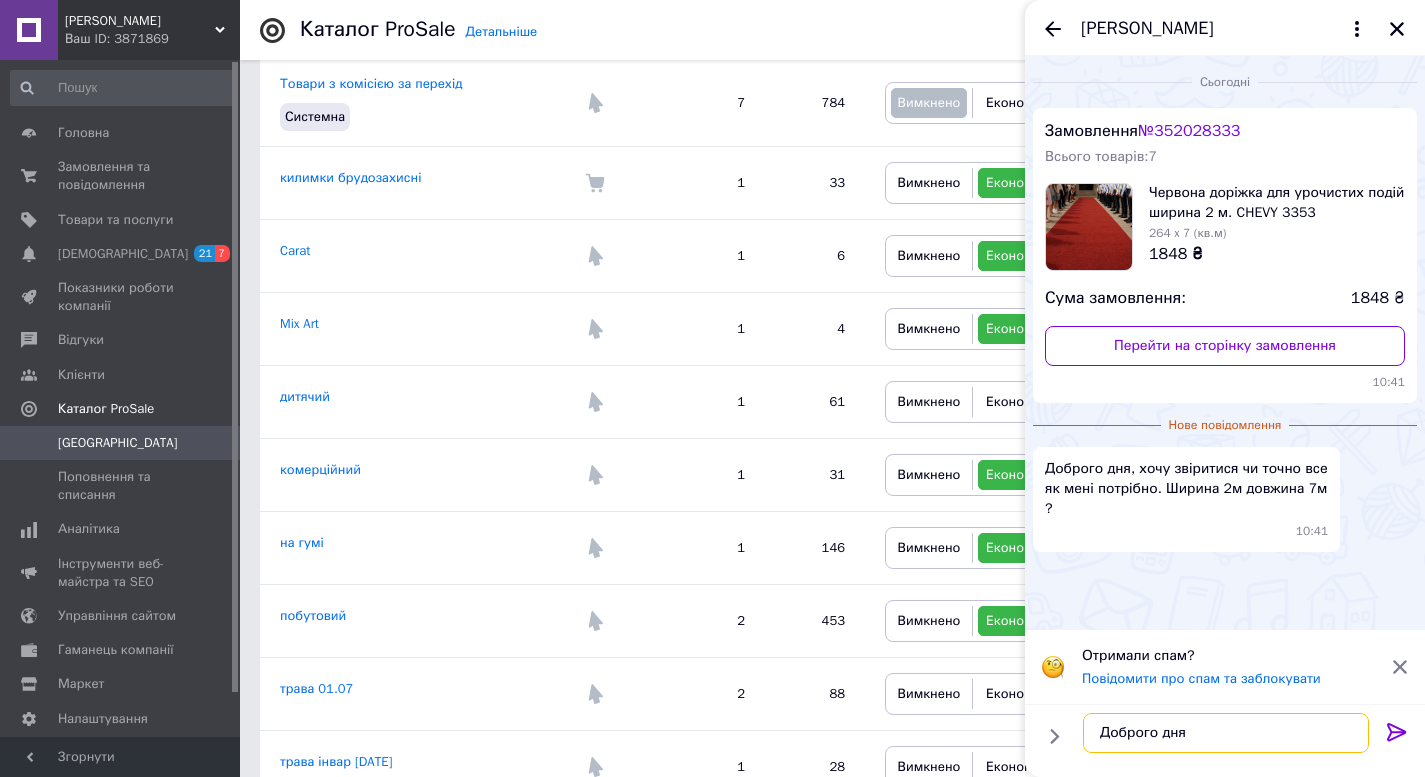 type on "Доброго дня!" 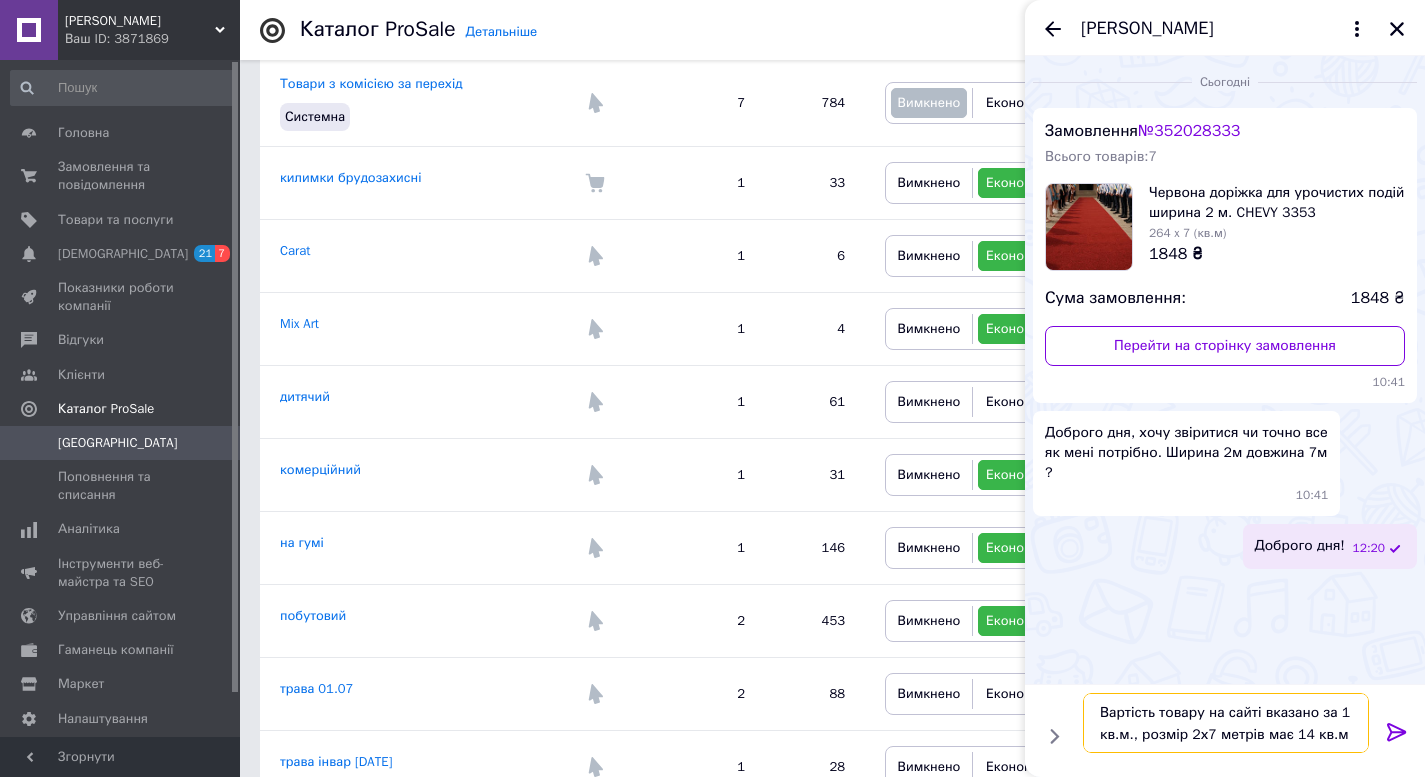 scroll, scrollTop: 13, scrollLeft: 0, axis: vertical 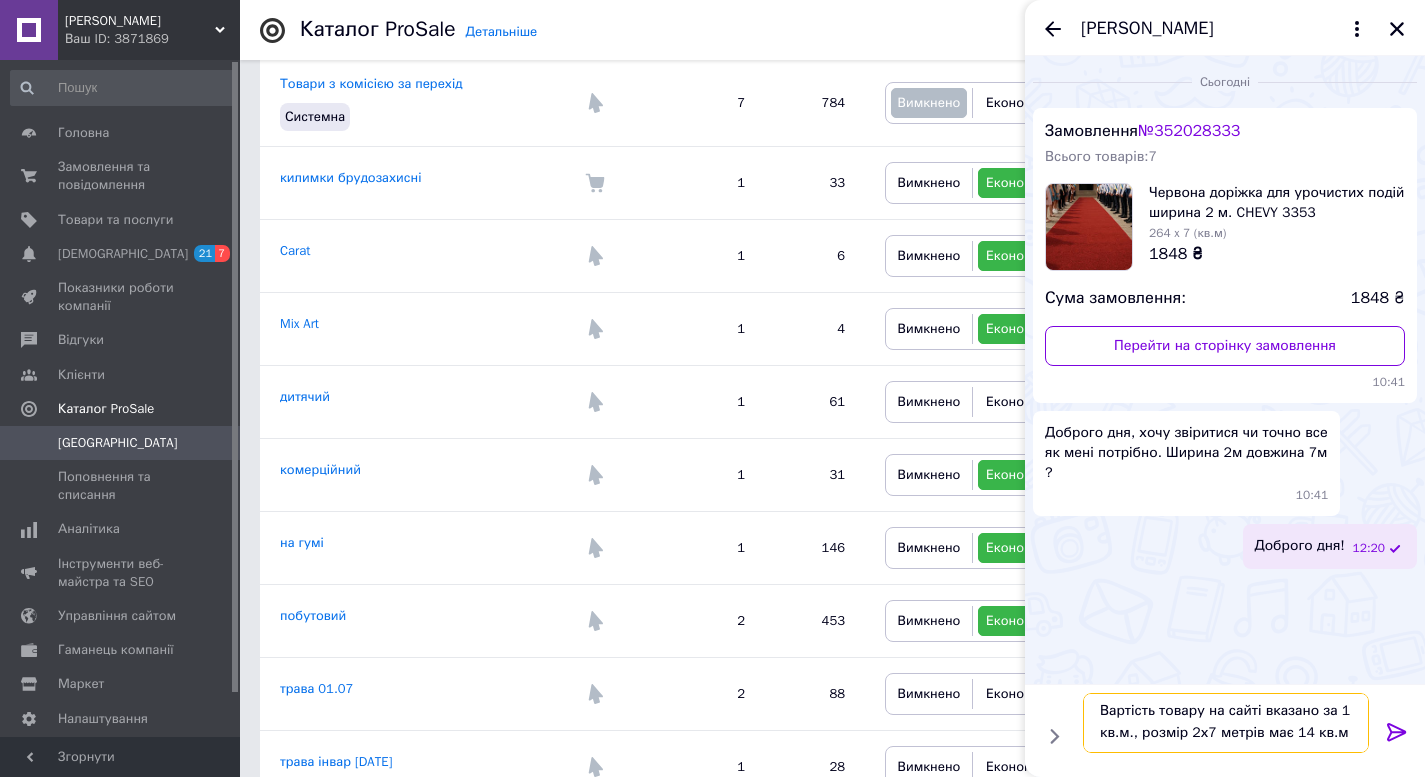 type on "Вартість товару на сайті вказано за 1 кв.м., розмір 2х7 метрів має 14 кв.м." 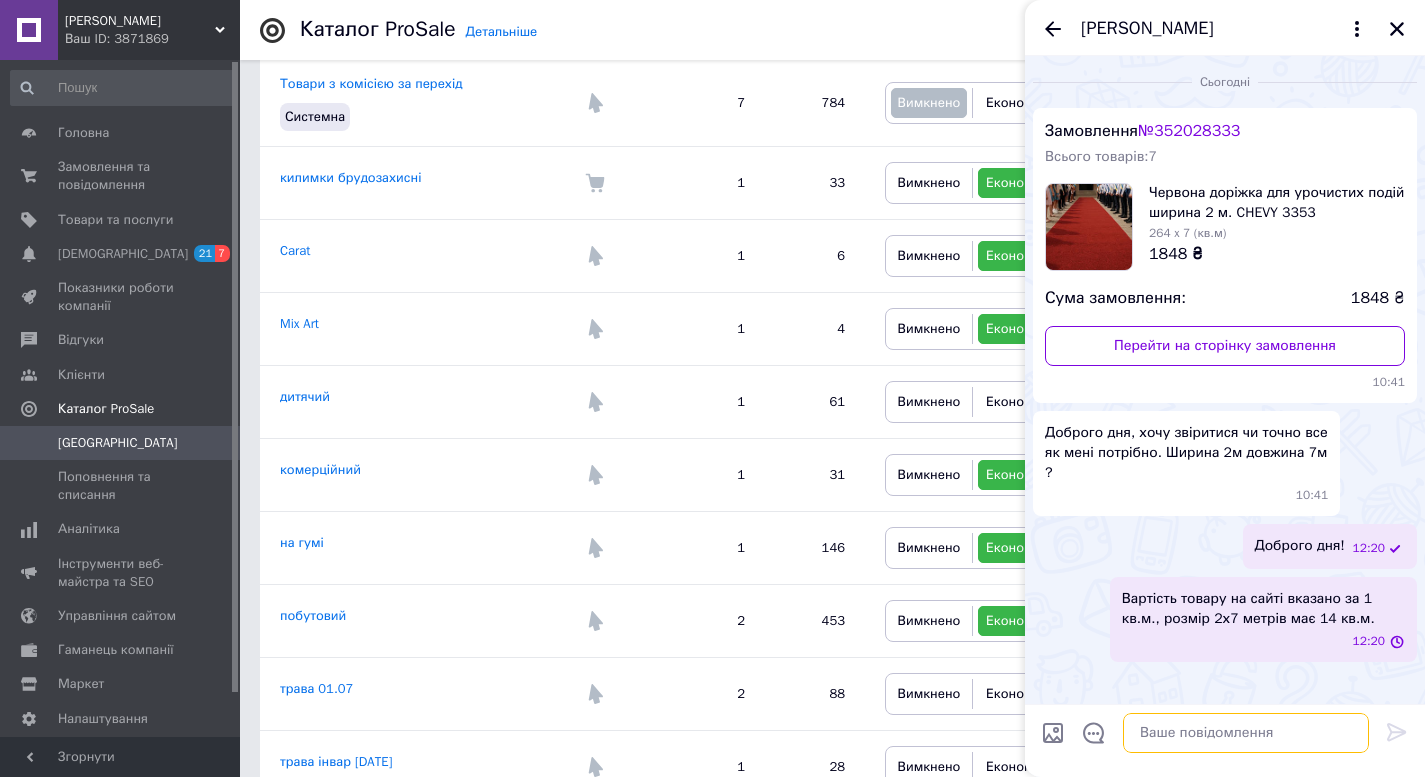 scroll, scrollTop: 0, scrollLeft: 0, axis: both 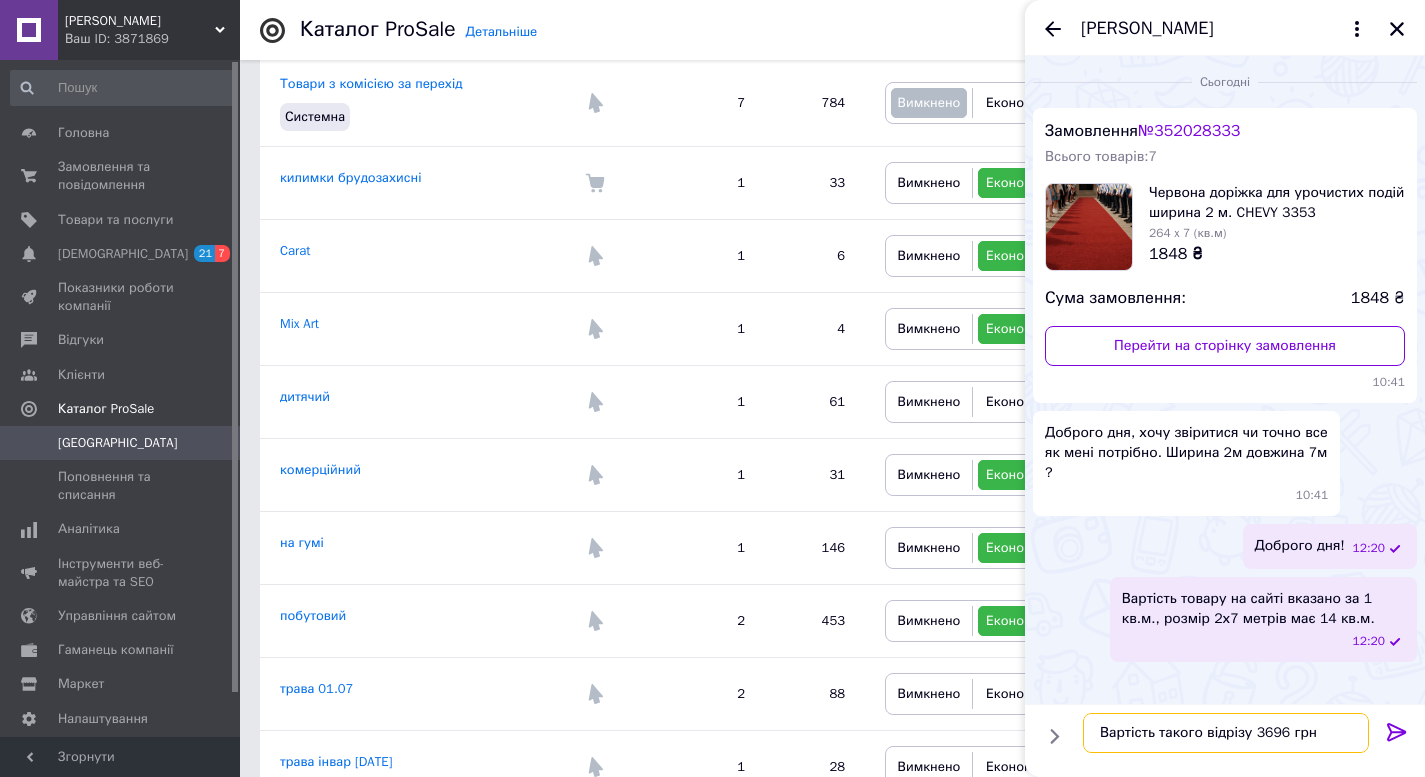 type on "Вартість такого відрізу 3696 грн." 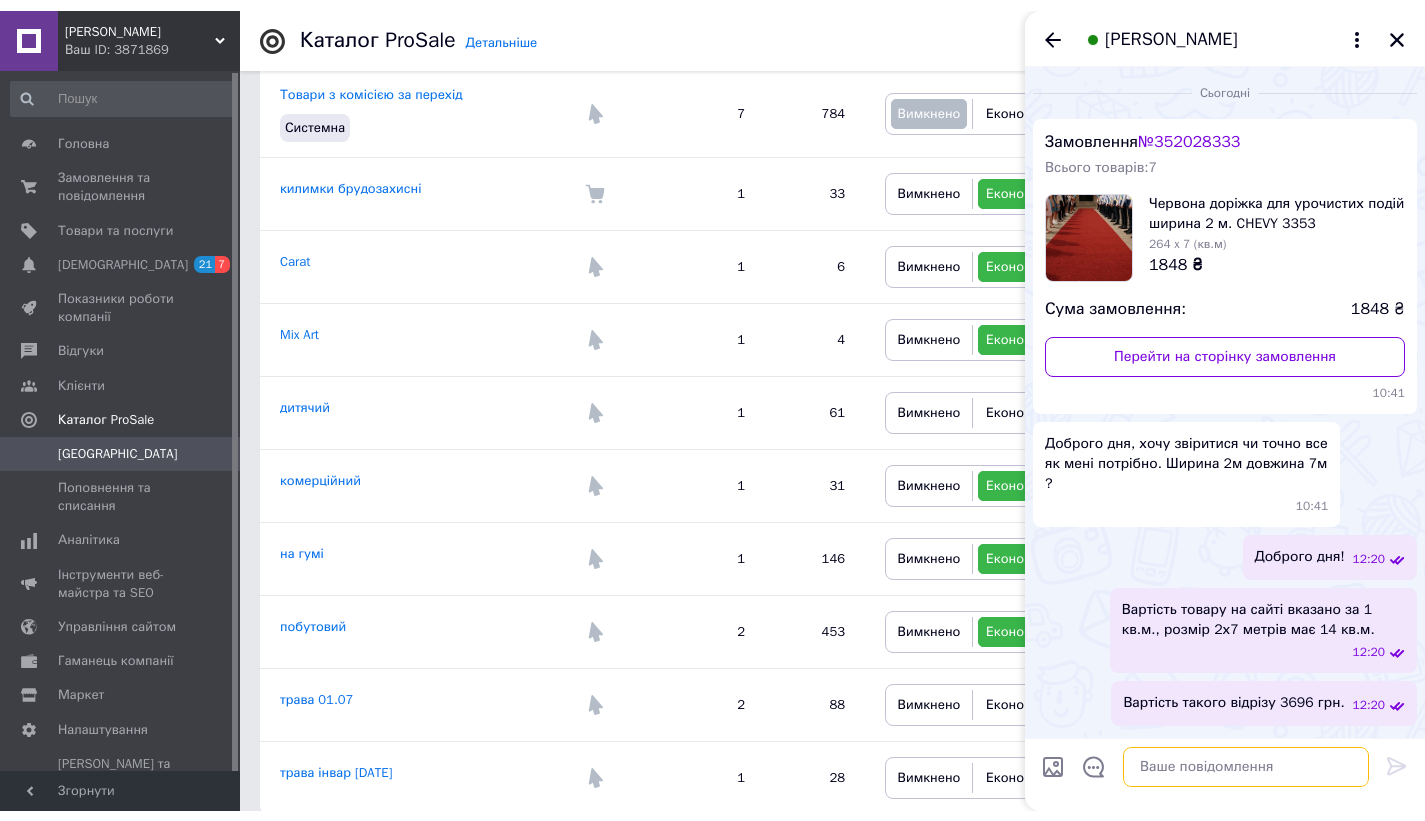 scroll, scrollTop: 0, scrollLeft: 0, axis: both 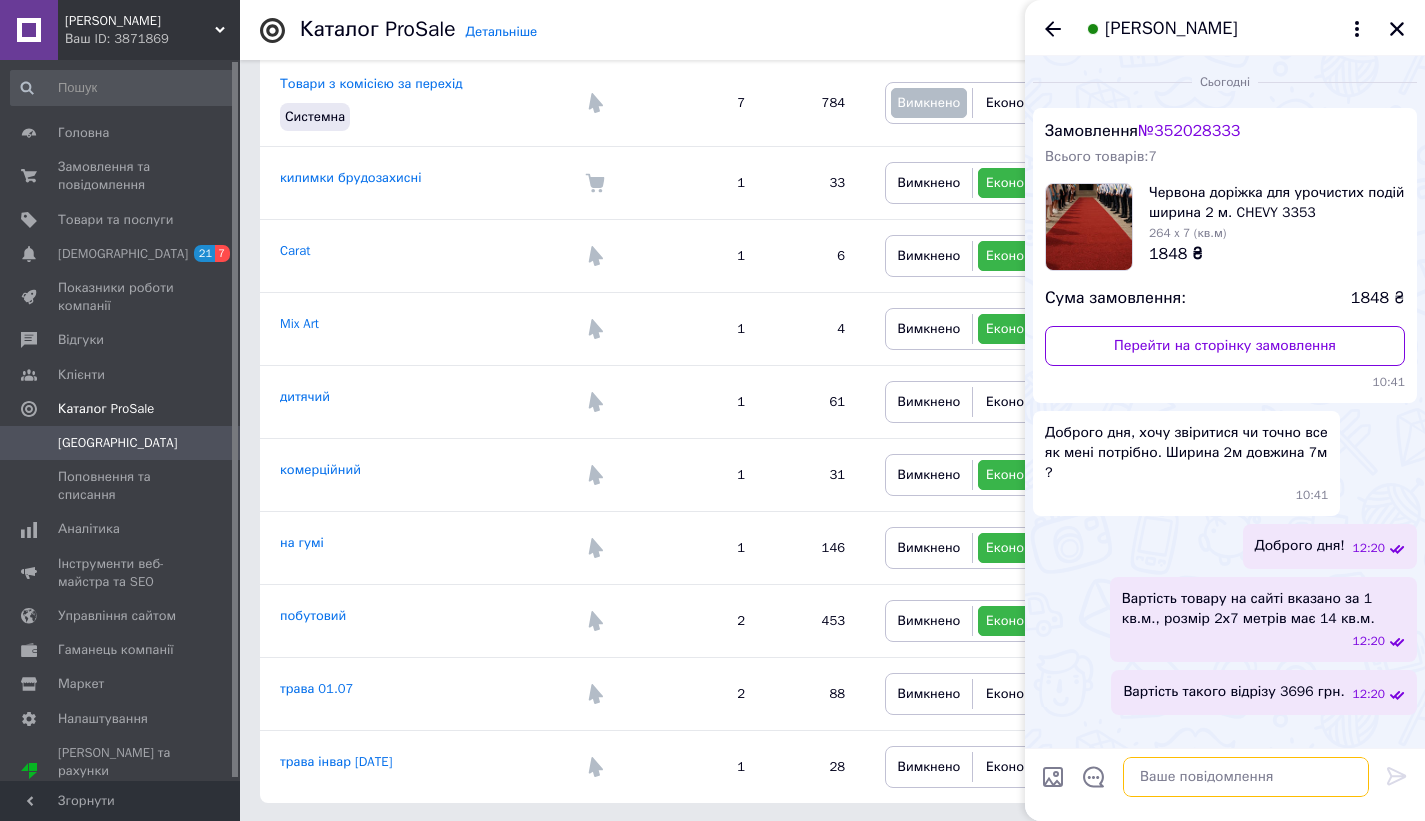 click at bounding box center (1246, 777) 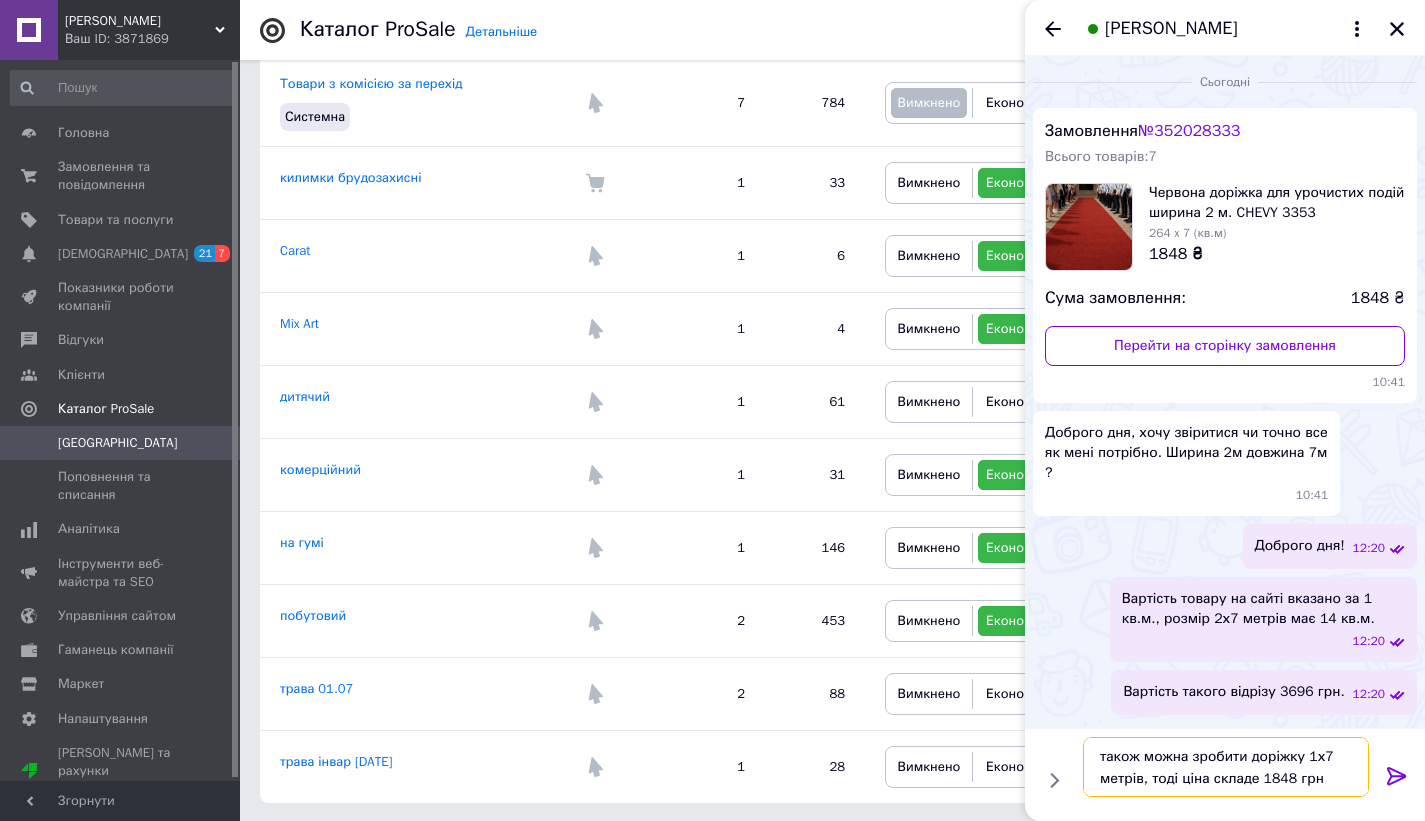 type on "також можна зробити доріжку 1х7 метрів, тоді ціна складе 1848 грн." 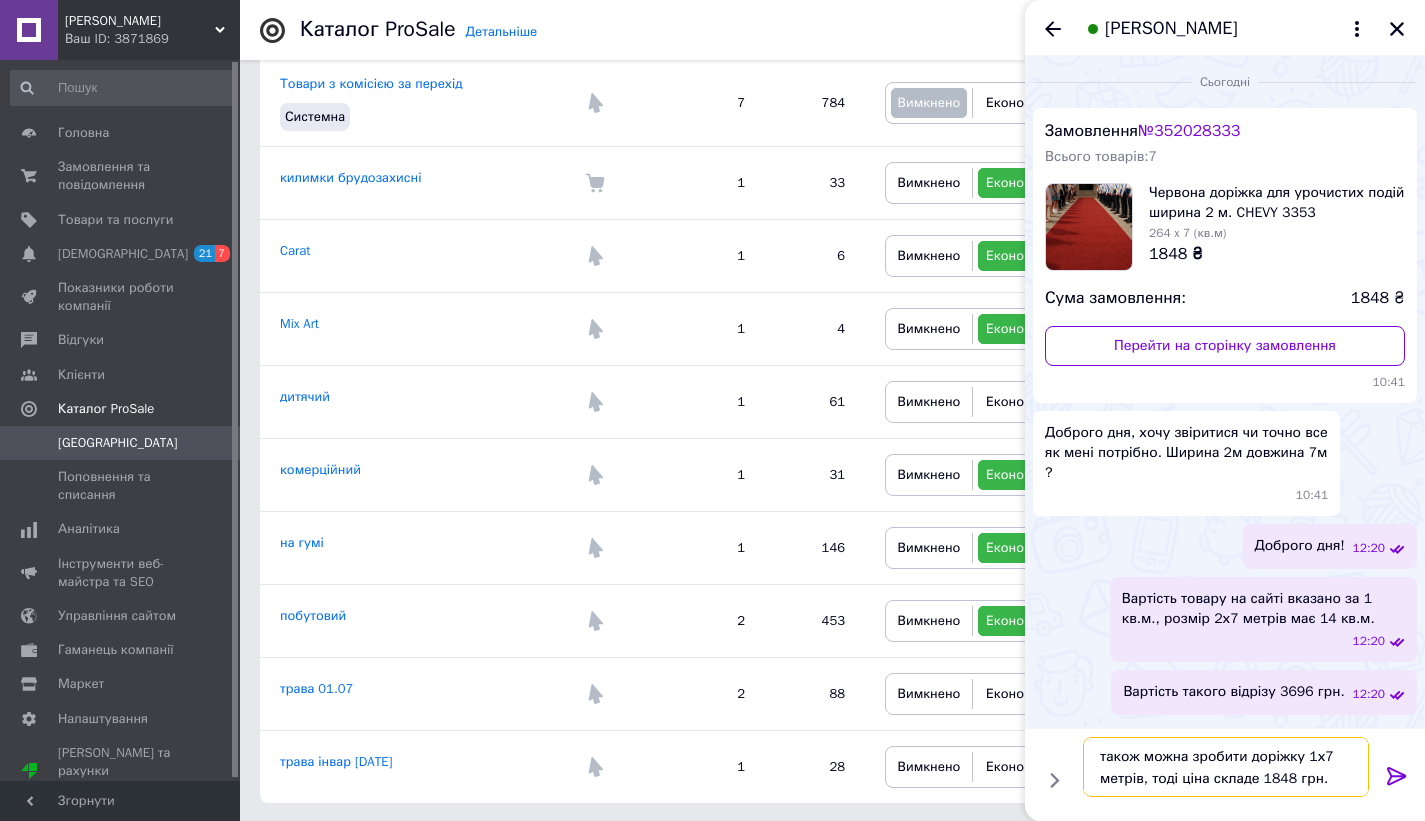 type 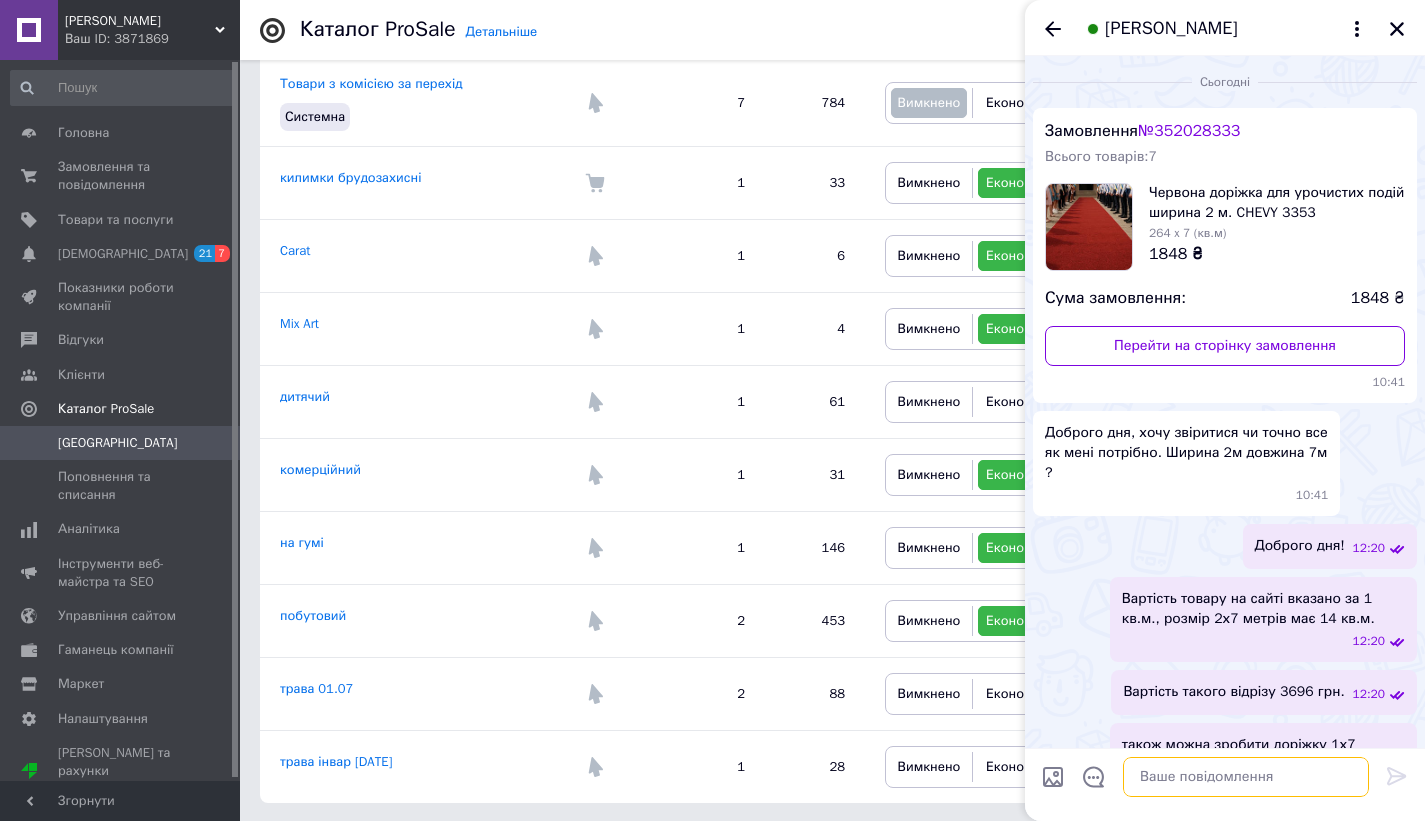 scroll, scrollTop: 86, scrollLeft: 0, axis: vertical 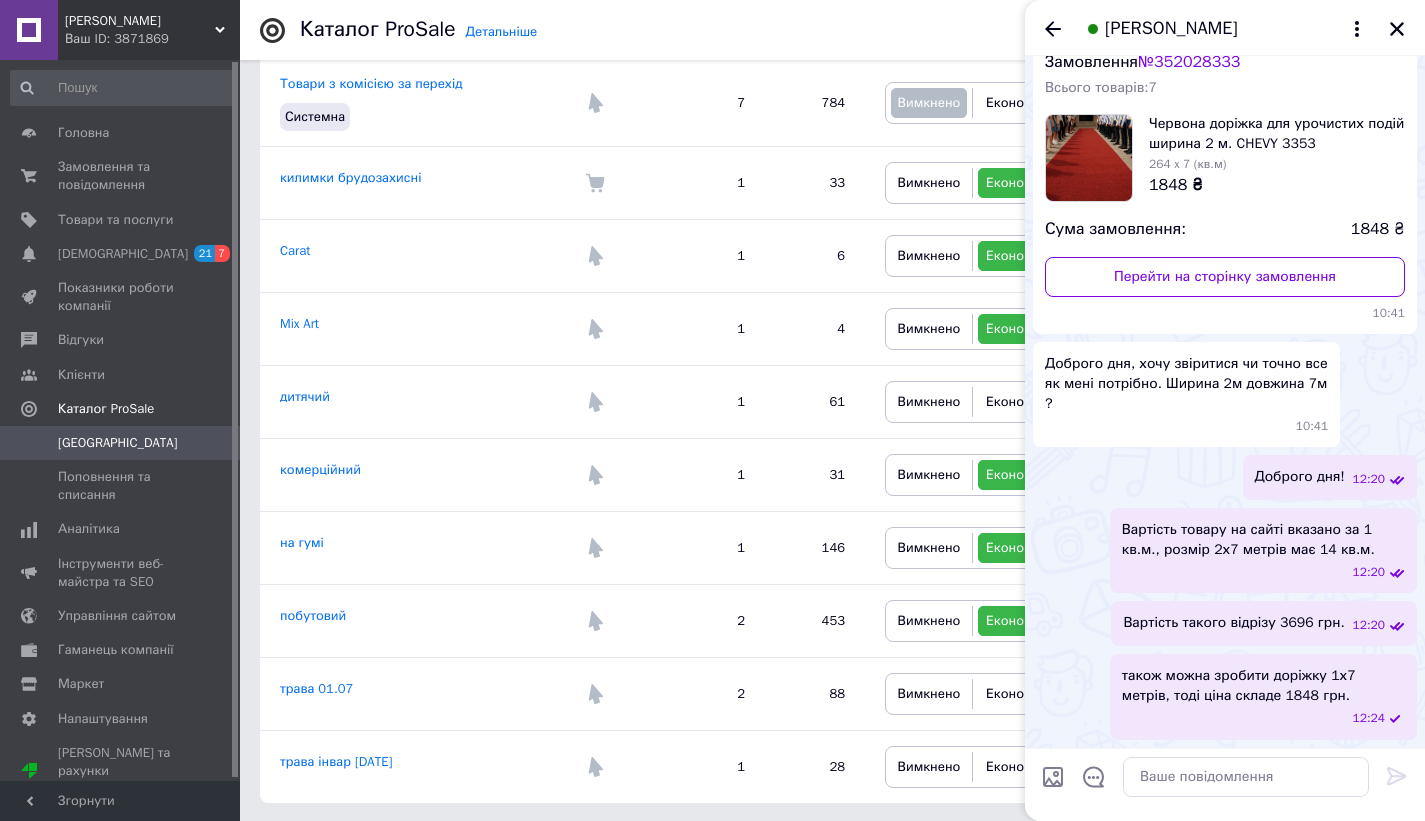 click on "також можна зробити доріжку 1х7 метрів, тоді ціна складе 1848 грн. 12:24" at bounding box center (1263, 696) 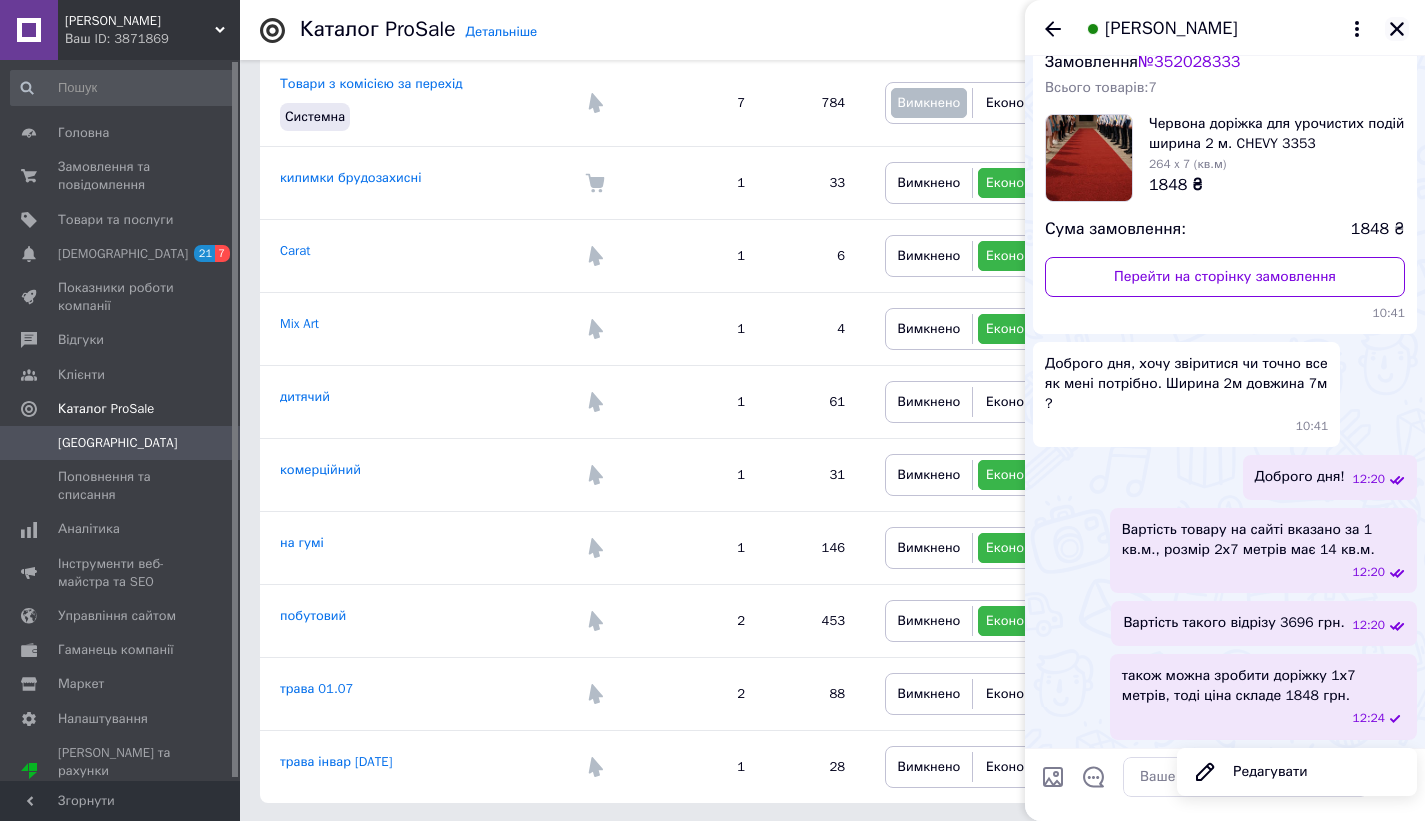 click 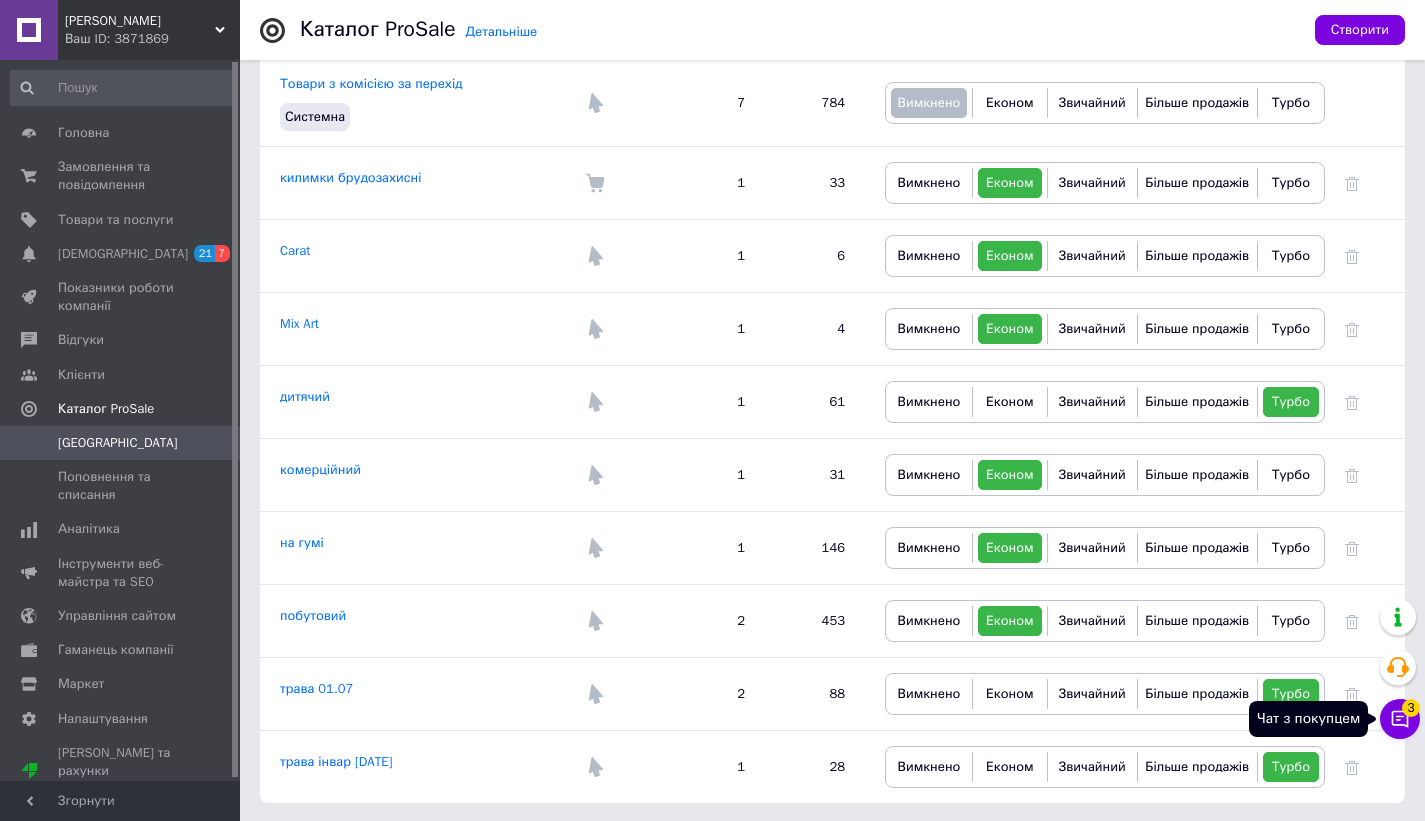 click 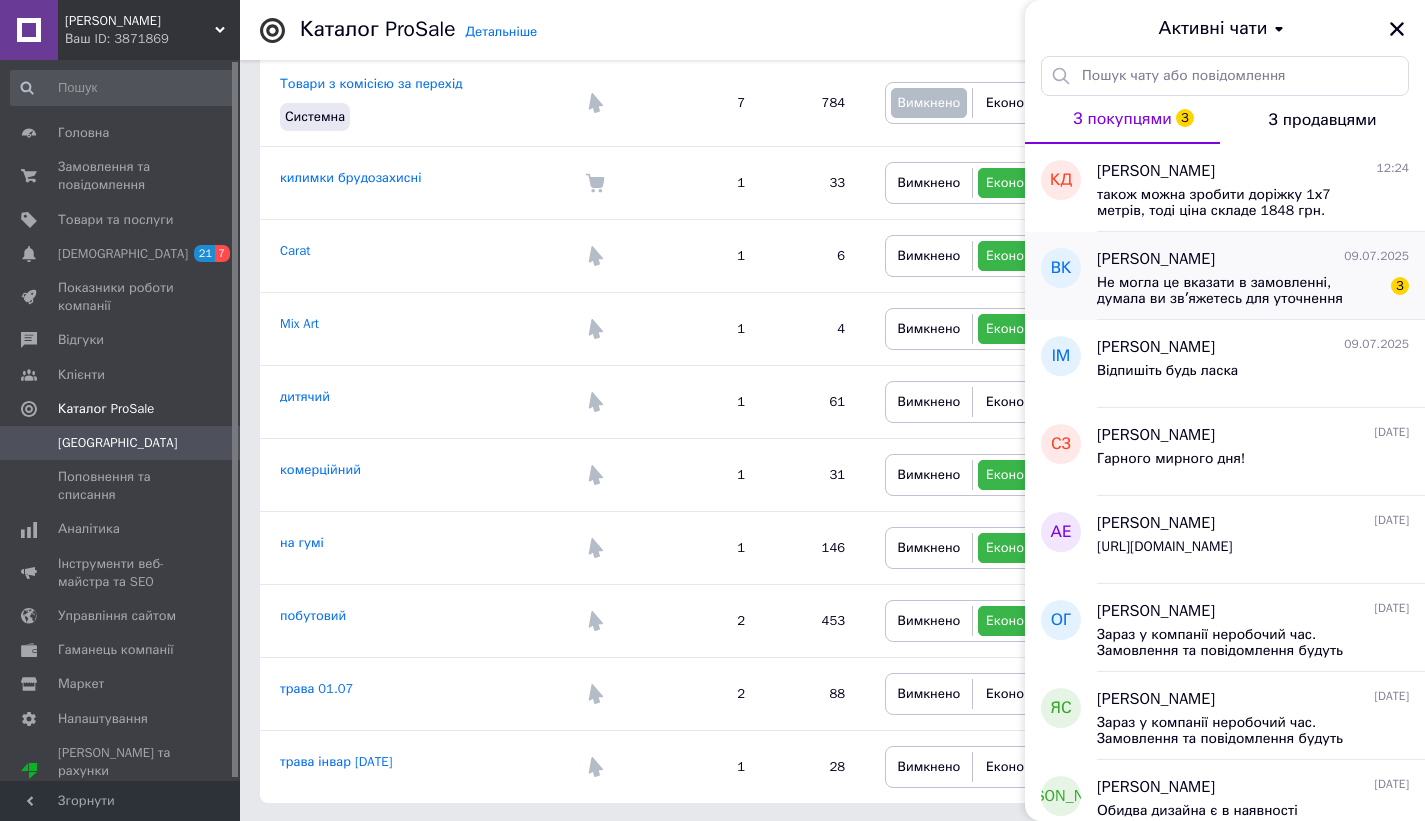 click on "Не могла це вказати в замовленні, думала ви звʼяжетесь для уточнення" at bounding box center [1239, 291] 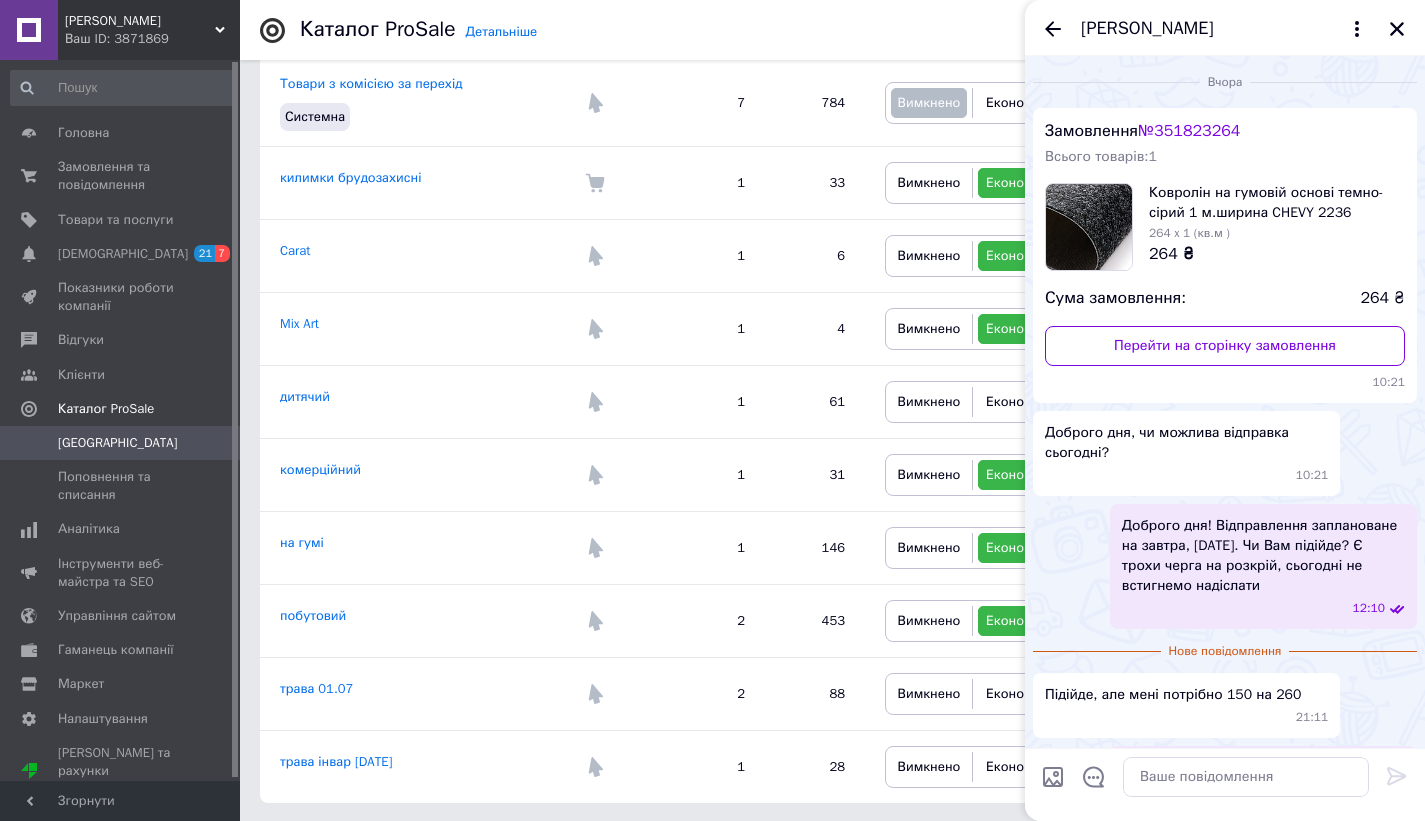 scroll, scrollTop: 222, scrollLeft: 0, axis: vertical 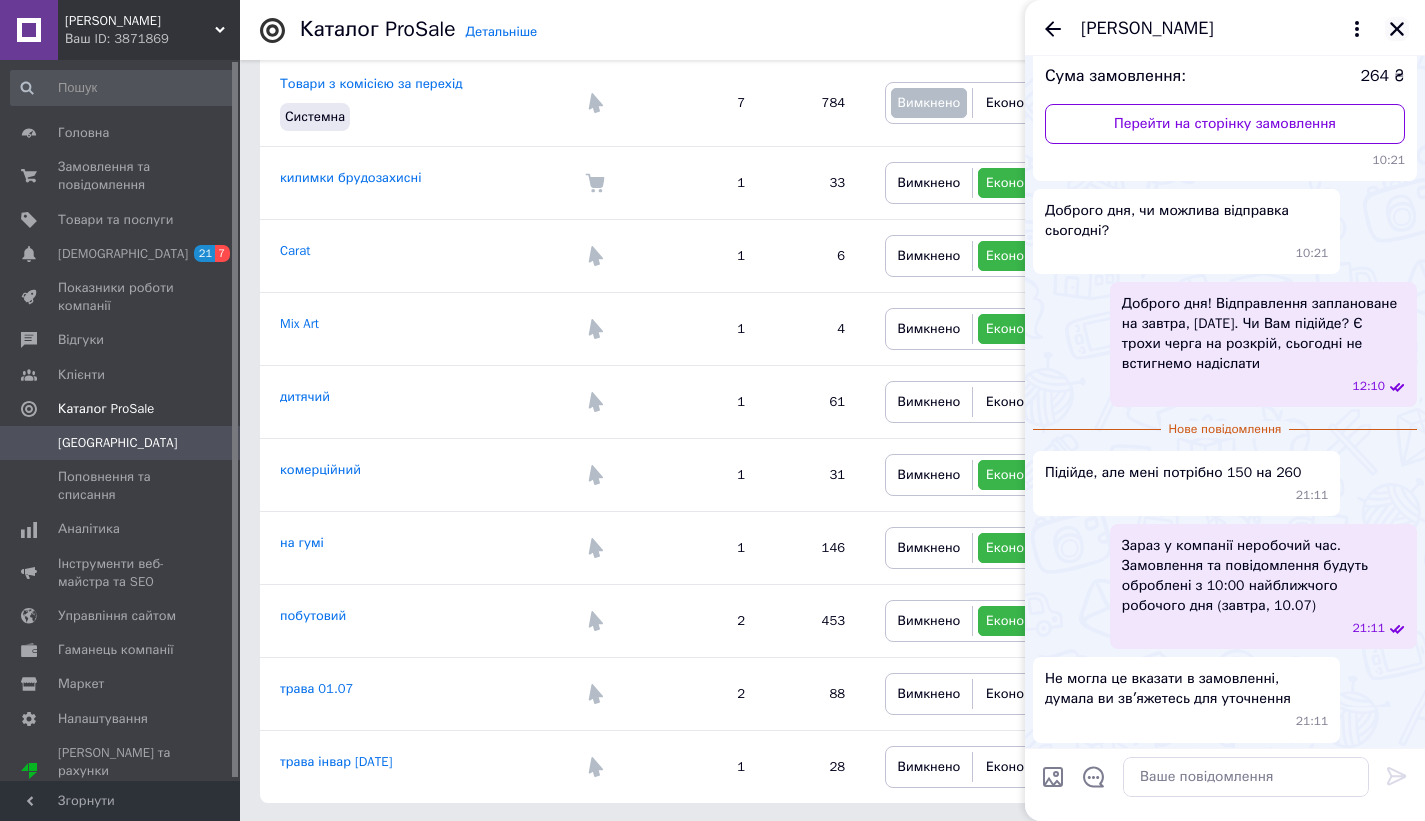 click 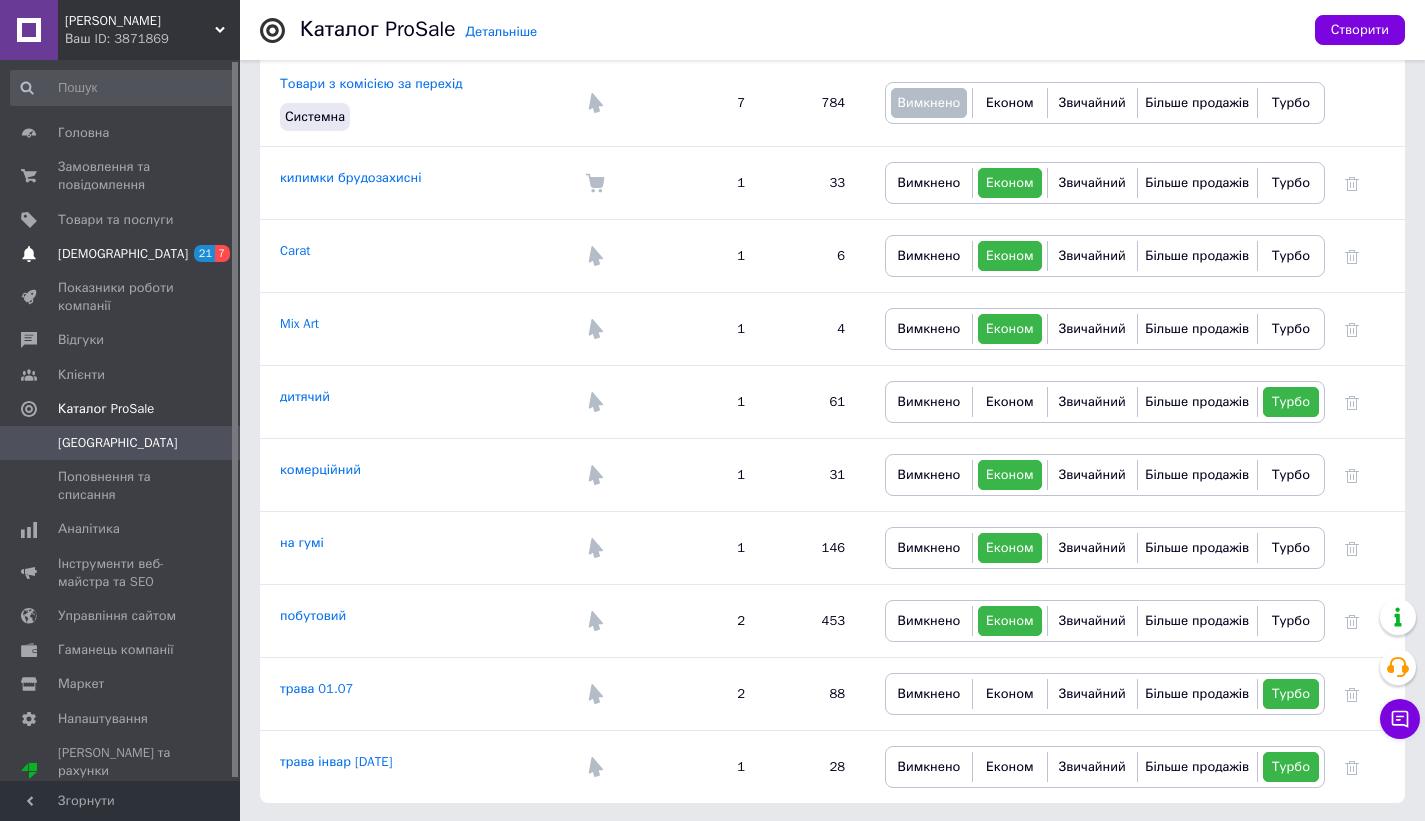 click on "[DEMOGRAPHIC_DATA]" at bounding box center [123, 254] 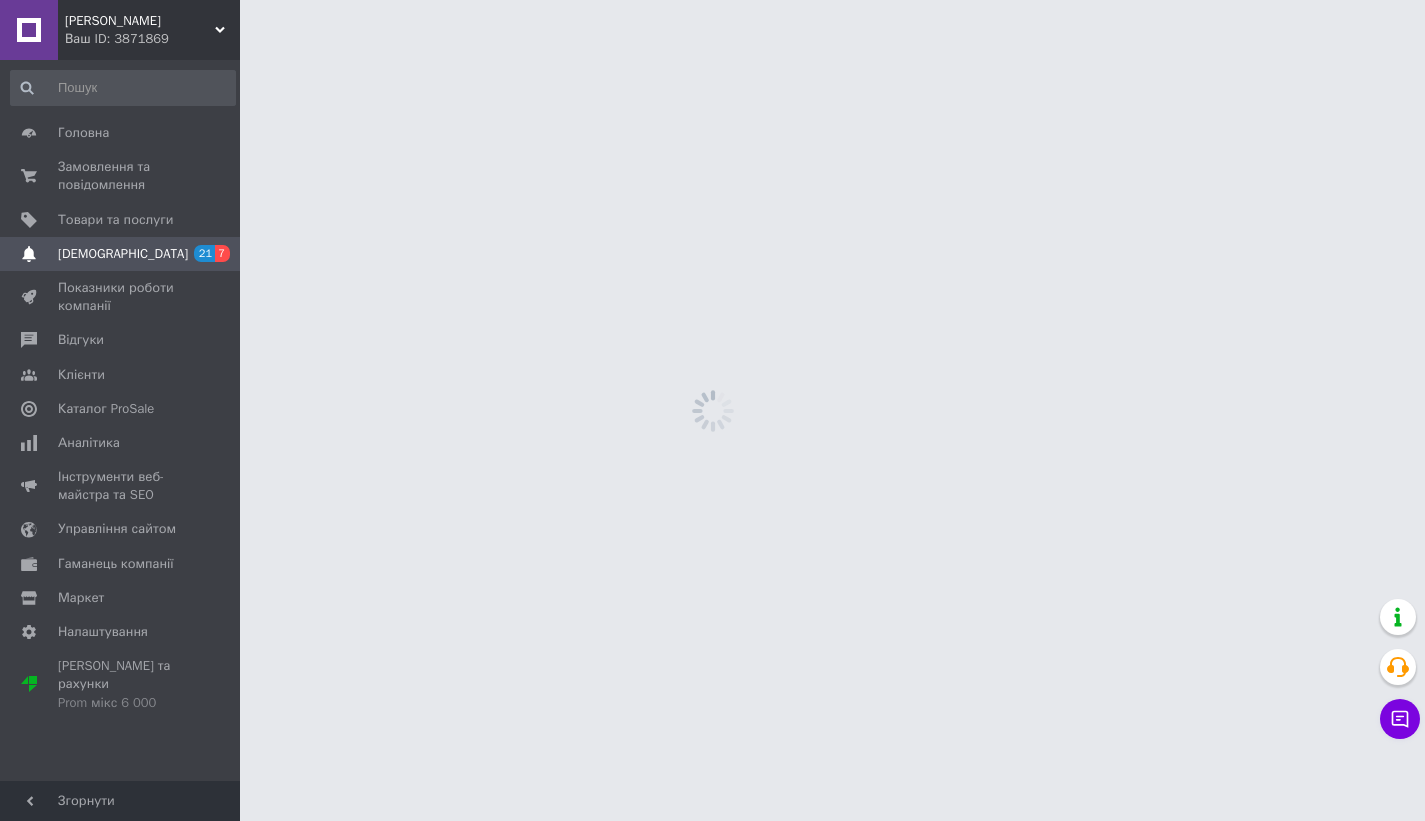 scroll, scrollTop: 0, scrollLeft: 0, axis: both 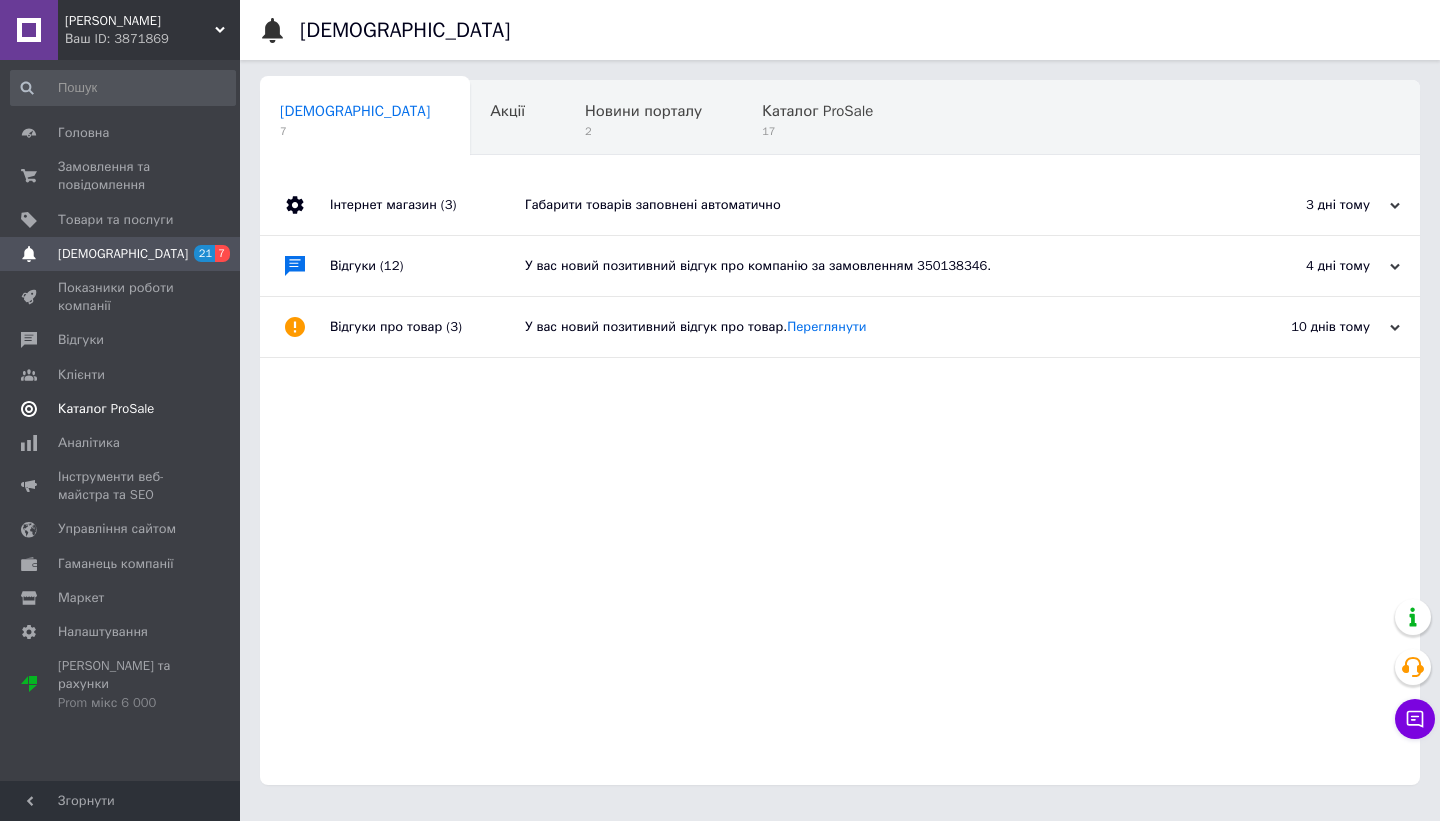 click on "Каталог ProSale" at bounding box center [106, 409] 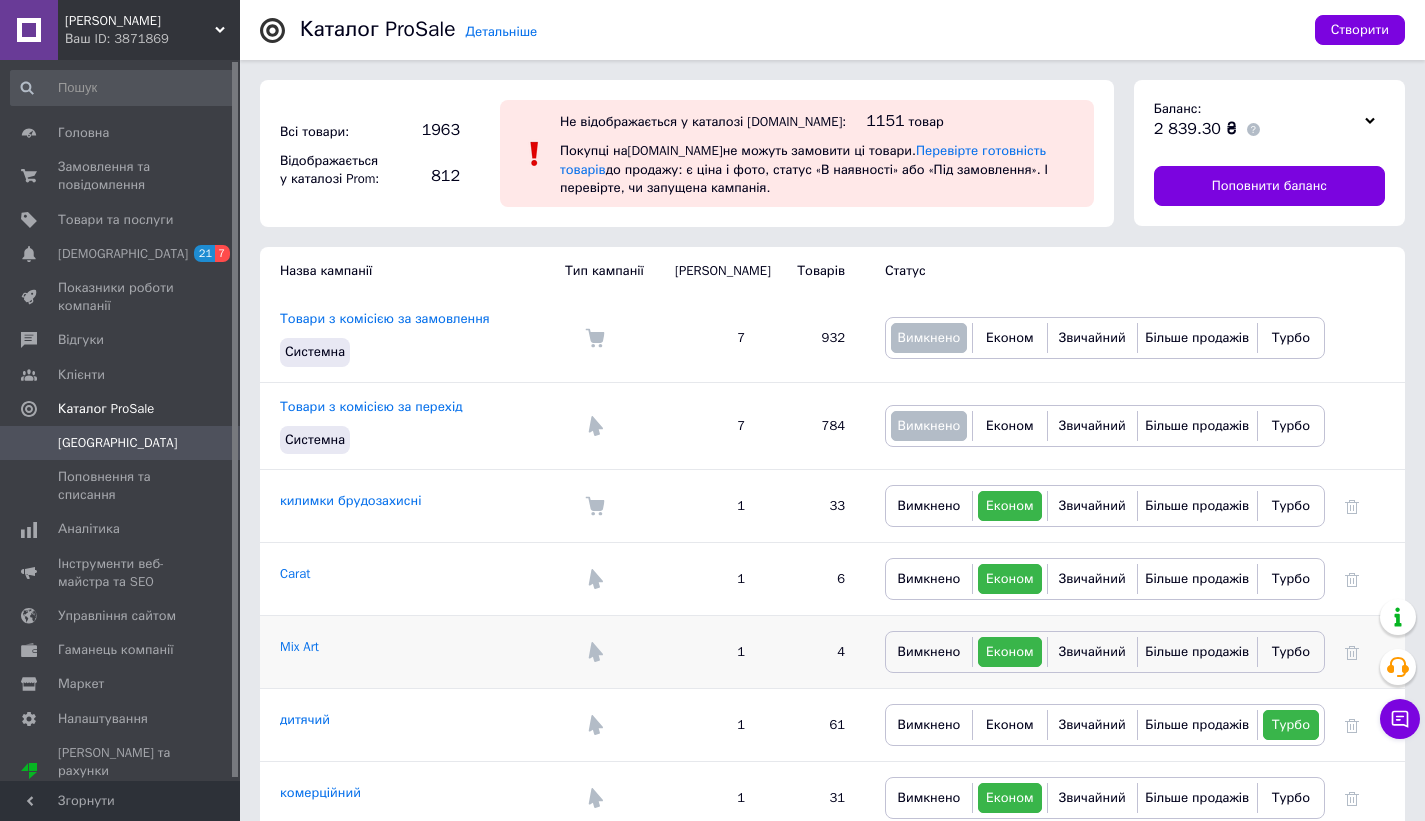 scroll, scrollTop: 323, scrollLeft: 0, axis: vertical 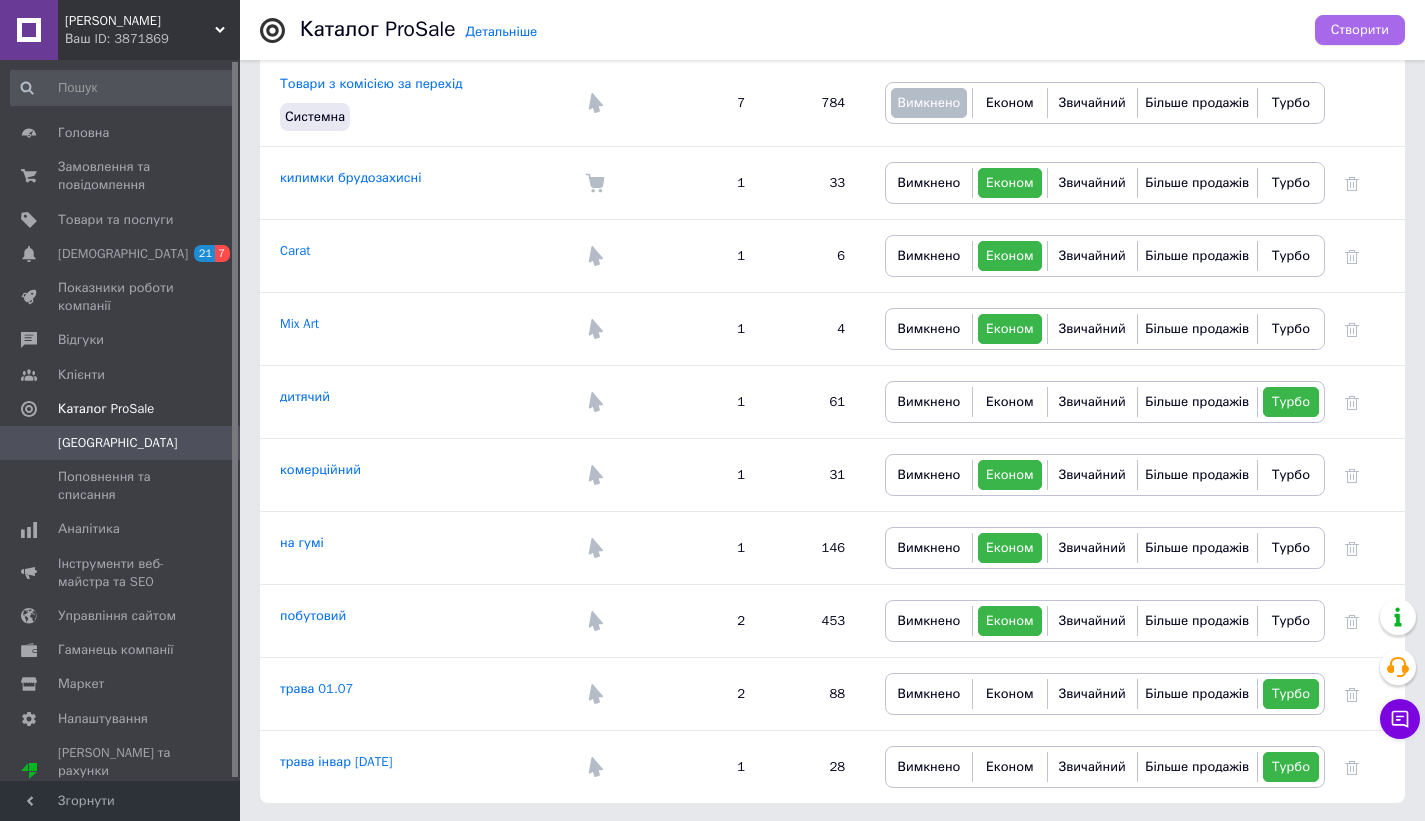 click on "Створити" at bounding box center [1360, 30] 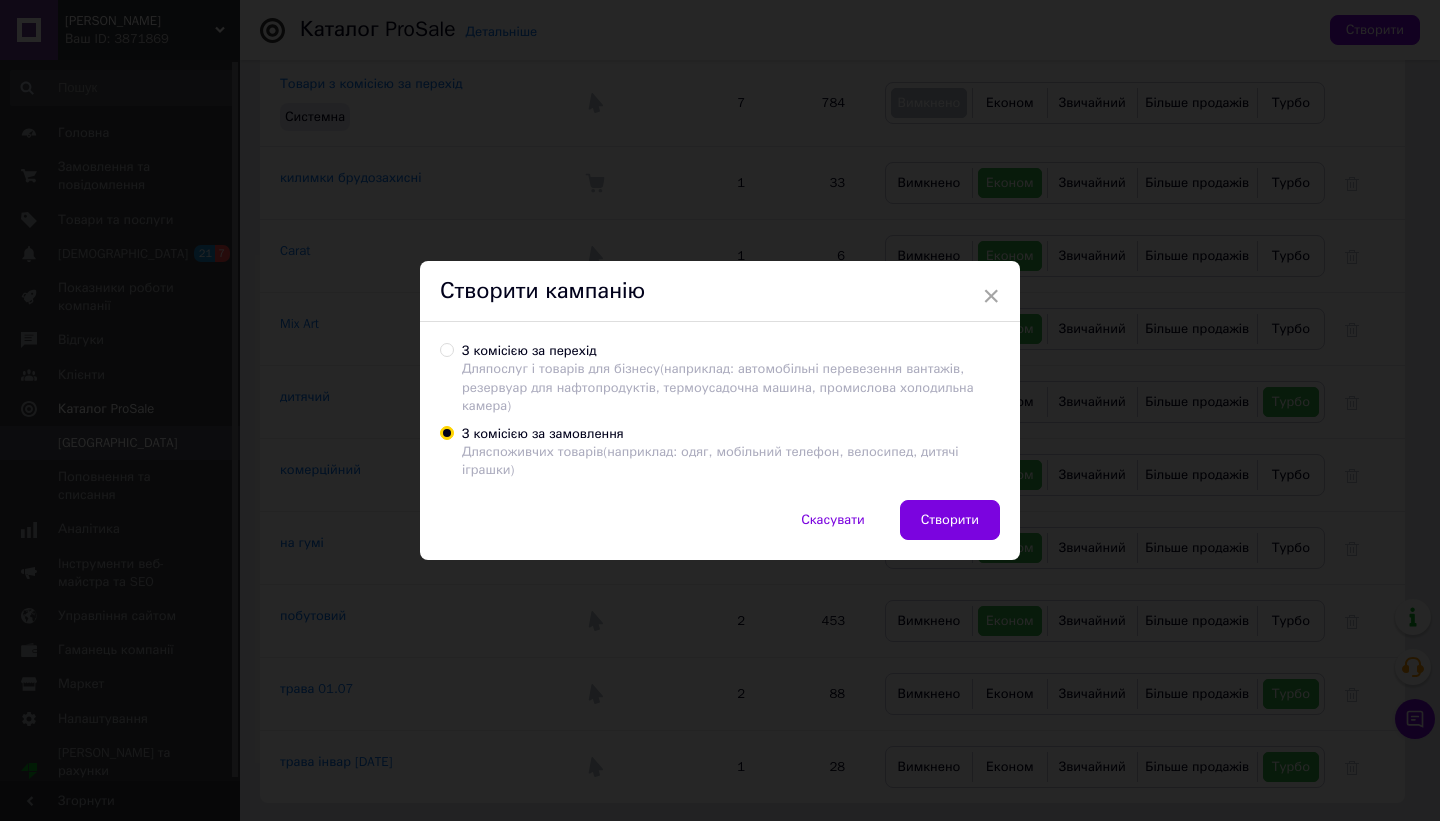 click on "З комісією за перехід Для  послуг і товарів для бізнесу  (наприклад: автомобільні перевезення вантажів,
резервуар для нафтопродуктів, термоусадочна машина, промислова холодильна камера)" at bounding box center [446, 349] 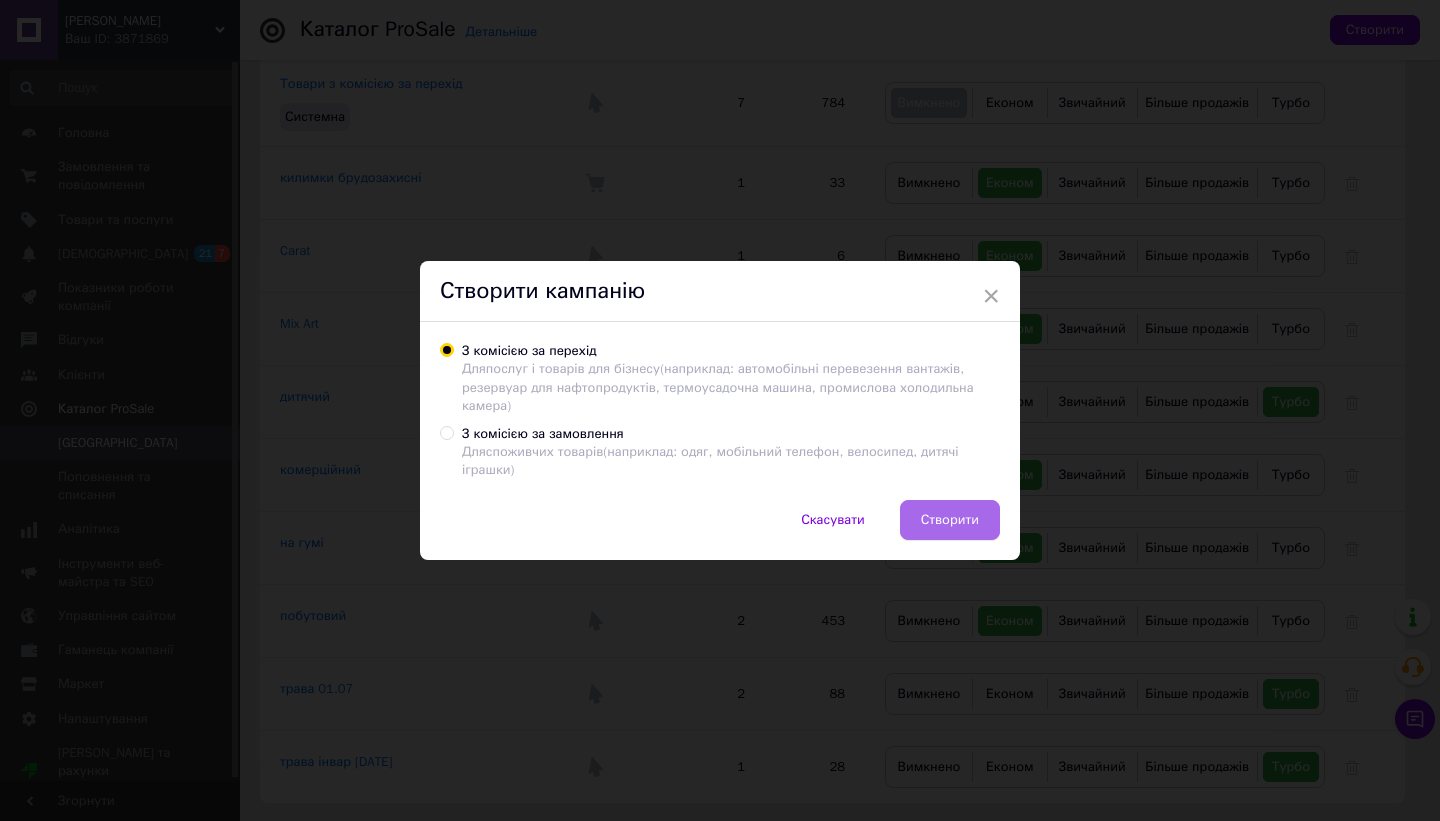 click on "Створити" at bounding box center [950, 520] 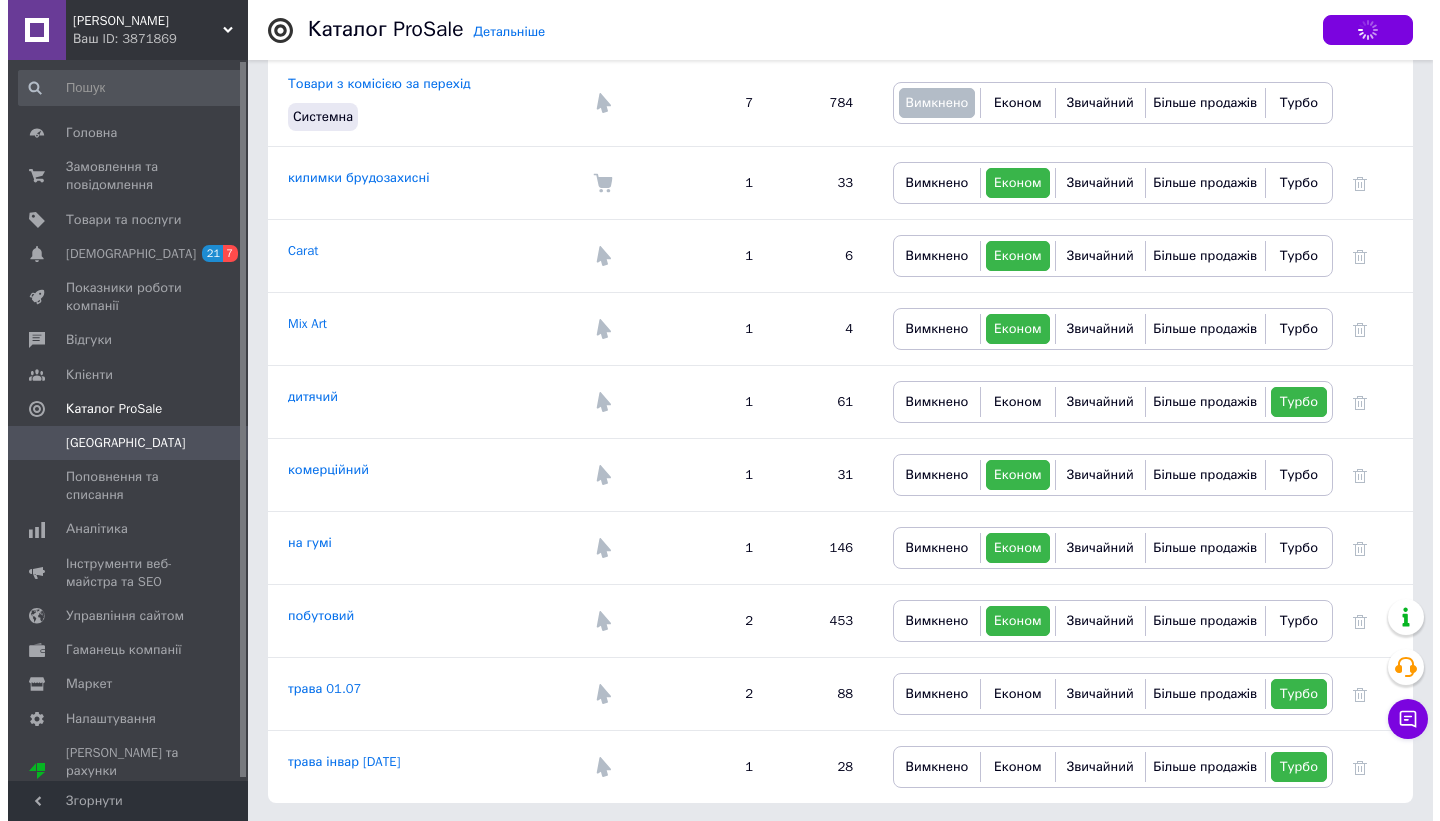 scroll, scrollTop: 0, scrollLeft: 0, axis: both 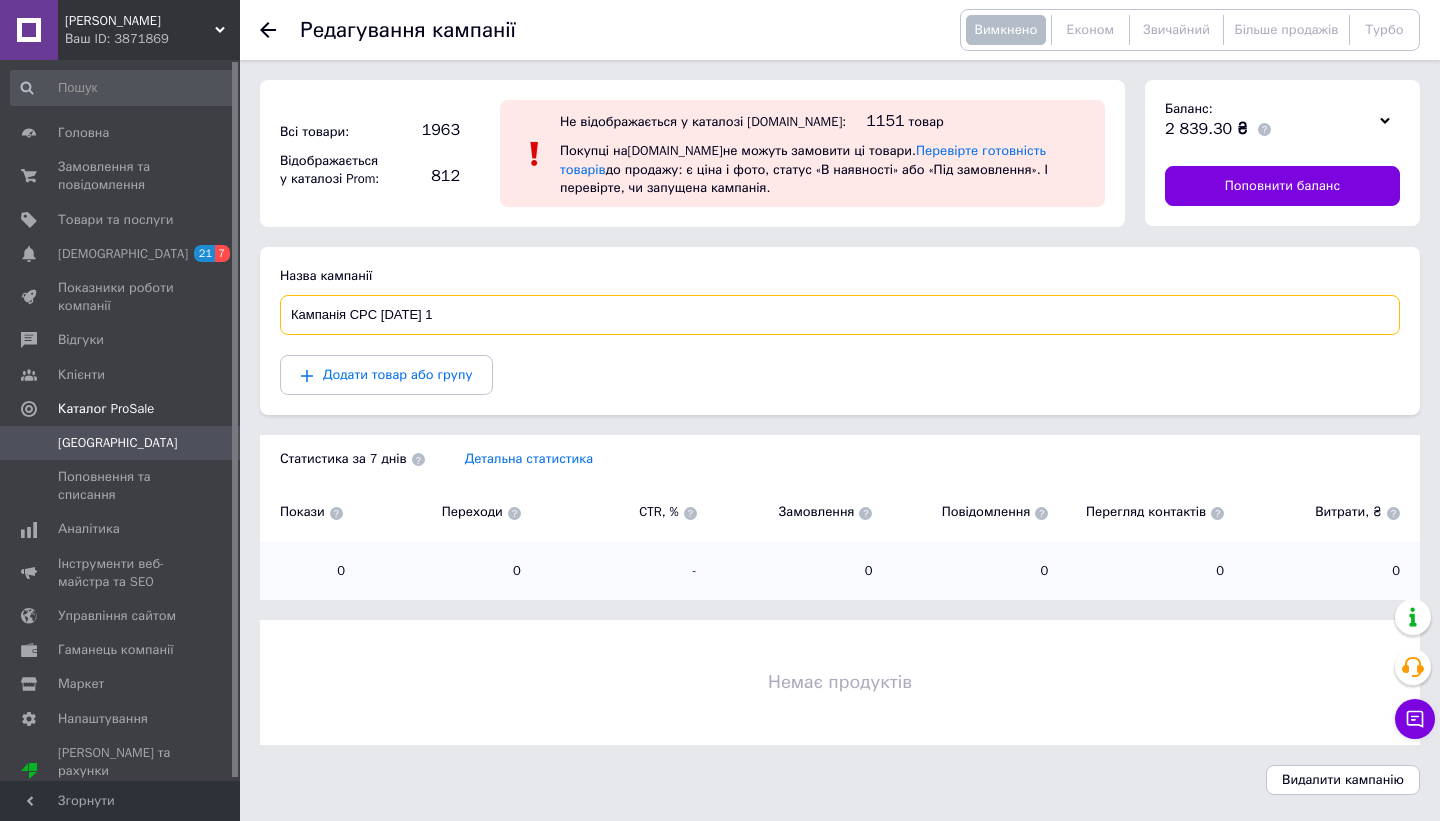 drag, startPoint x: 465, startPoint y: 312, endPoint x: 273, endPoint y: 319, distance: 192.12756 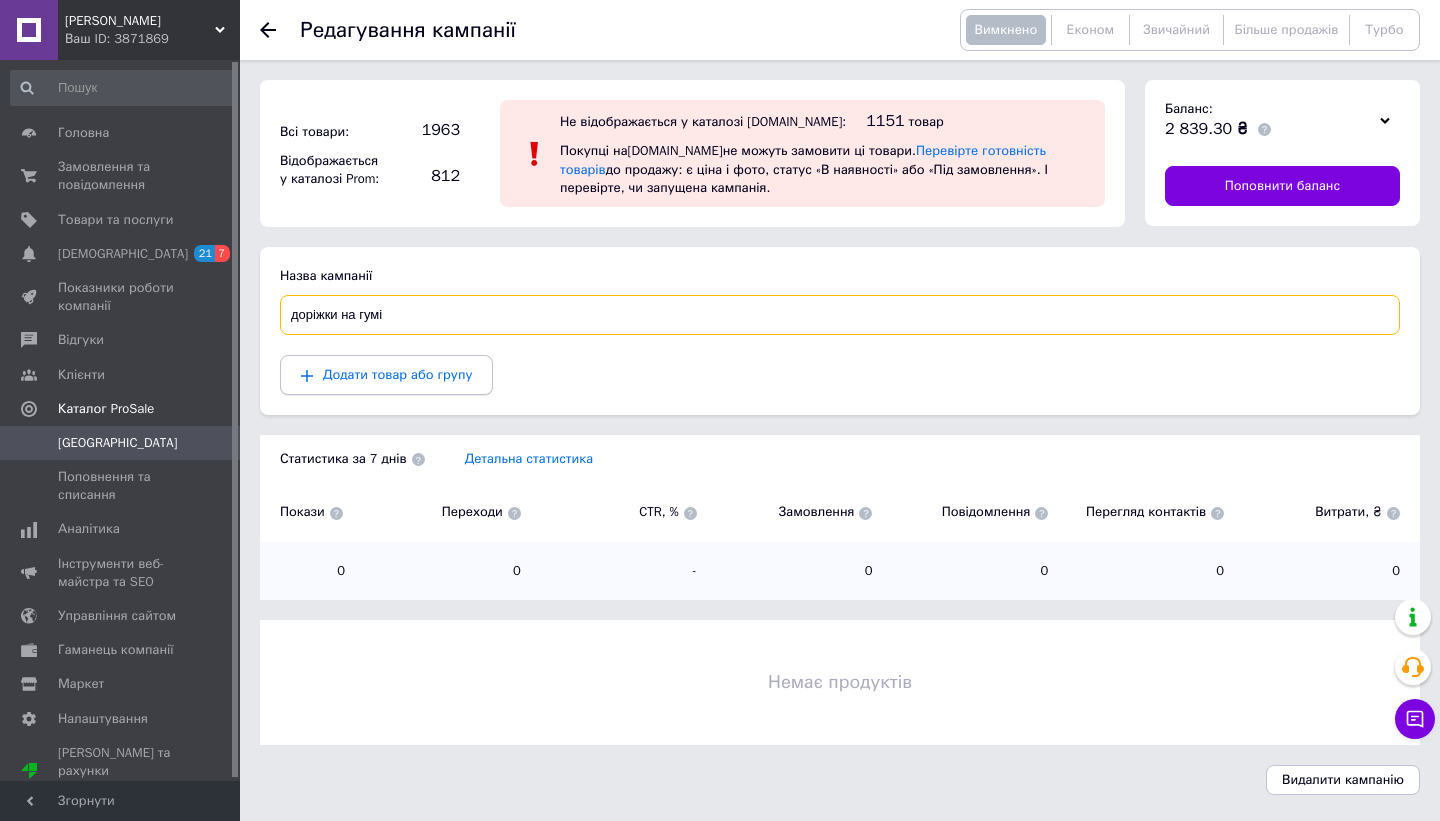 type on "доріжки на гумі" 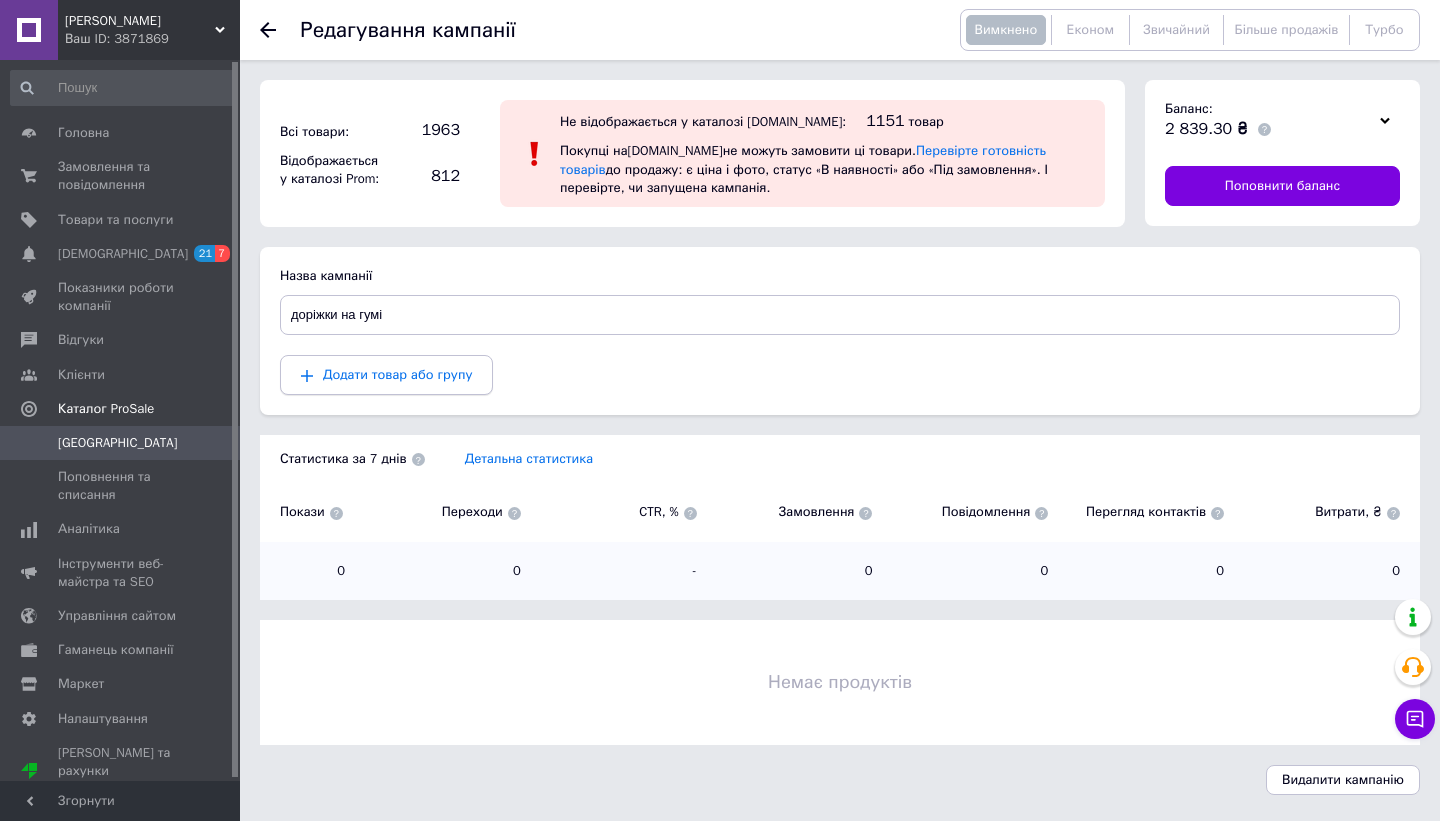 click on "Додати товар або групу" at bounding box center [397, 374] 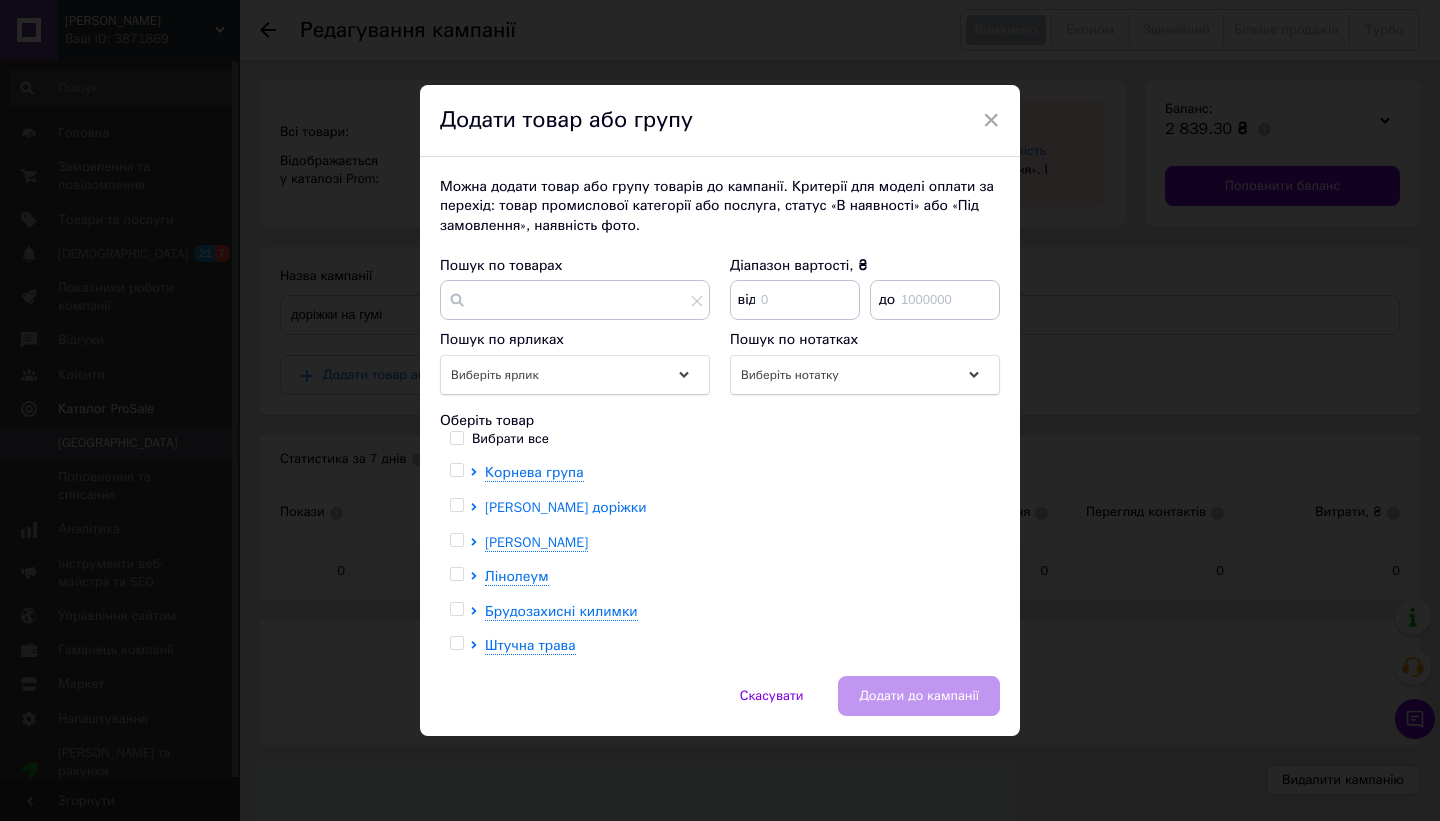 click on "Килимові доріжки" at bounding box center [565, 507] 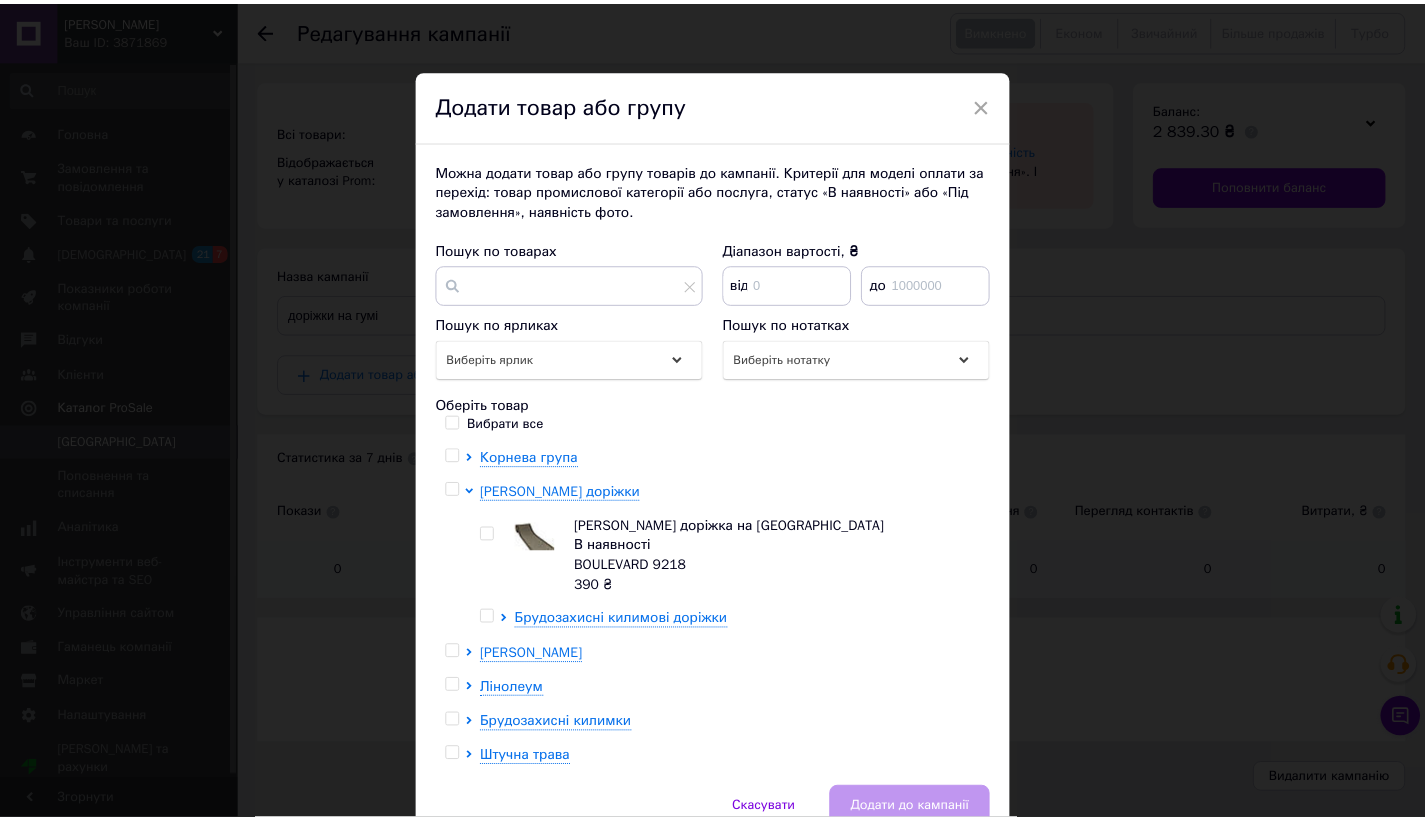 scroll, scrollTop: 87, scrollLeft: 0, axis: vertical 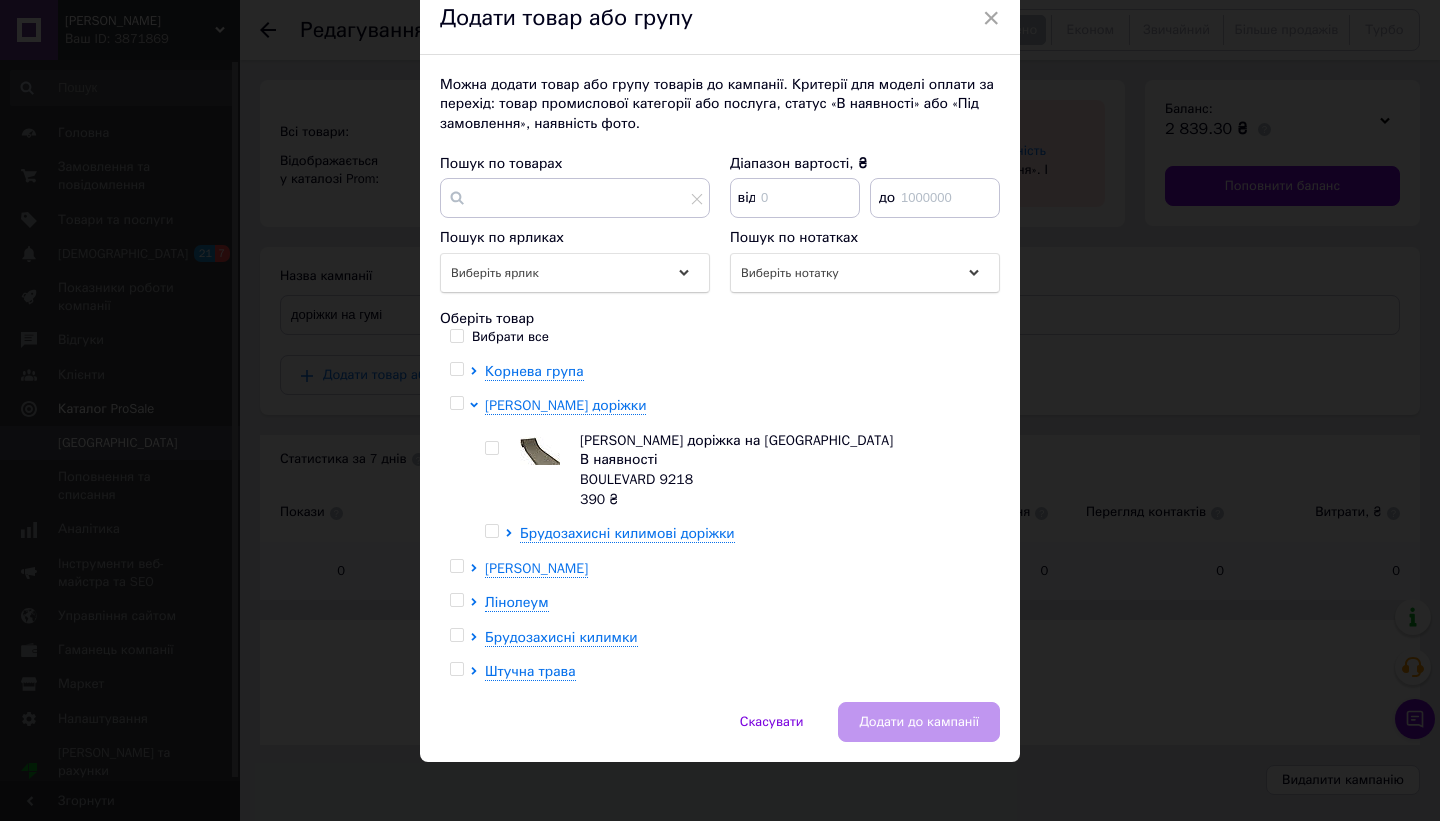 click at bounding box center (491, 531) 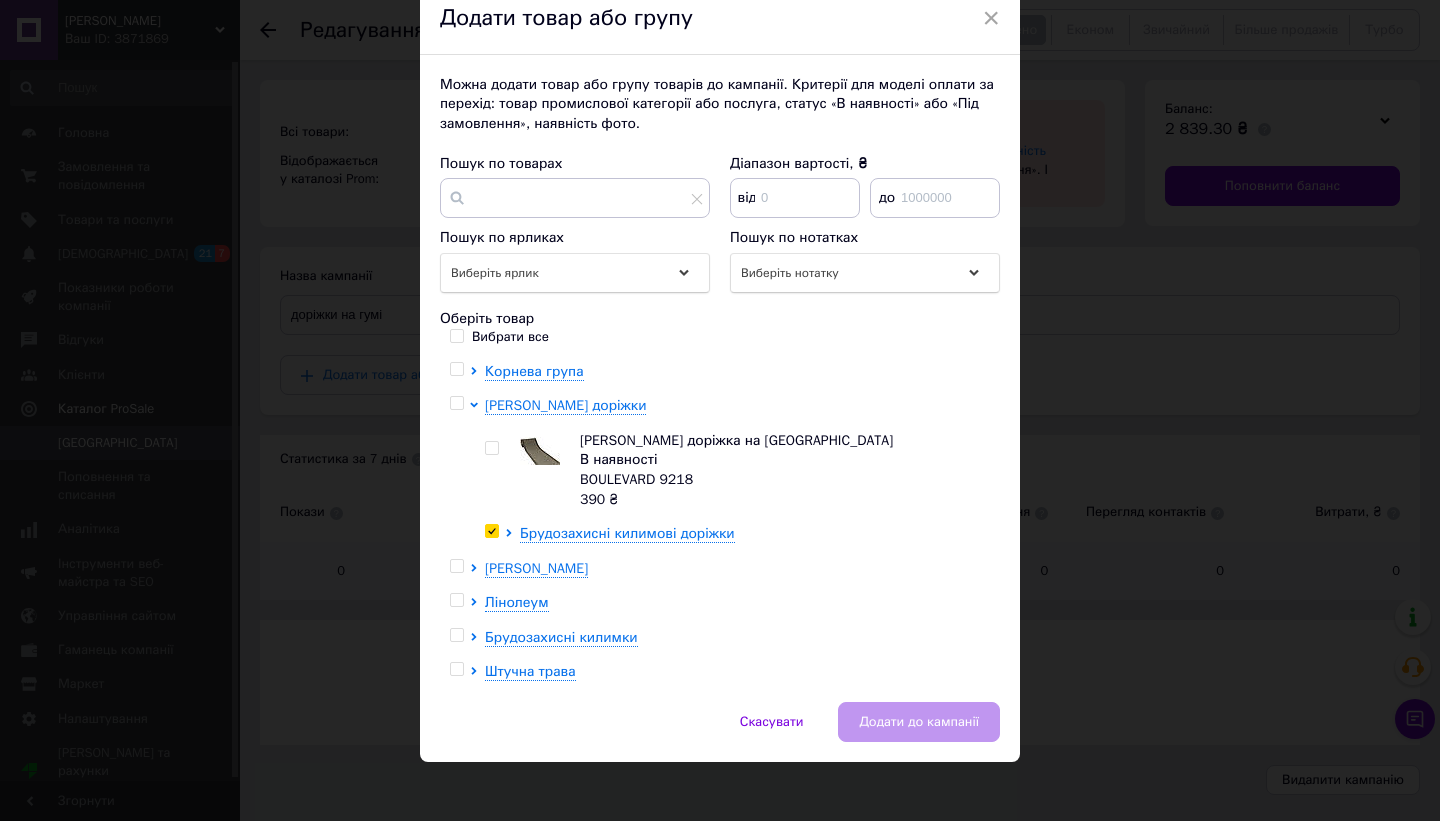 checkbox on "true" 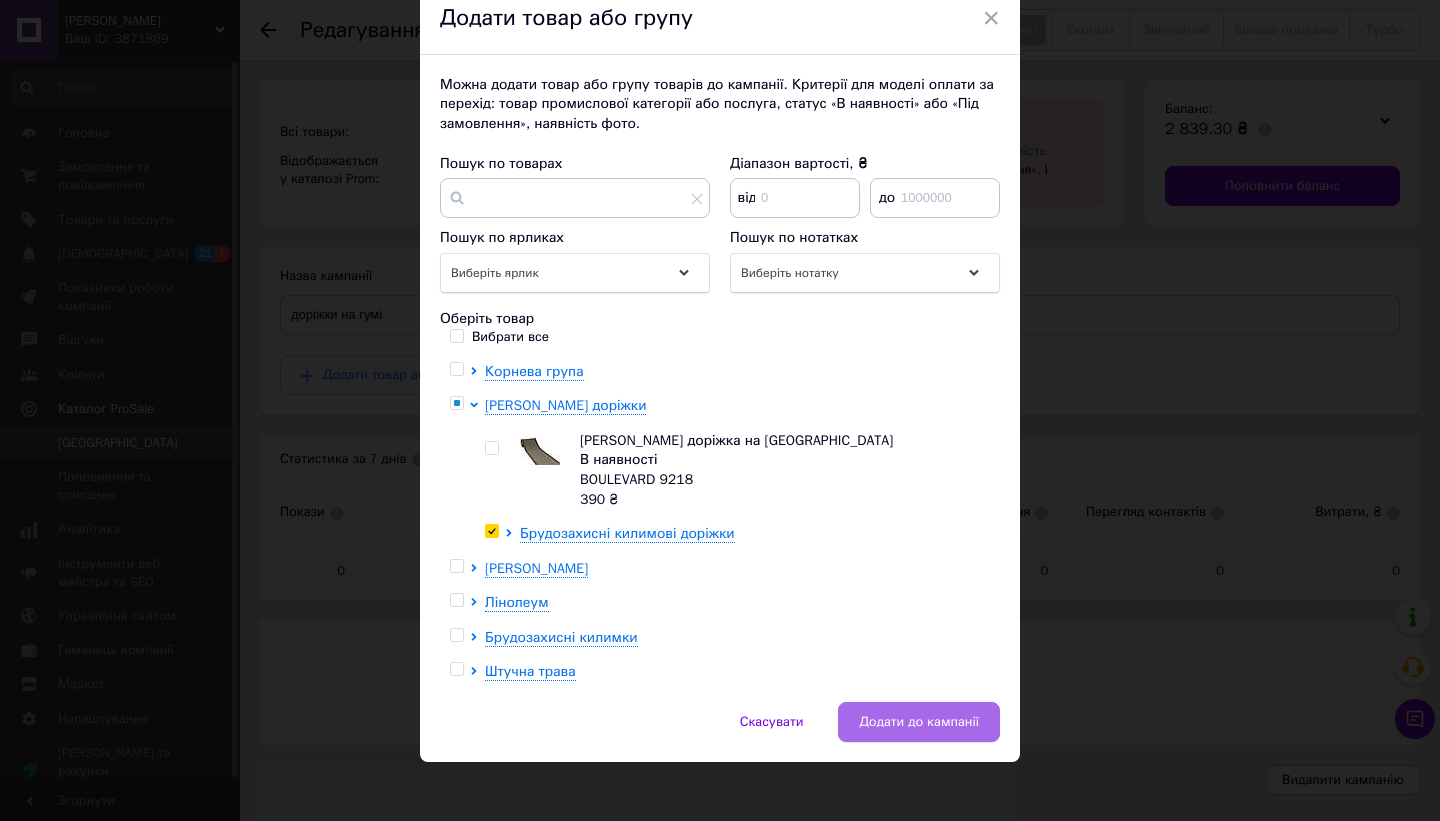 click on "Додати до кампанії" at bounding box center (919, 722) 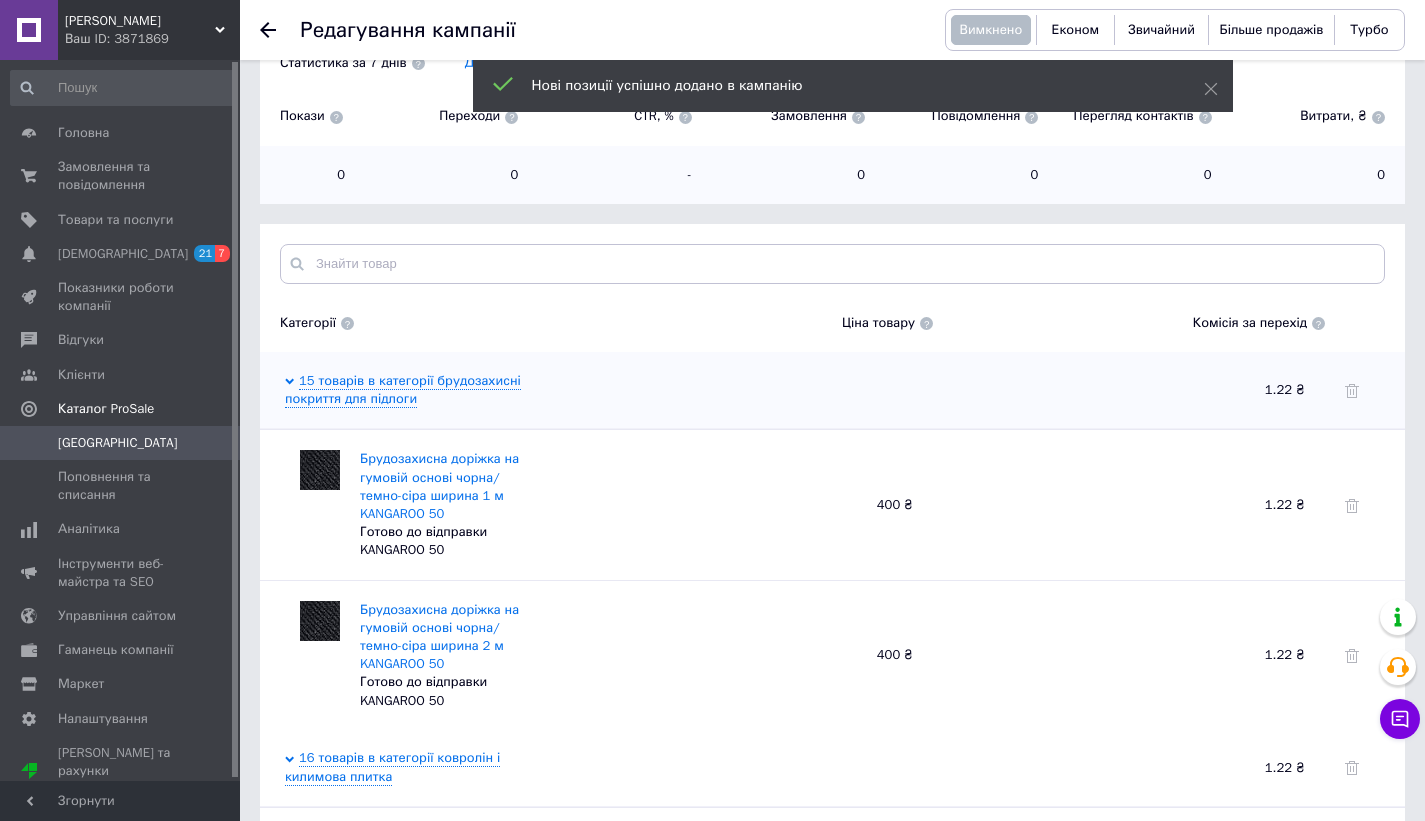 scroll, scrollTop: 0, scrollLeft: 0, axis: both 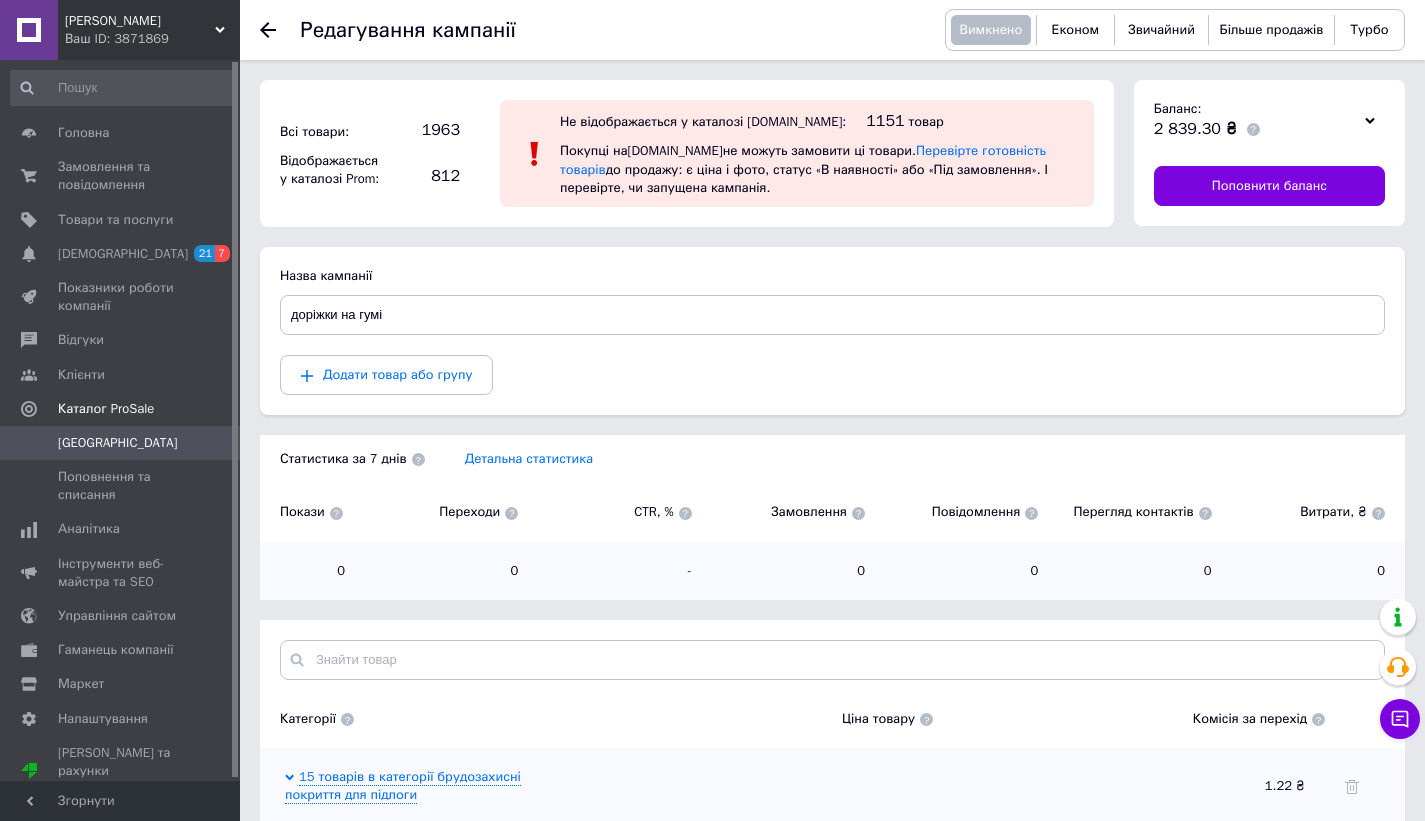 click 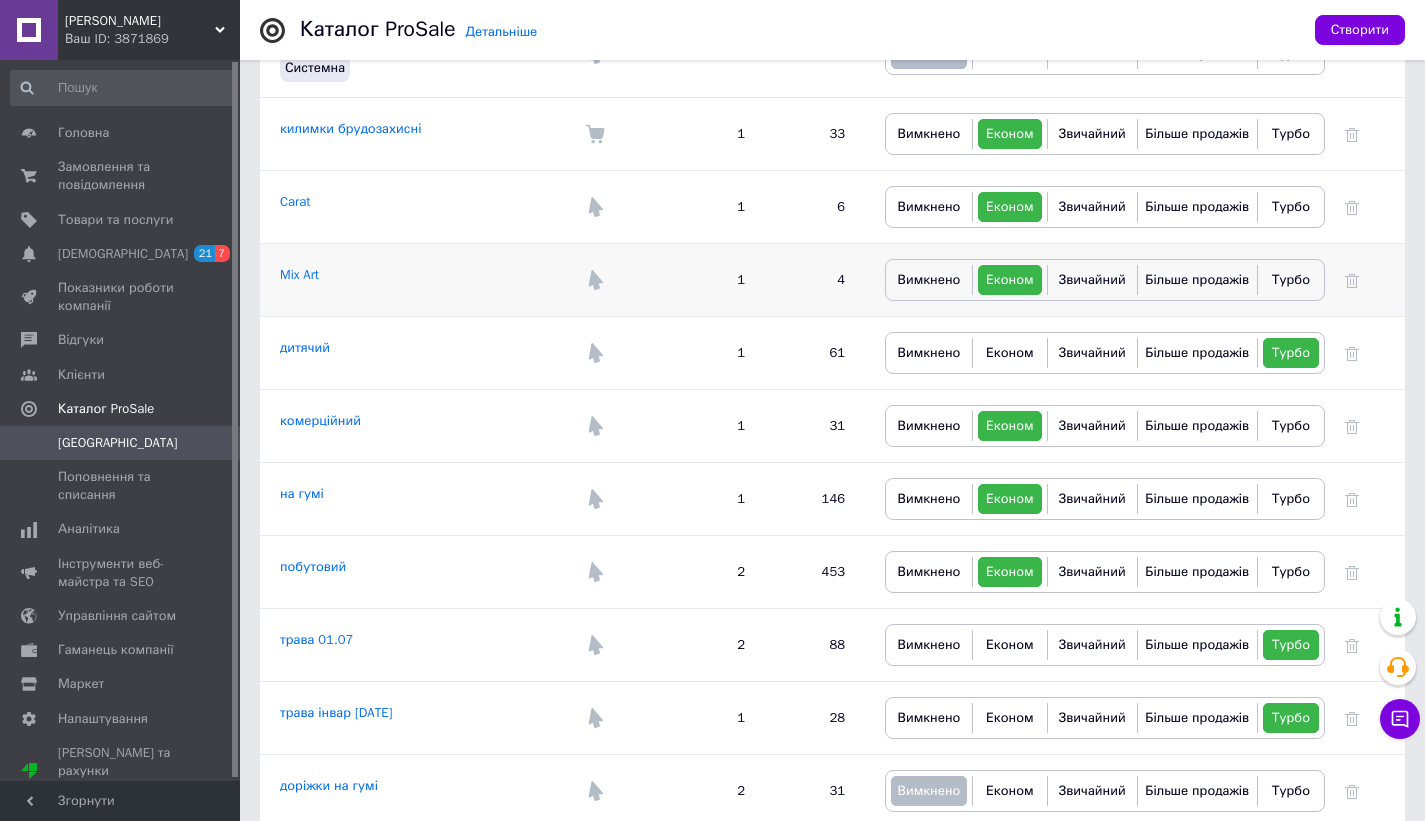 scroll, scrollTop: 396, scrollLeft: 0, axis: vertical 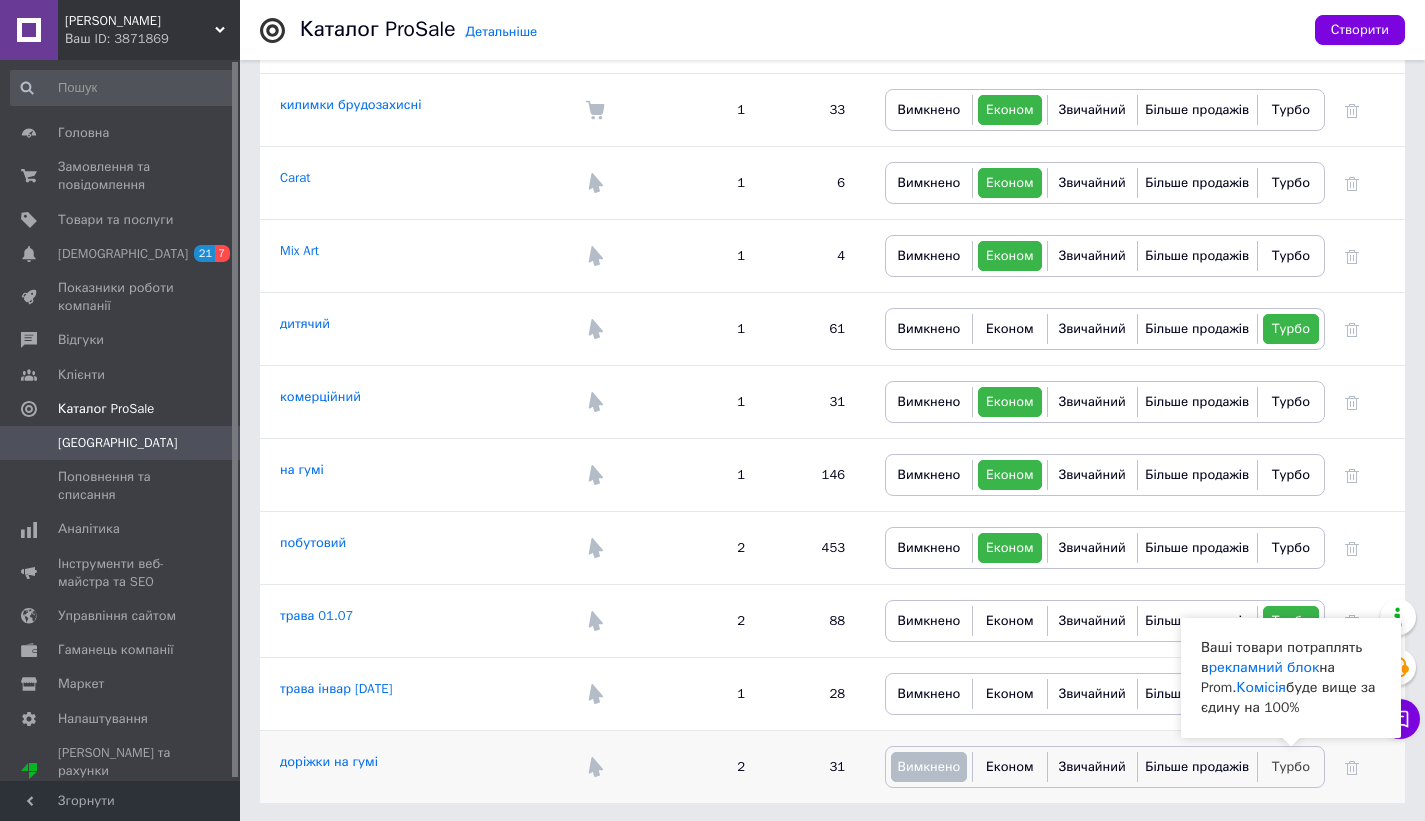 click on "Турбо" at bounding box center (1291, 766) 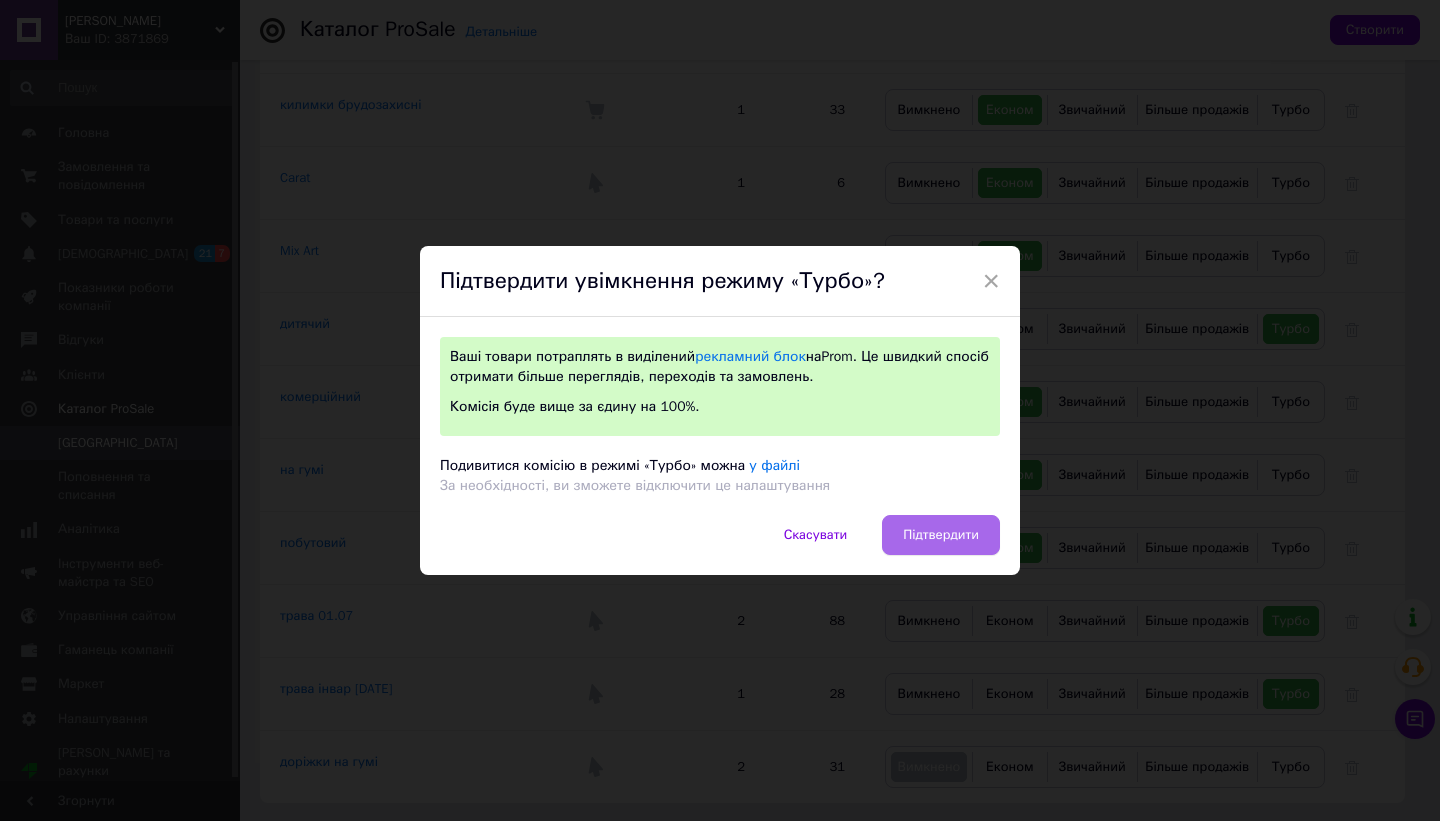 click on "Підтвердити" at bounding box center [941, 535] 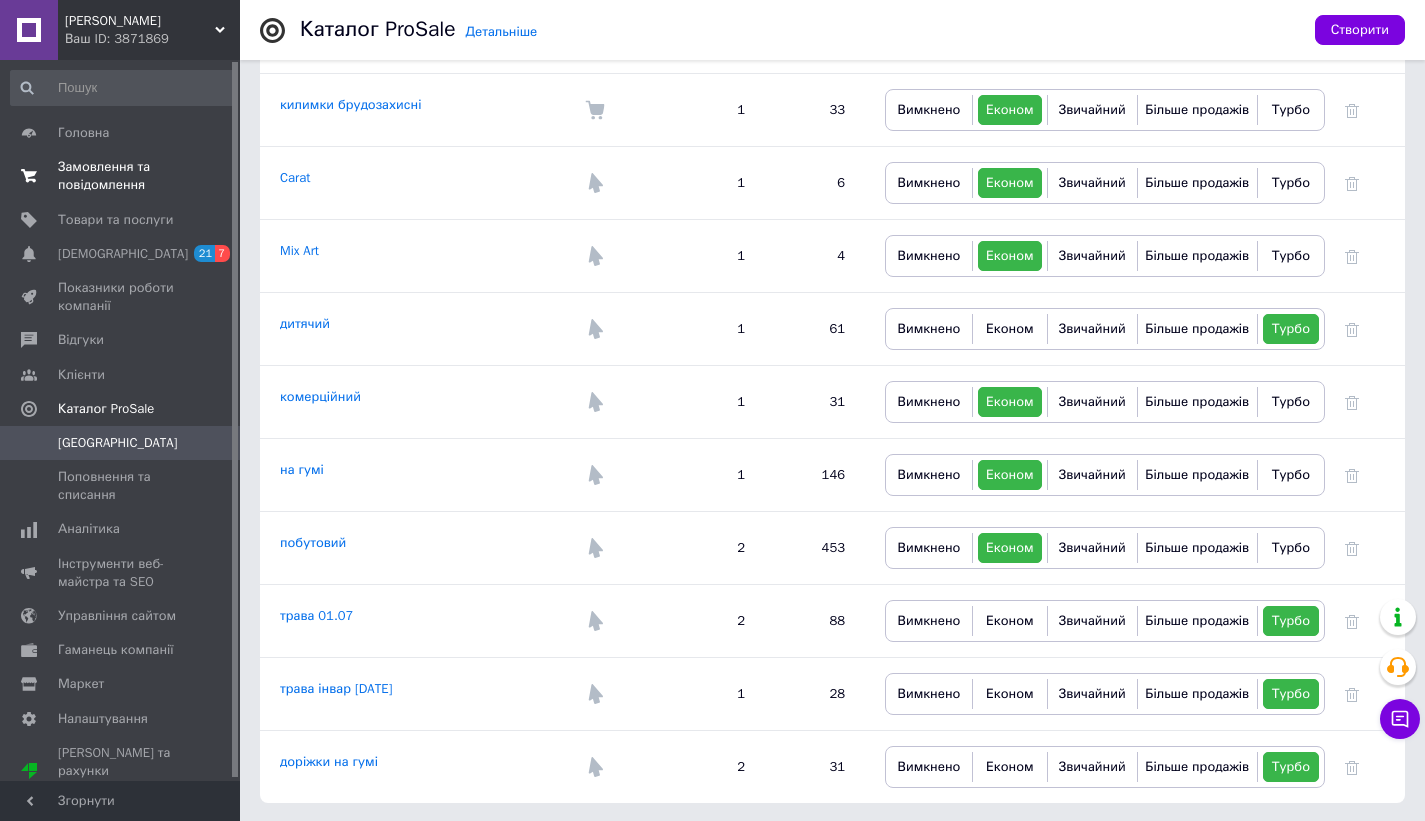 click on "Замовлення та повідомлення" at bounding box center (121, 176) 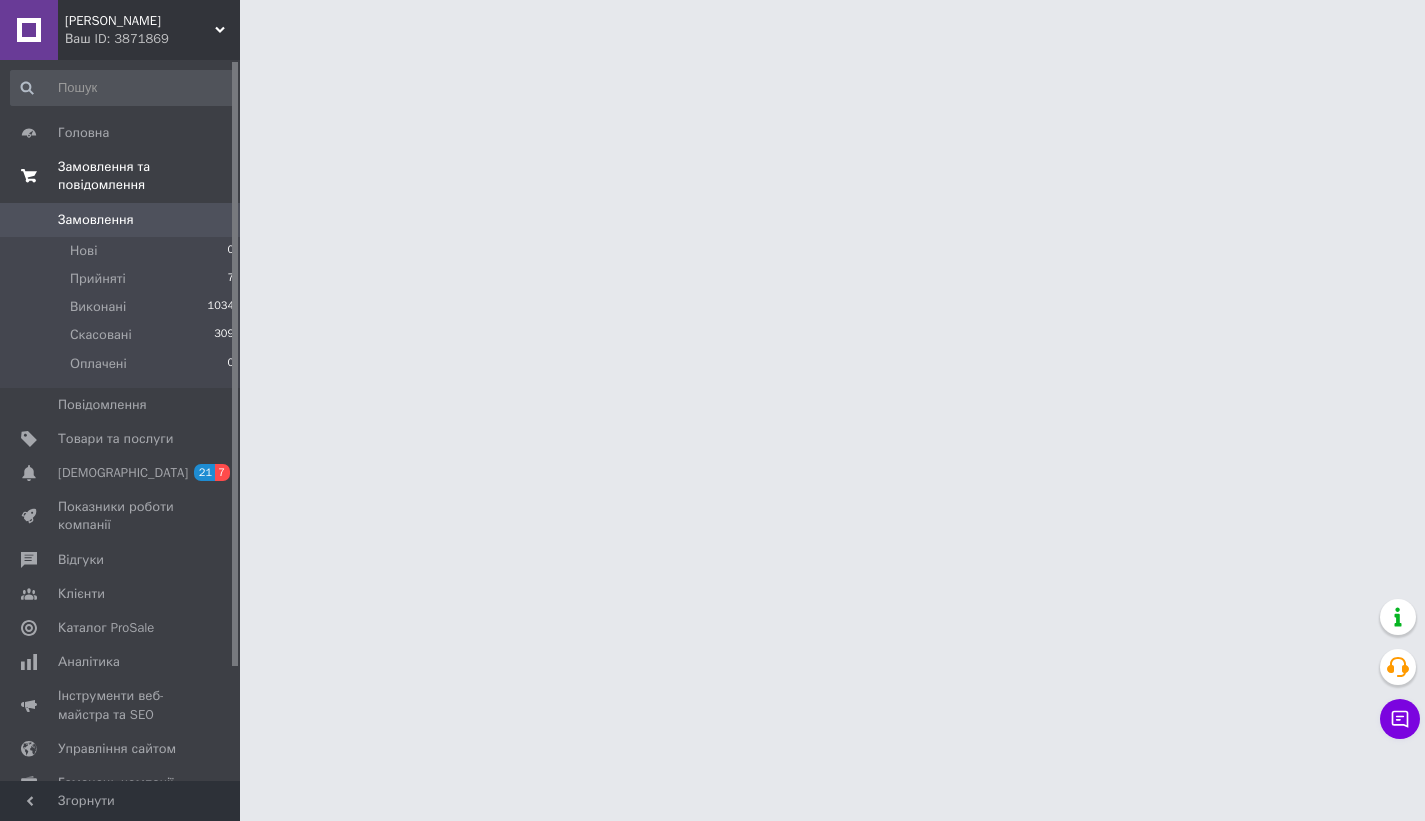 scroll, scrollTop: 0, scrollLeft: 0, axis: both 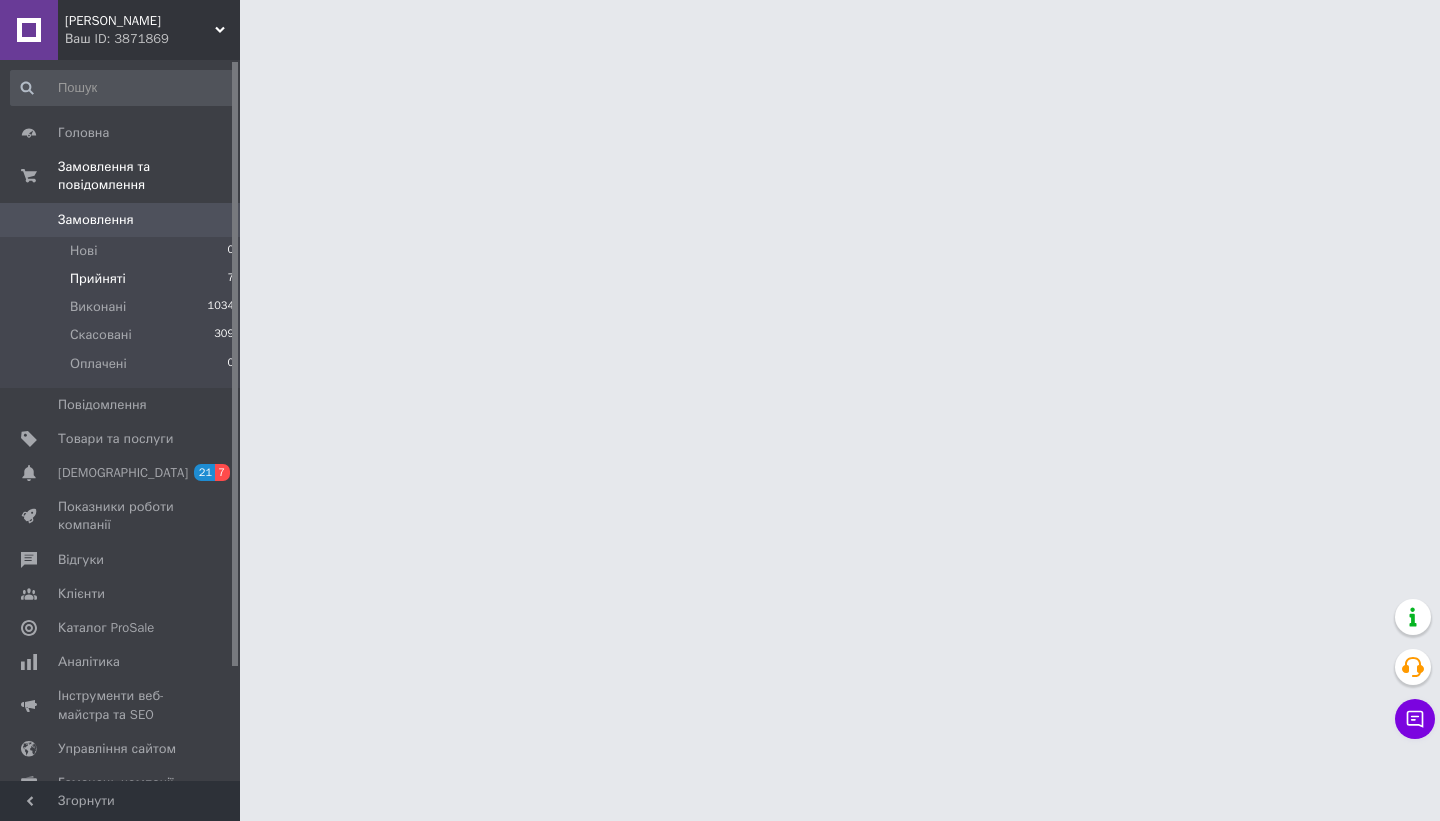 click on "Прийняті" at bounding box center [98, 279] 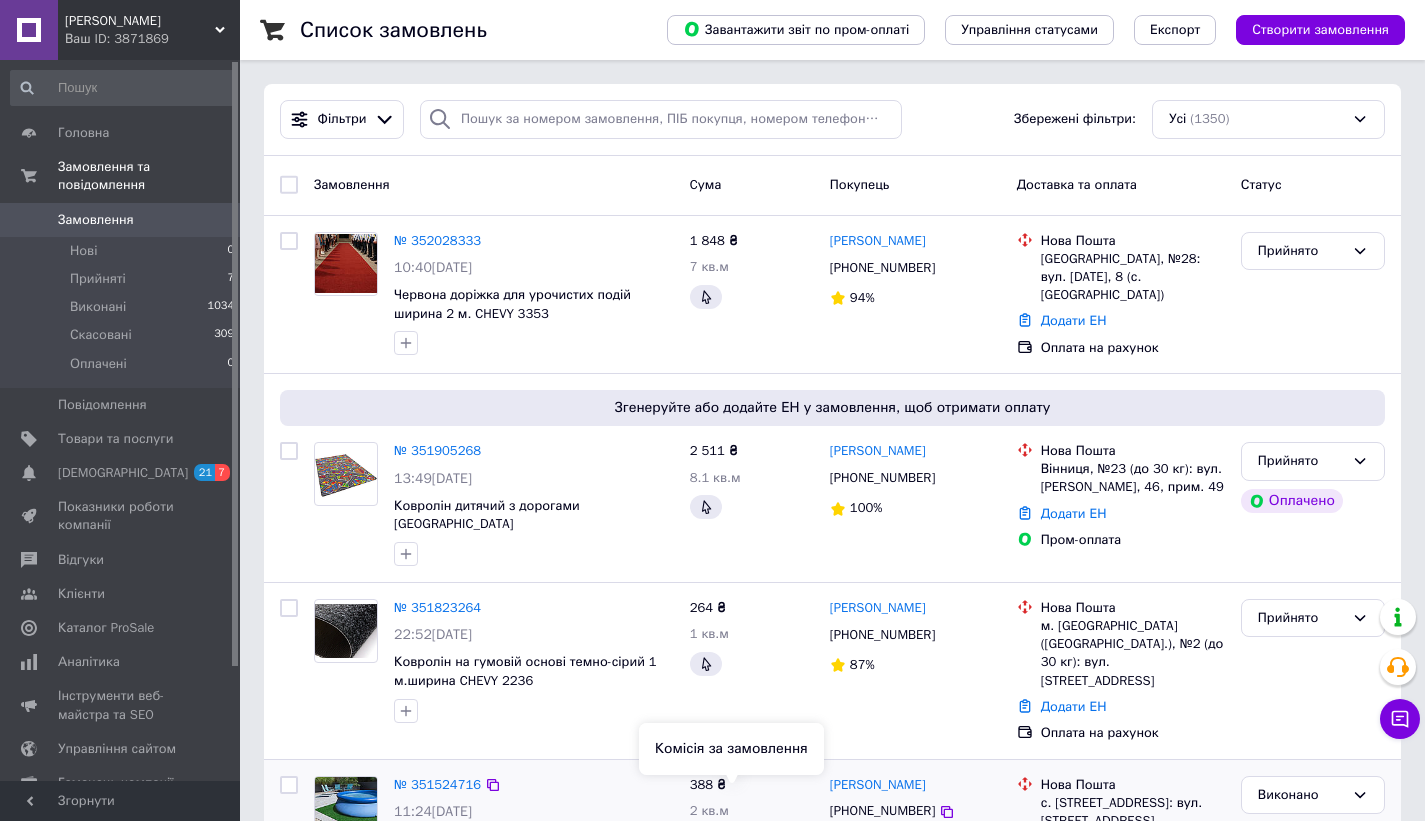scroll, scrollTop: 340, scrollLeft: 0, axis: vertical 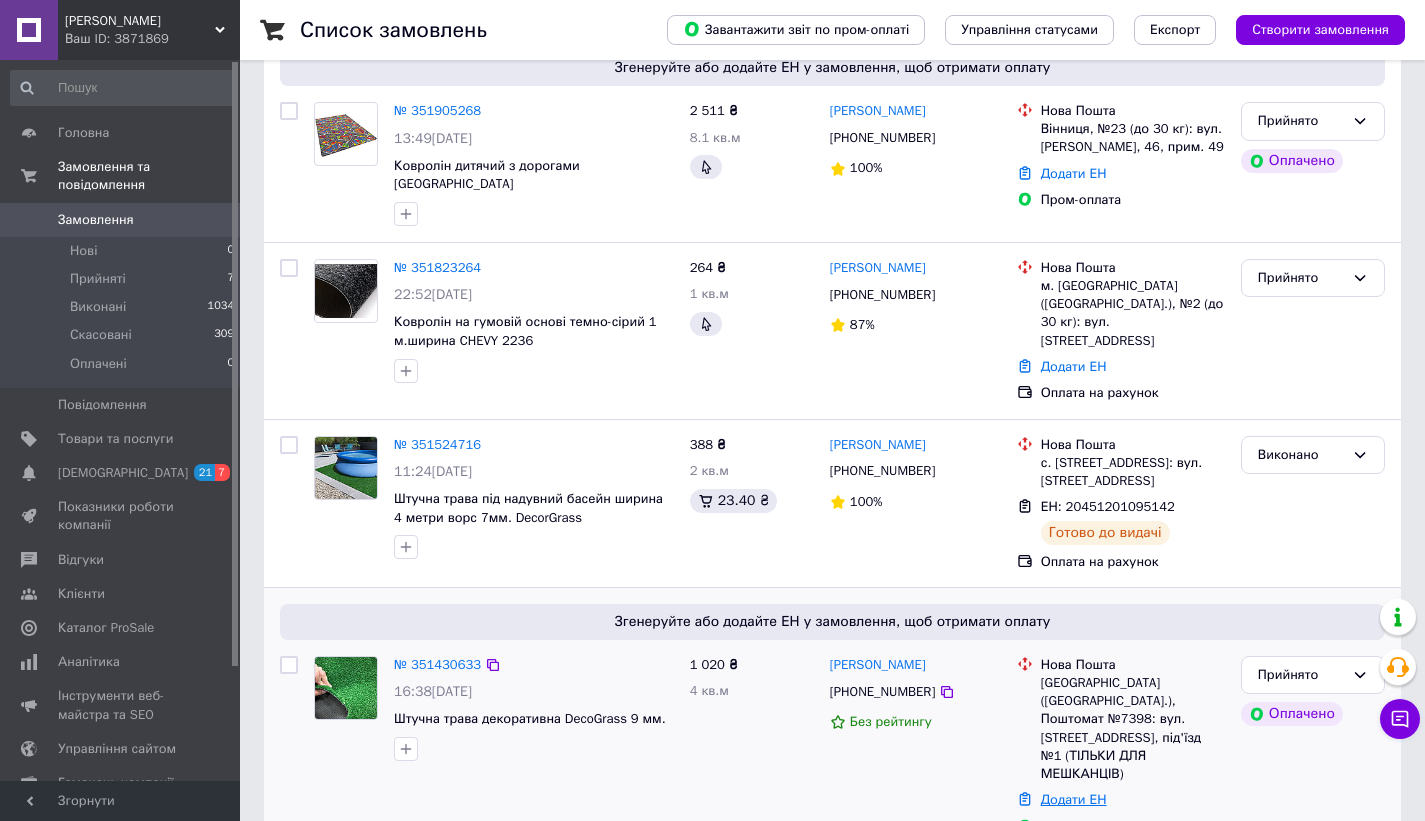 click on "Додати ЕН" at bounding box center [1074, 799] 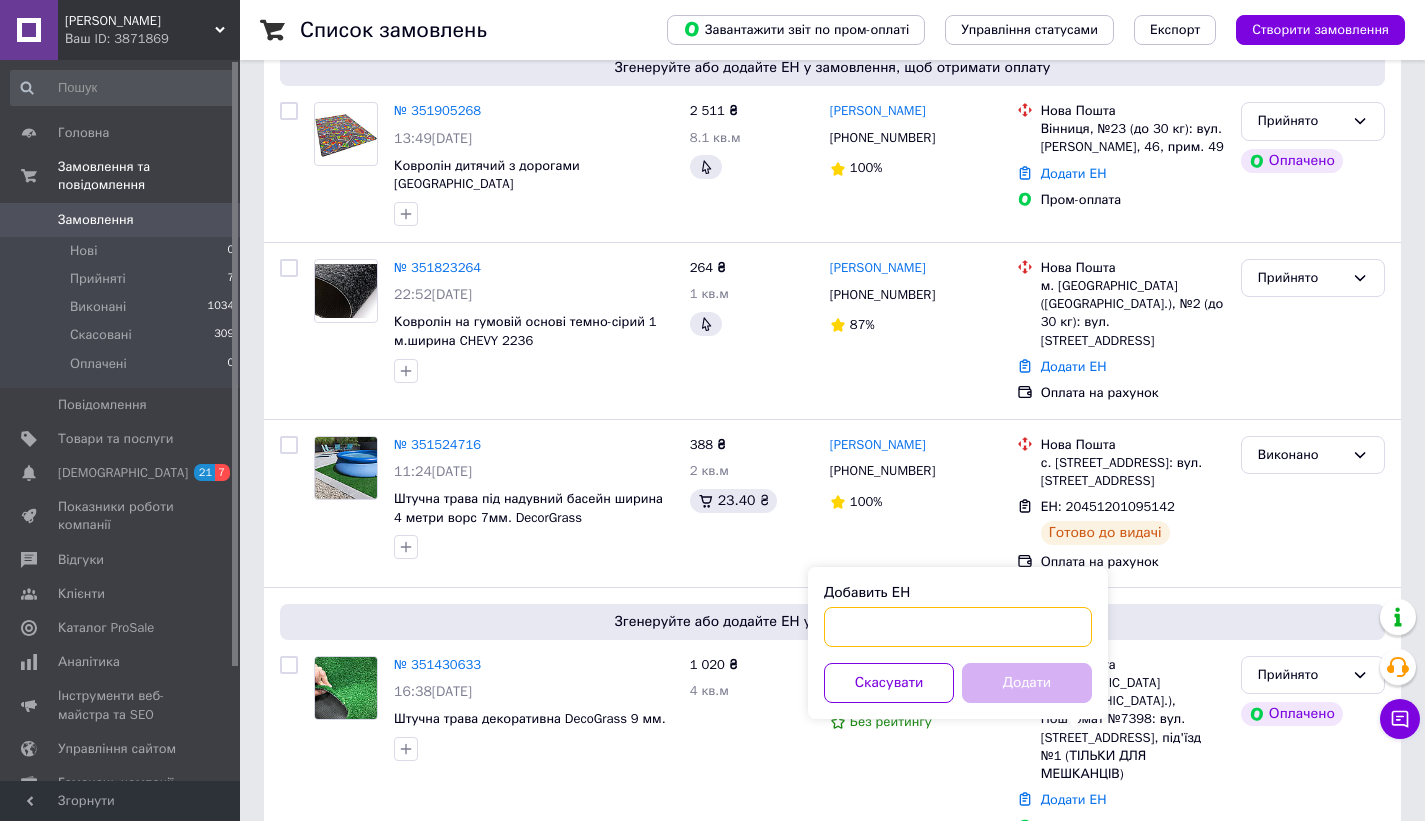 click on "Добавить ЕН" at bounding box center [958, 627] 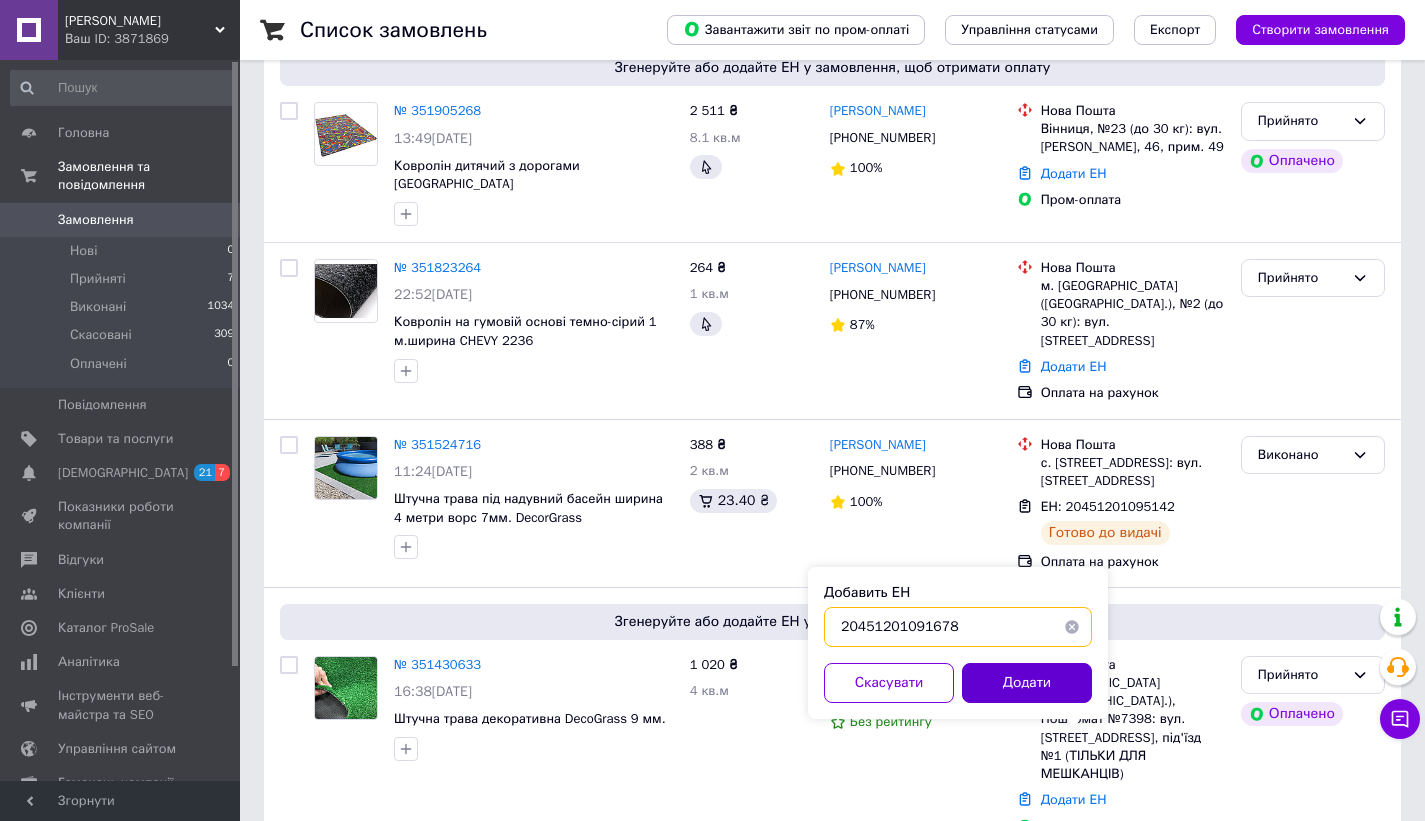 type on "20451201091678" 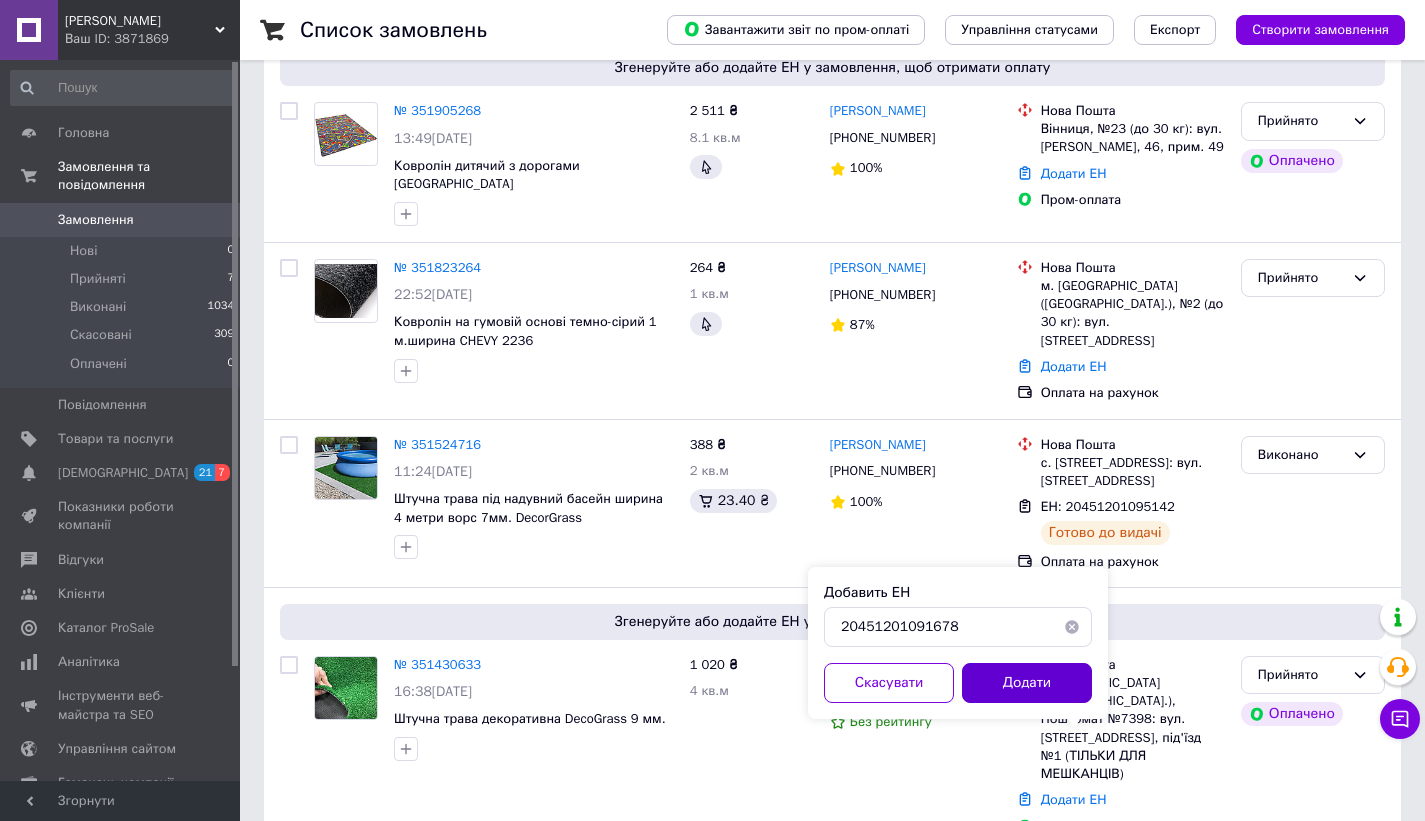 click on "Додати" at bounding box center [1027, 683] 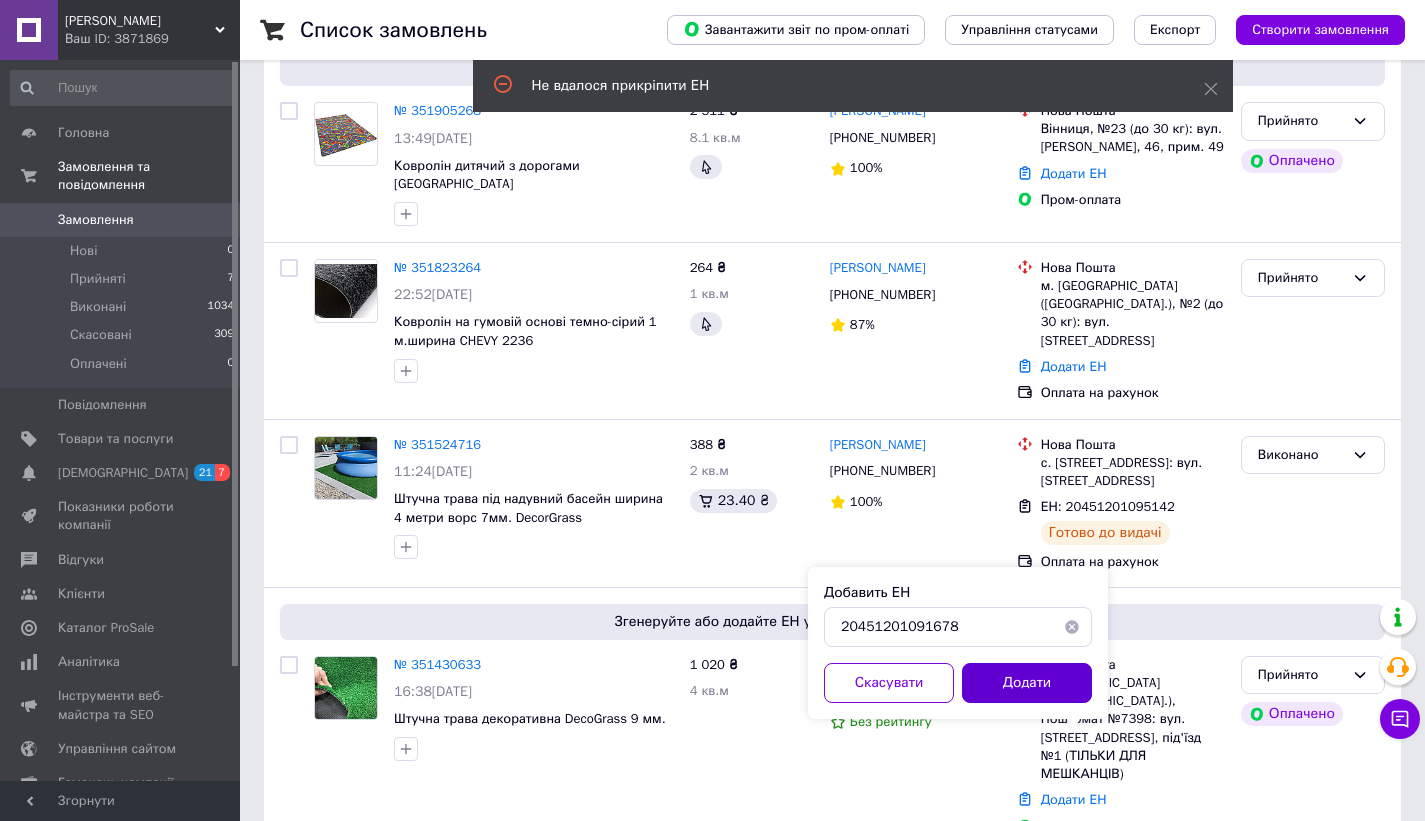 click on "Додати" at bounding box center (1027, 683) 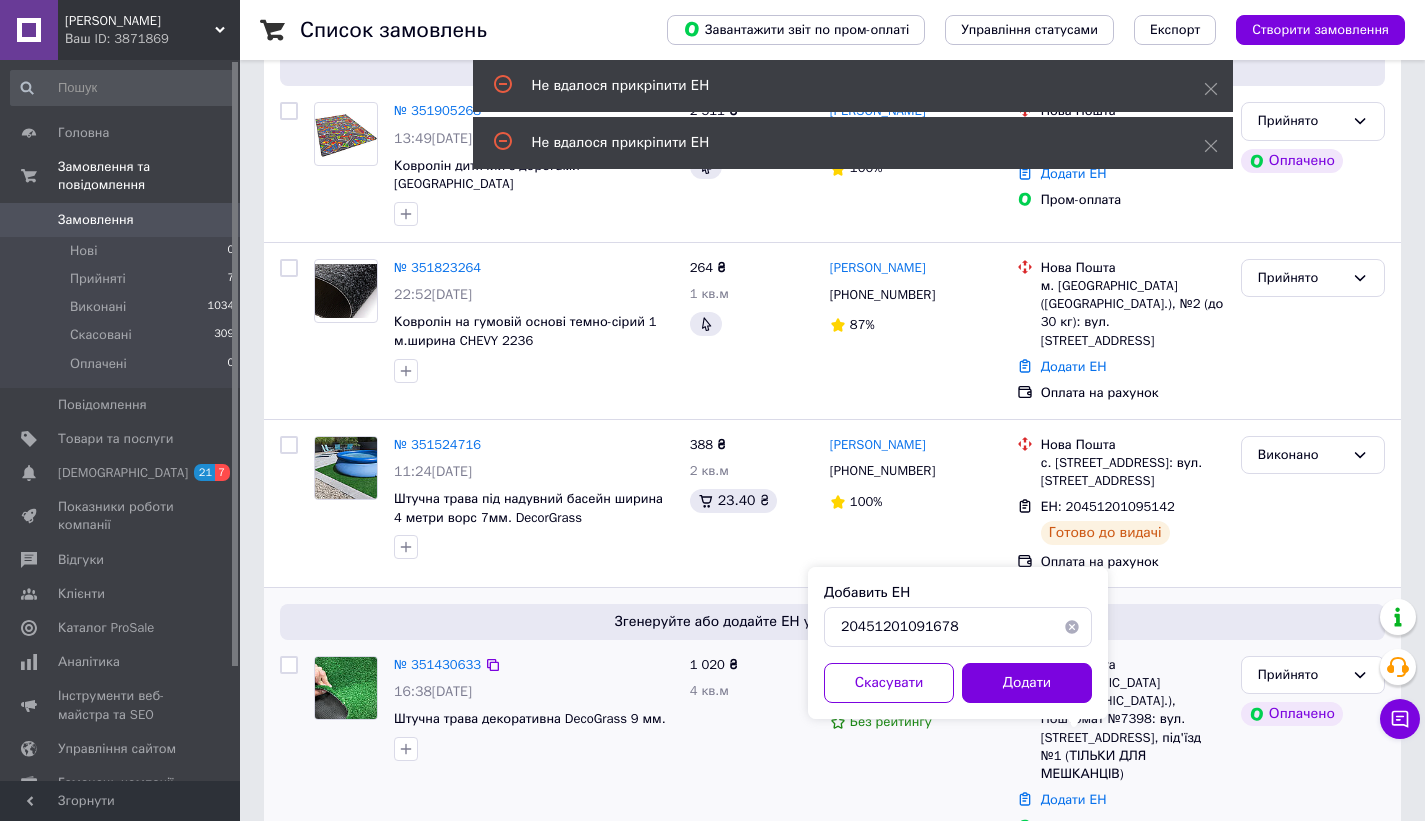 click on "Пром-оплата" at bounding box center [1133, 827] 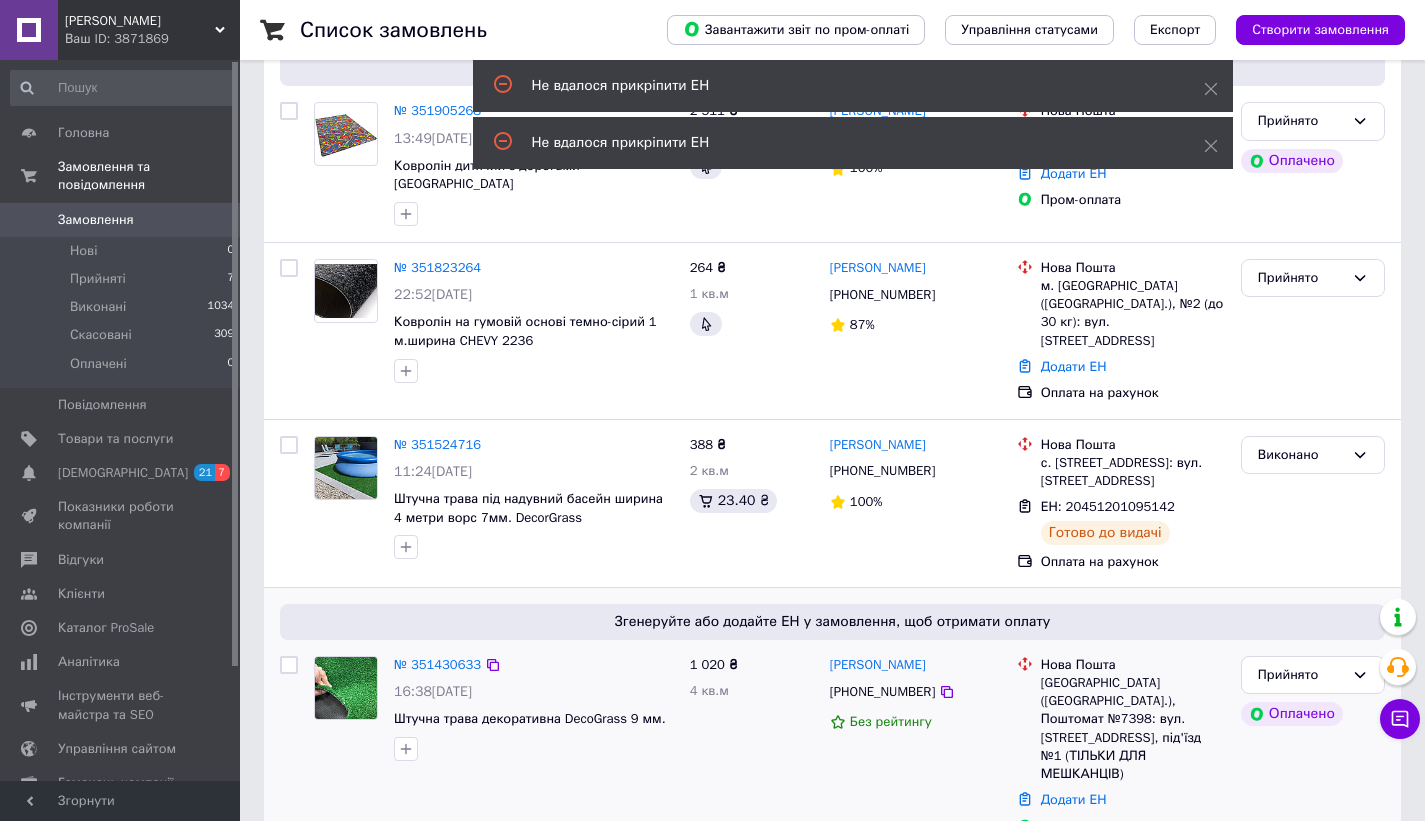 click on "Додати ЕН" at bounding box center [1133, 800] 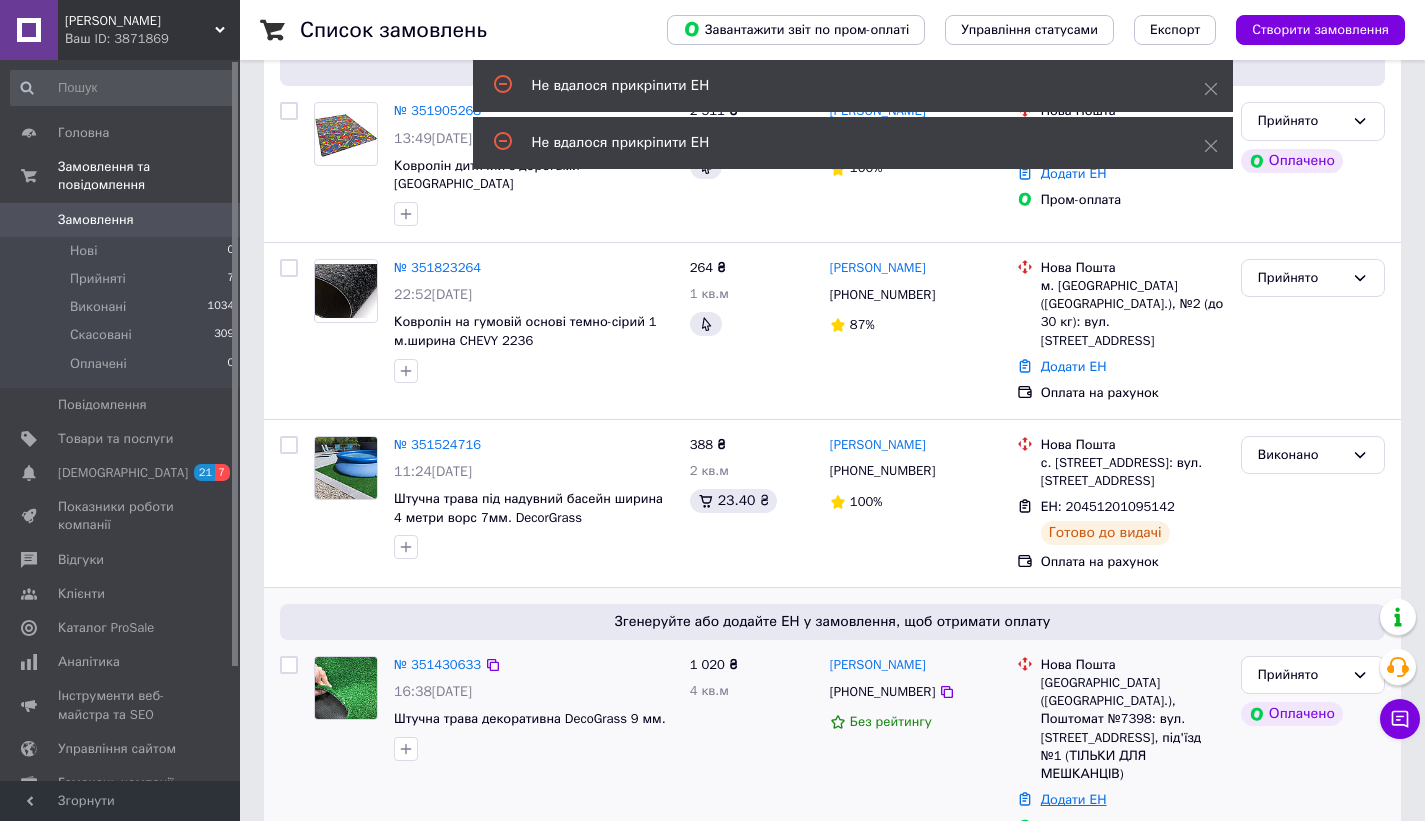 click on "Додати ЕН" at bounding box center [1074, 799] 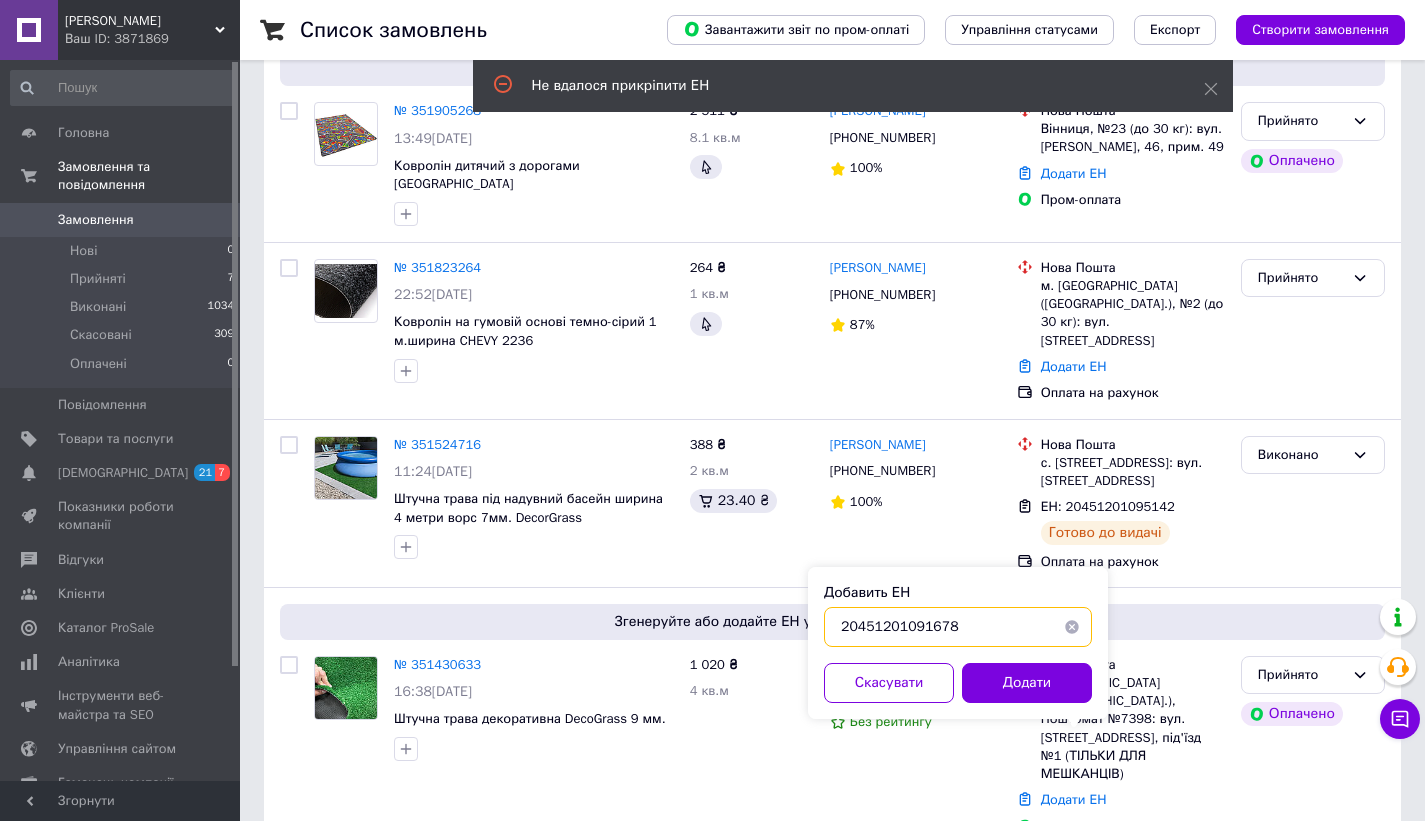 drag, startPoint x: 966, startPoint y: 622, endPoint x: 827, endPoint y: 627, distance: 139.0899 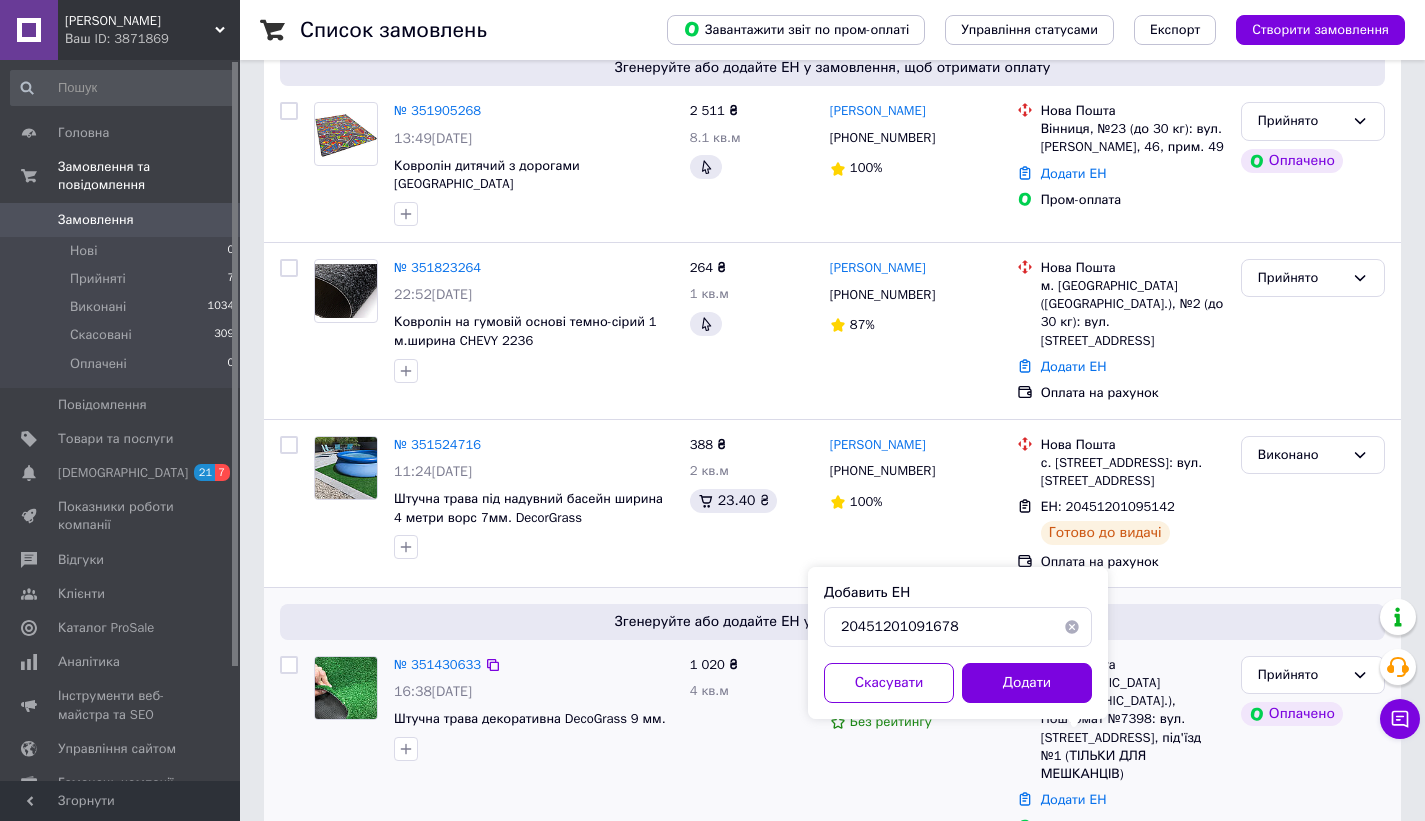 click on "Згенеруйте або додайте ЕН у замовлення, щоб отримати оплату" at bounding box center (832, 622) 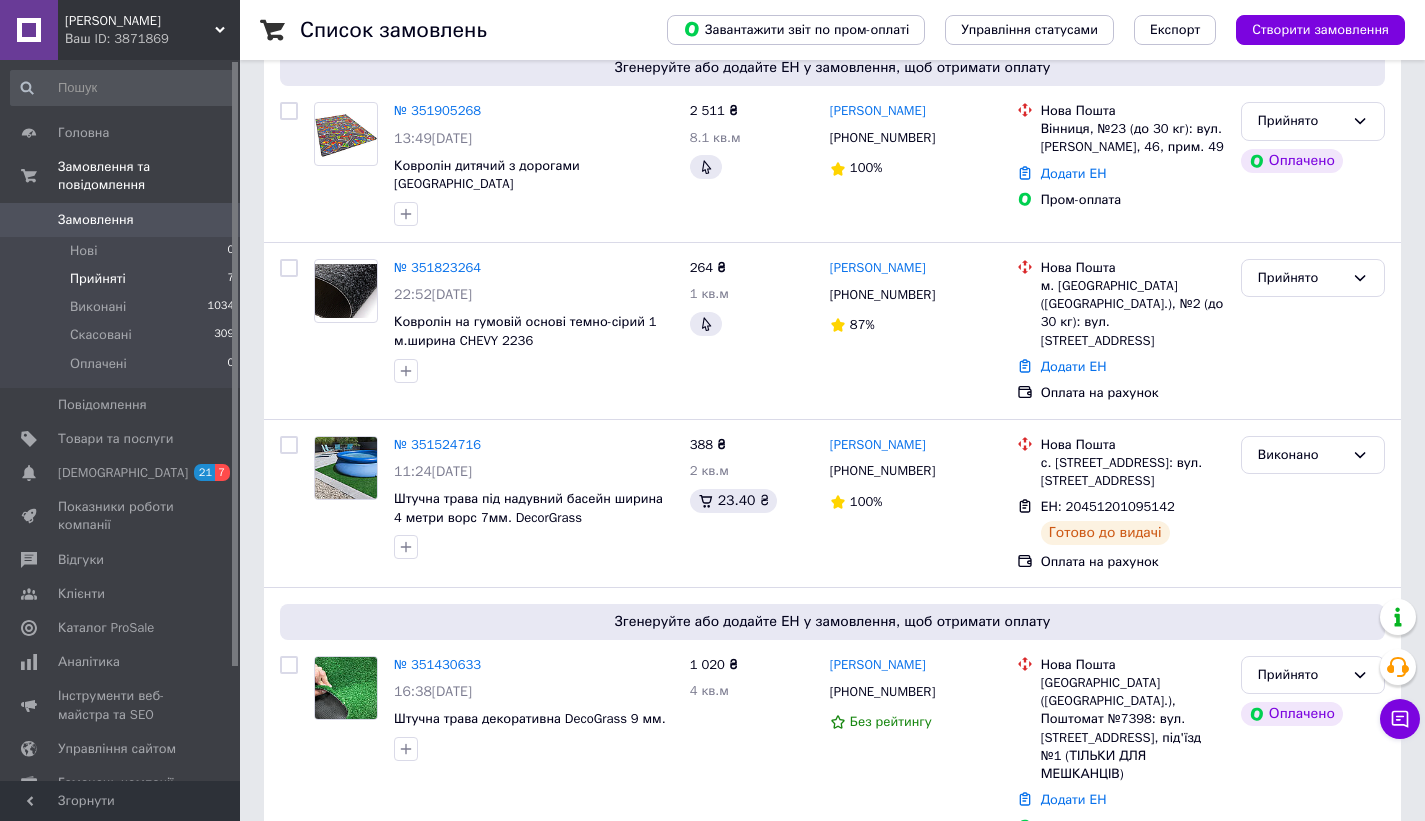 click on "Прийняті" at bounding box center (98, 279) 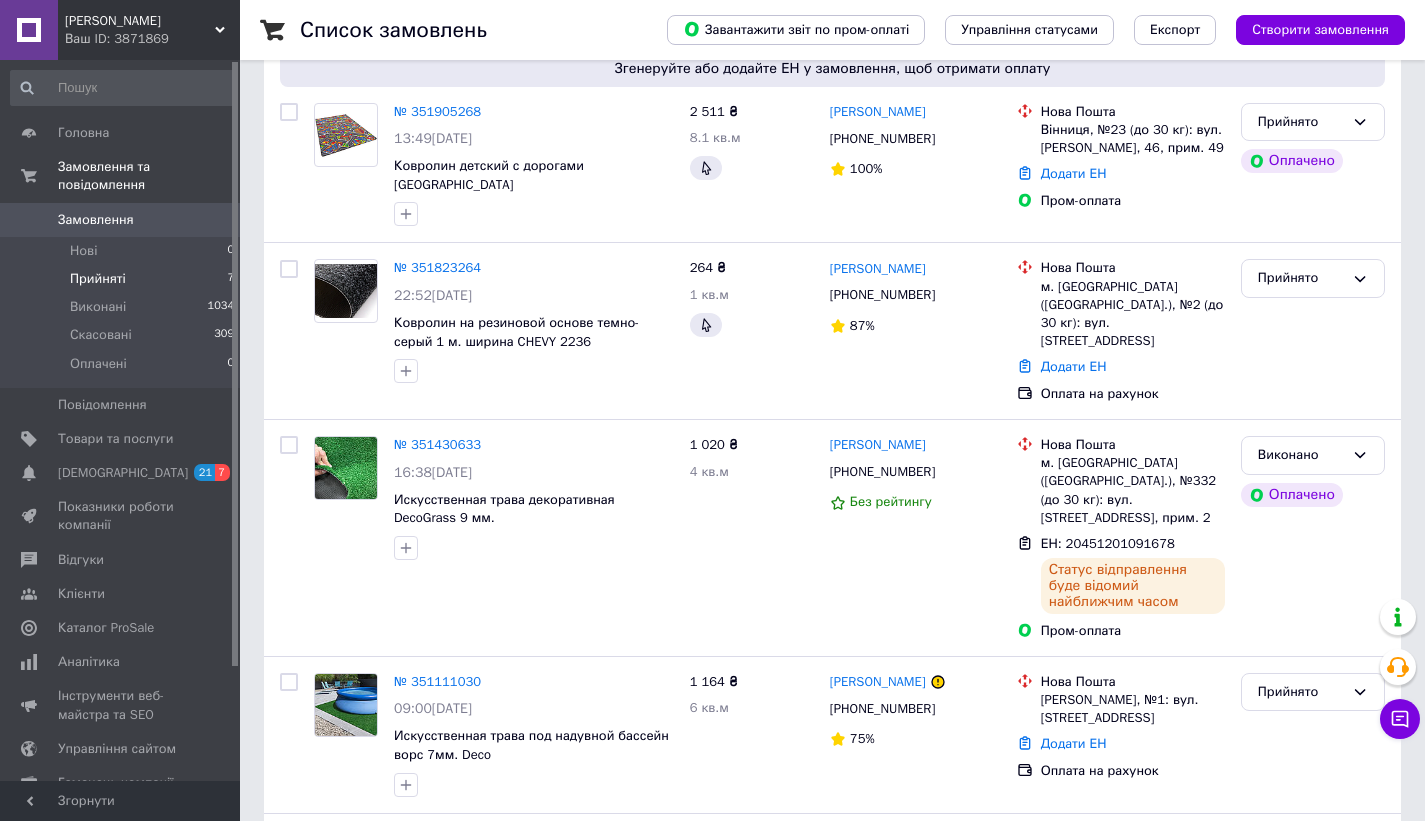 scroll, scrollTop: 0, scrollLeft: 0, axis: both 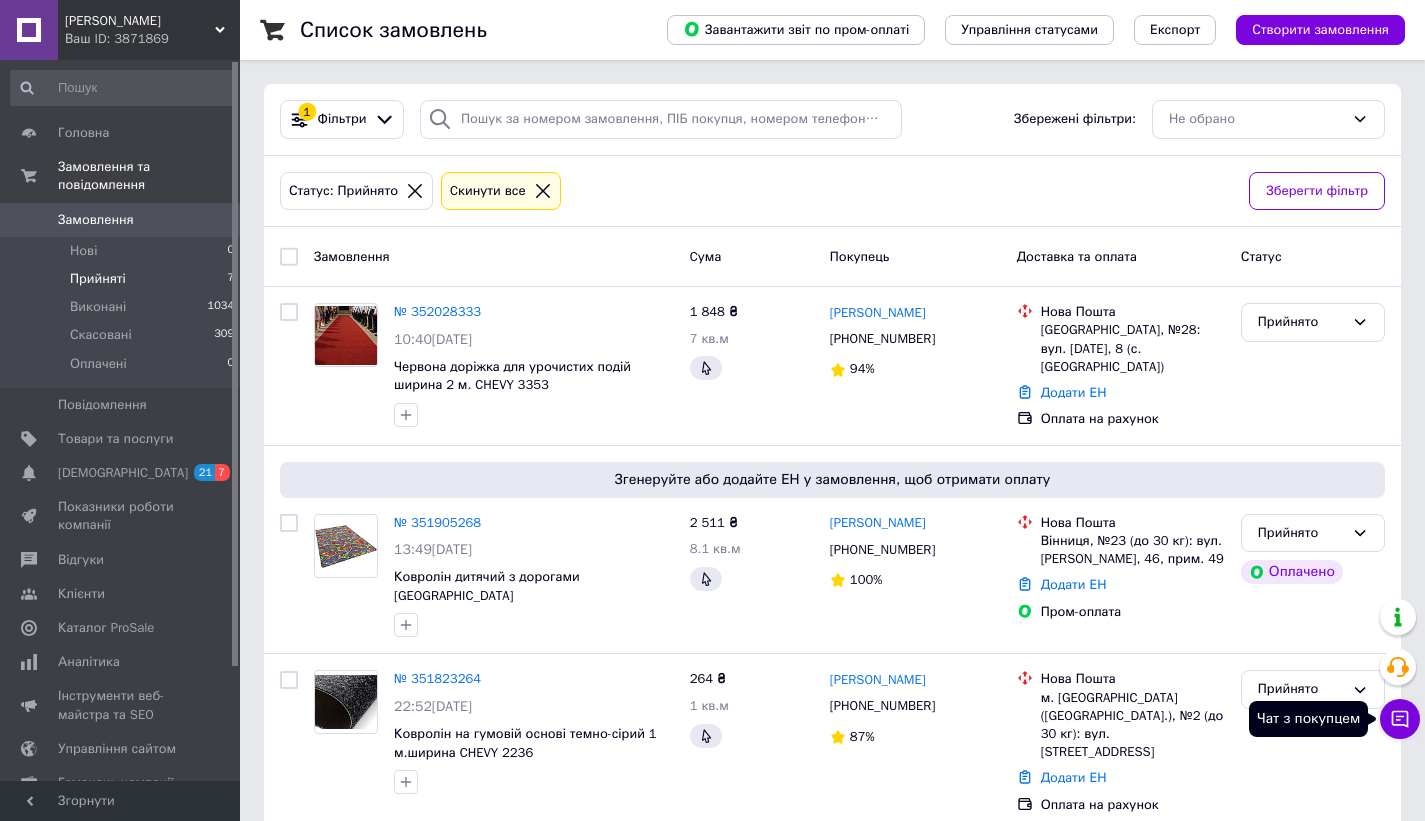 click 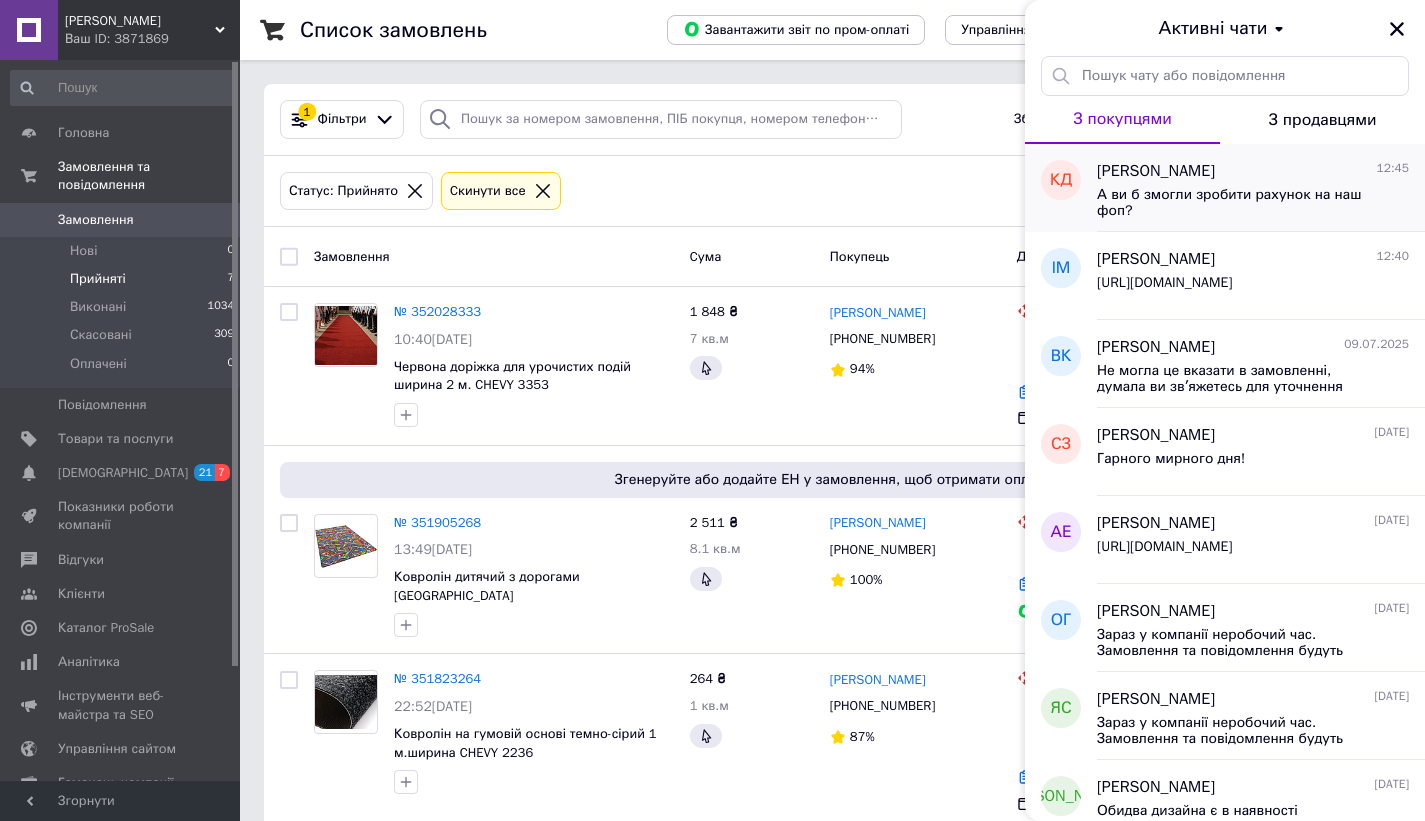 click on "А ви б змогли зробити рахунок на наш фоп?" at bounding box center (1239, 203) 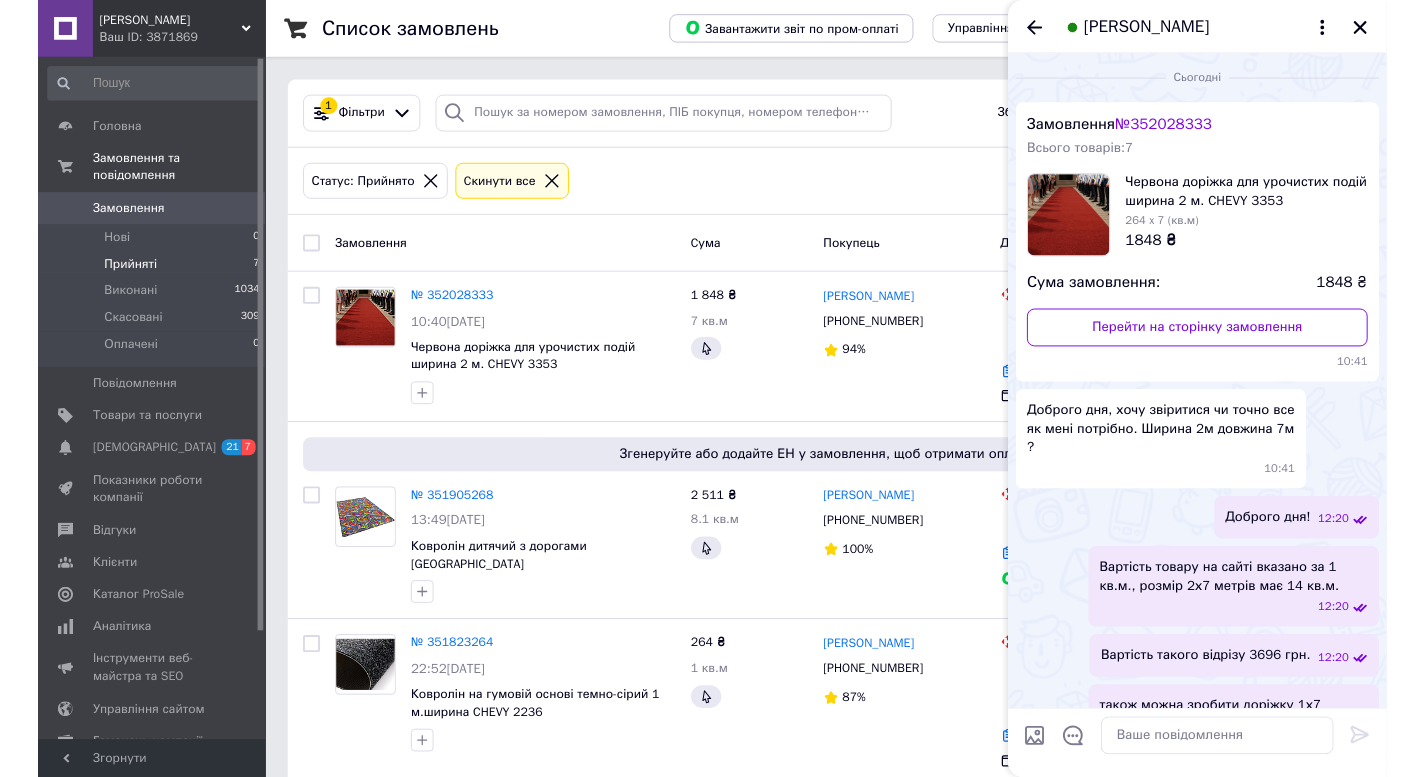 scroll, scrollTop: 491, scrollLeft: 0, axis: vertical 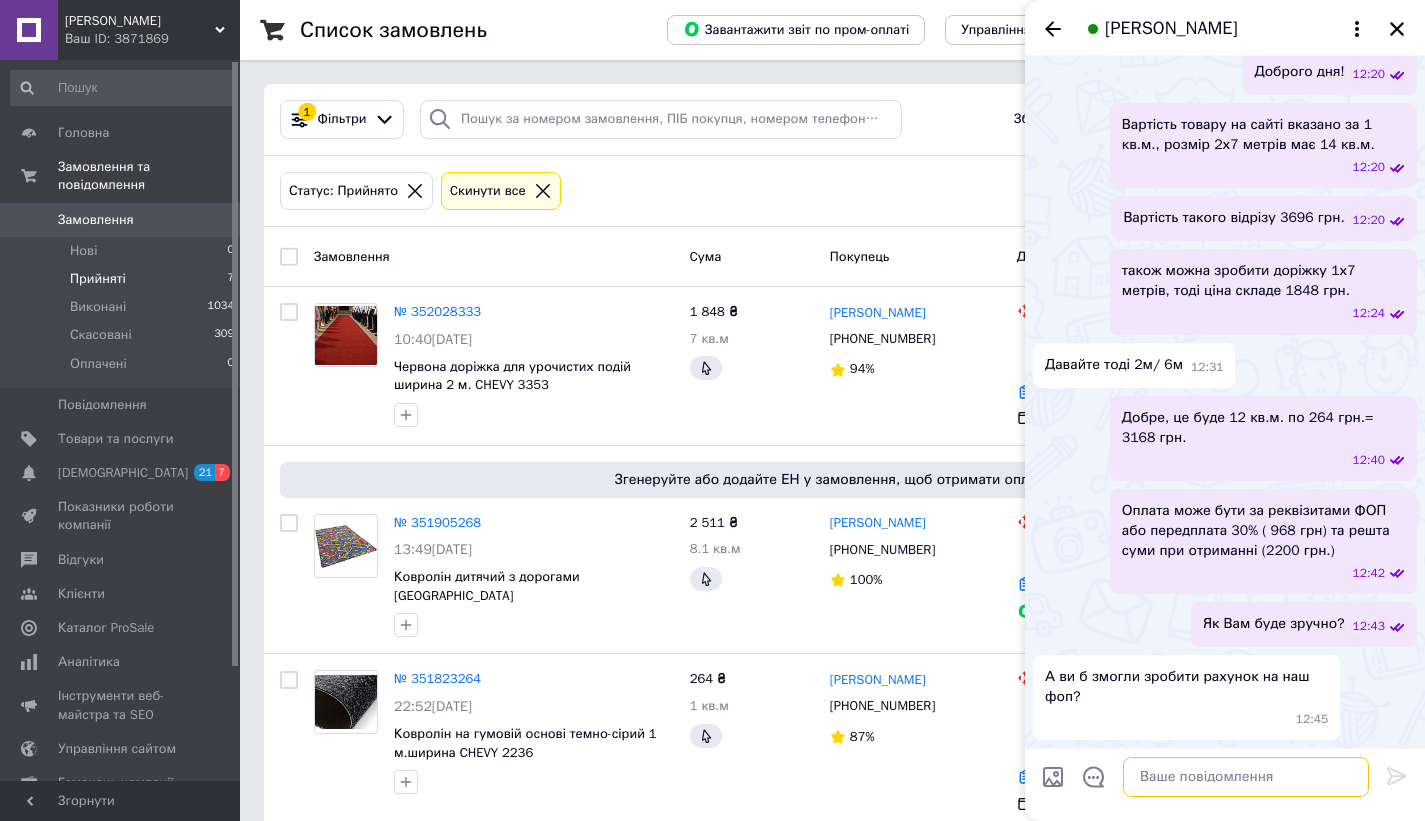 click at bounding box center [1246, 777] 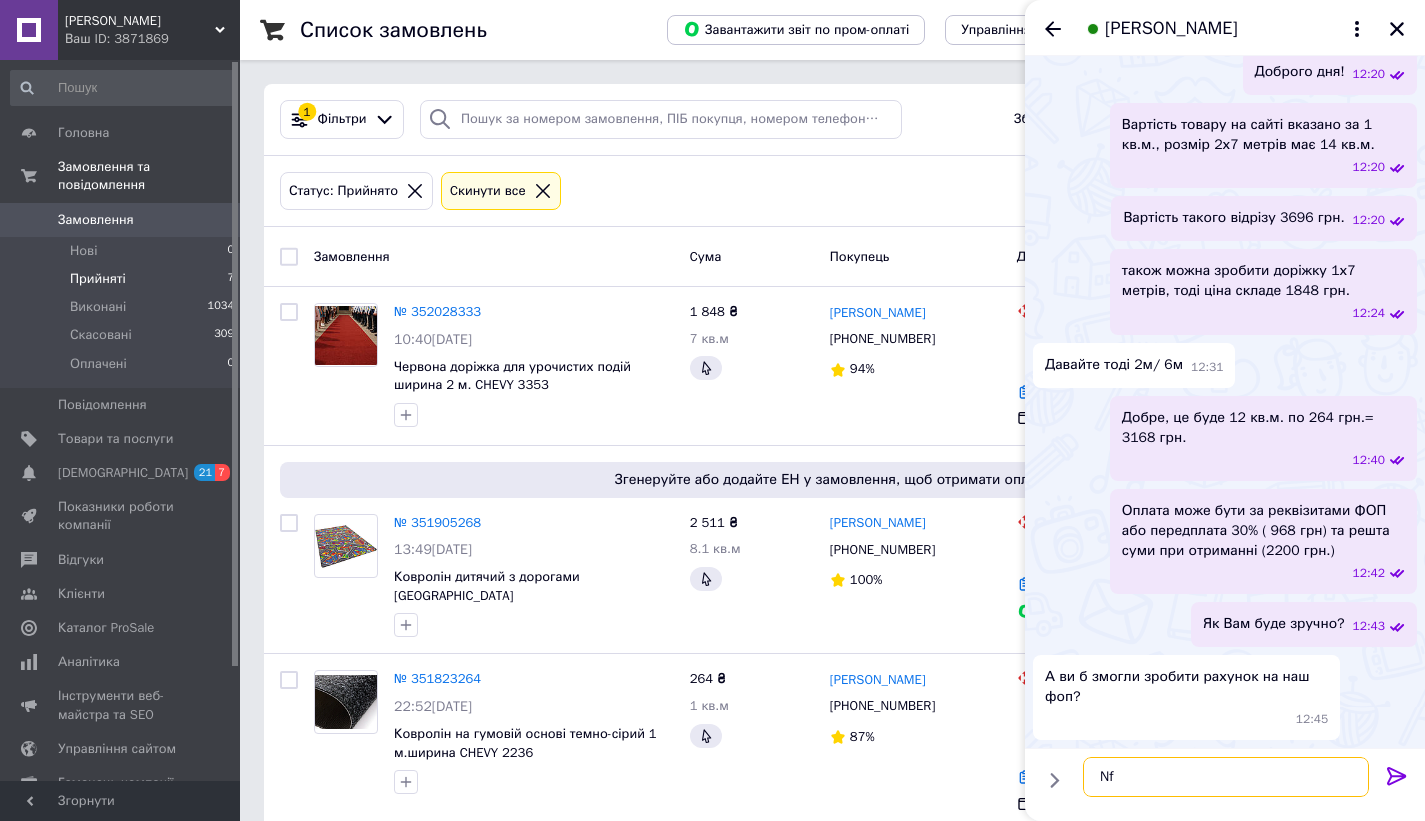 type on "N" 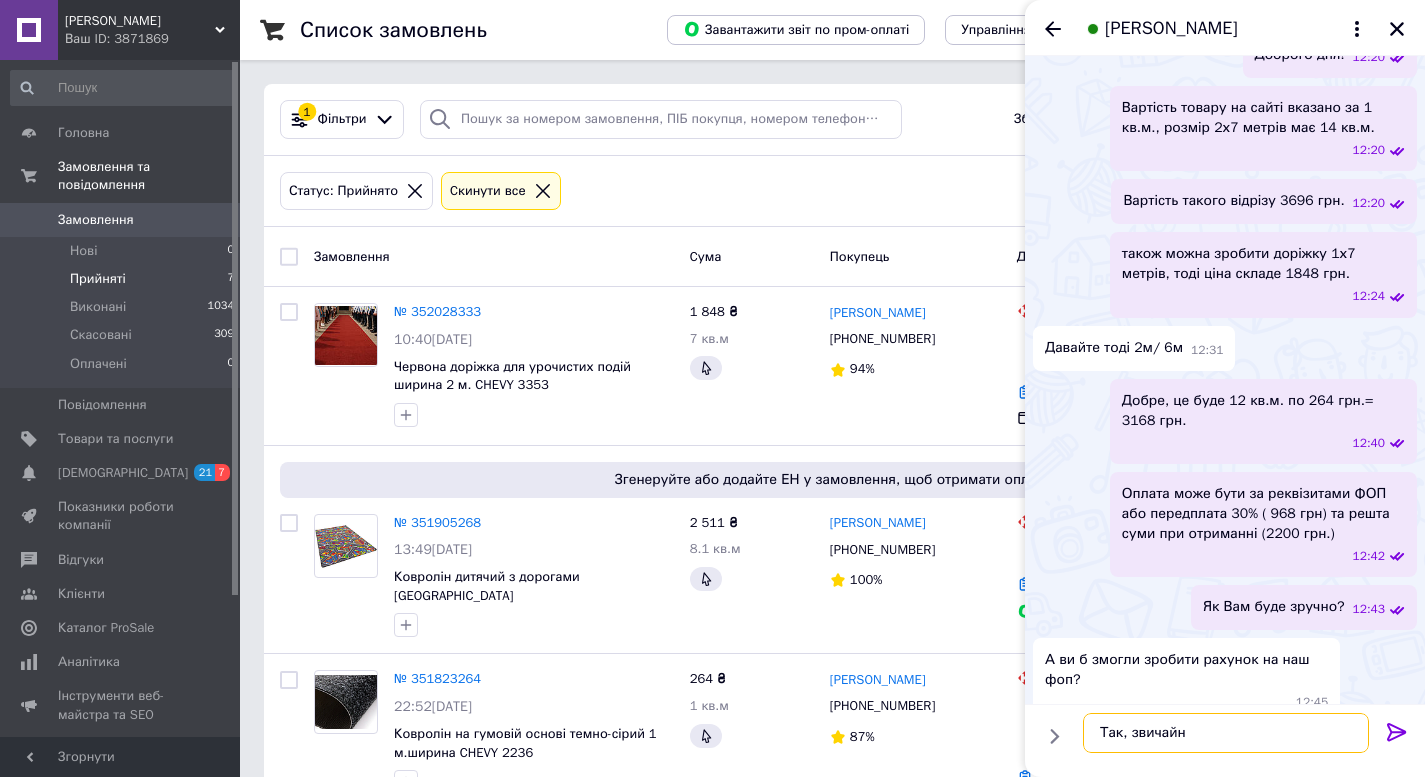 type on "Так, звичайно" 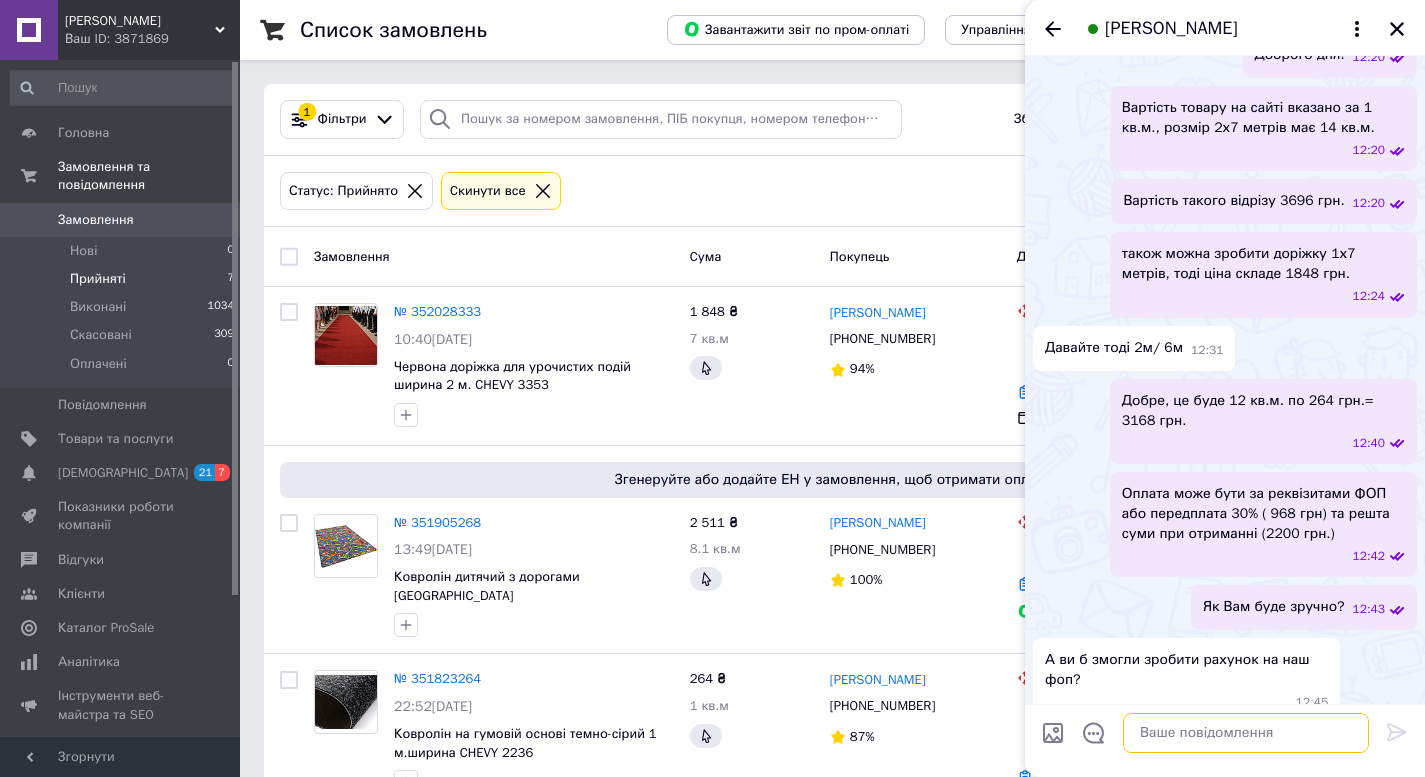 scroll, scrollTop: 588, scrollLeft: 0, axis: vertical 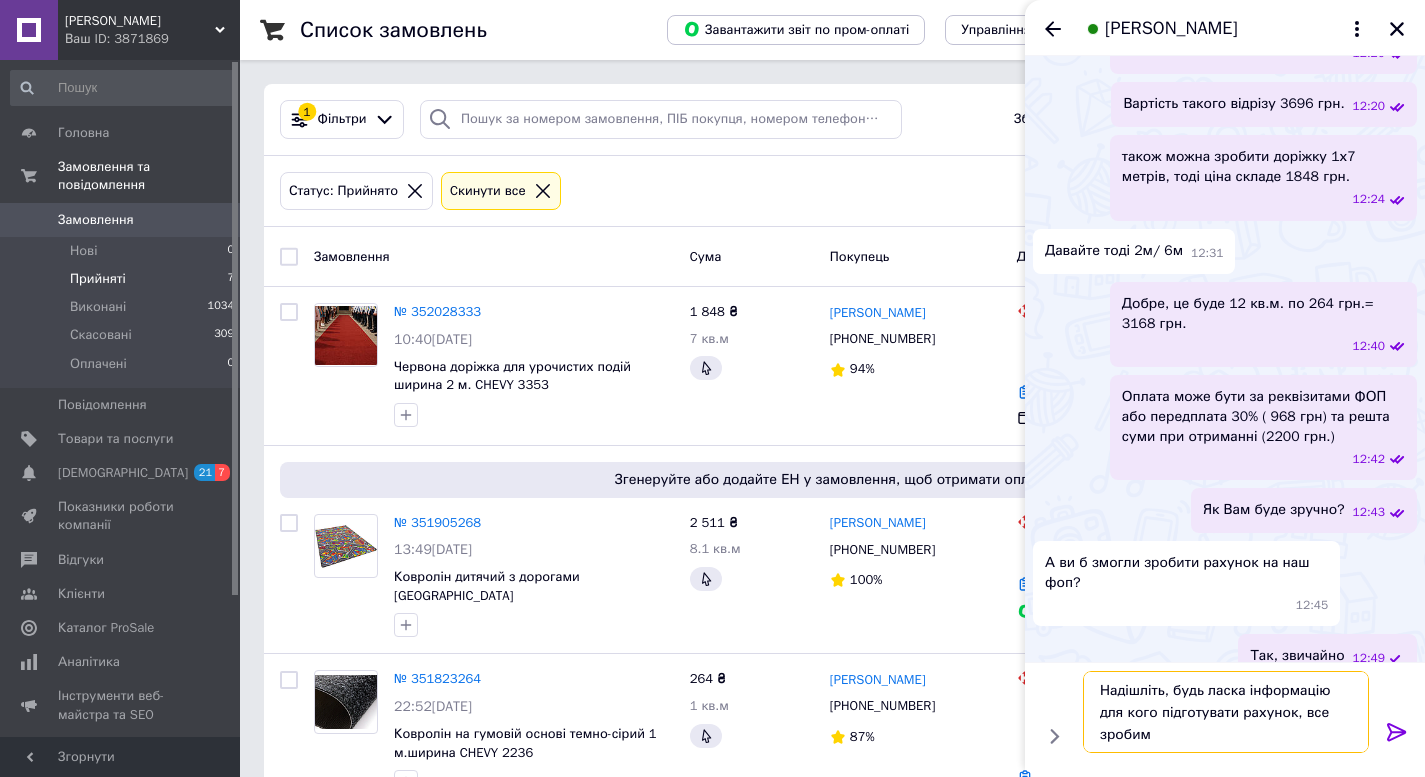 type on "Надішліть, будь ласка інформацію для кого підготувати рахунок, все зробимо" 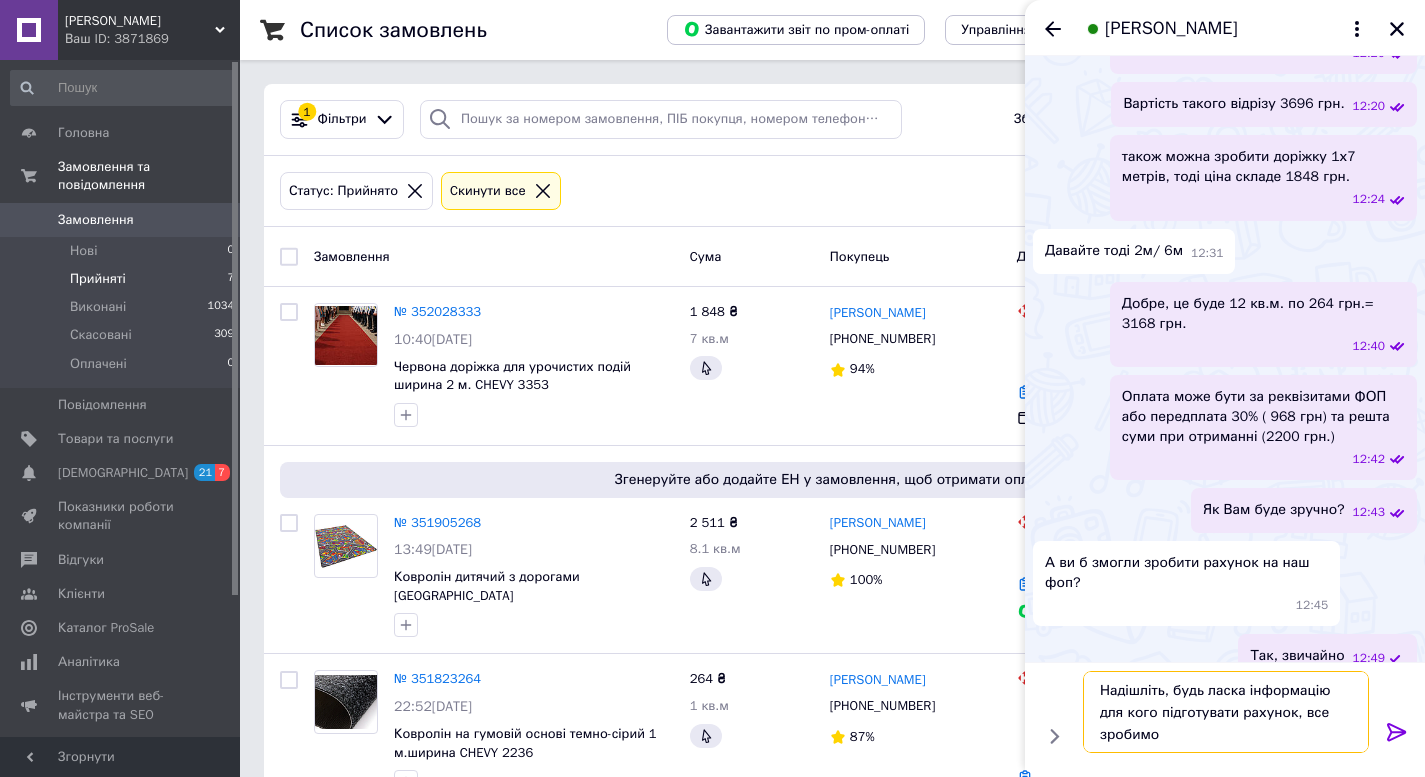 type 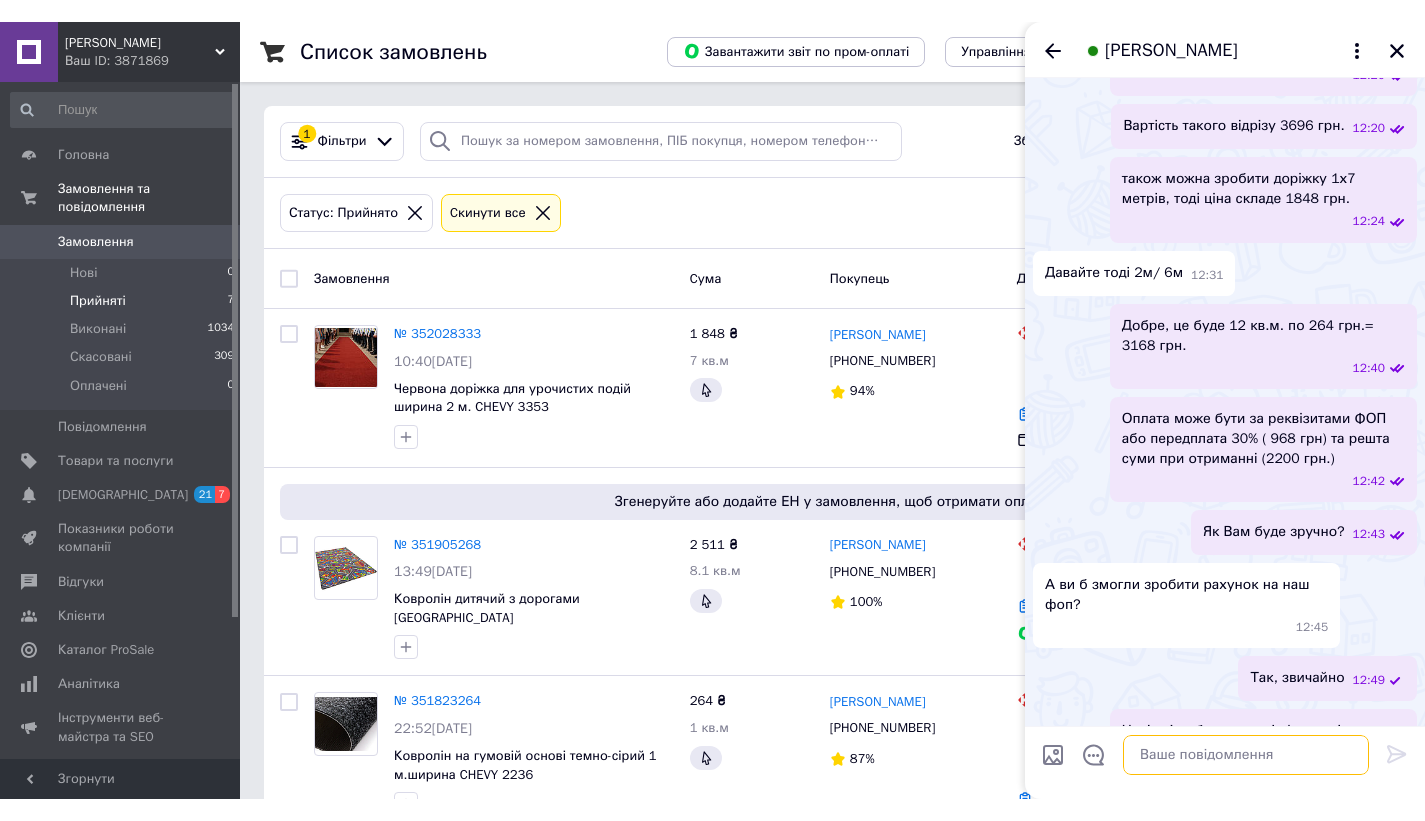 scroll, scrollTop: 681, scrollLeft: 0, axis: vertical 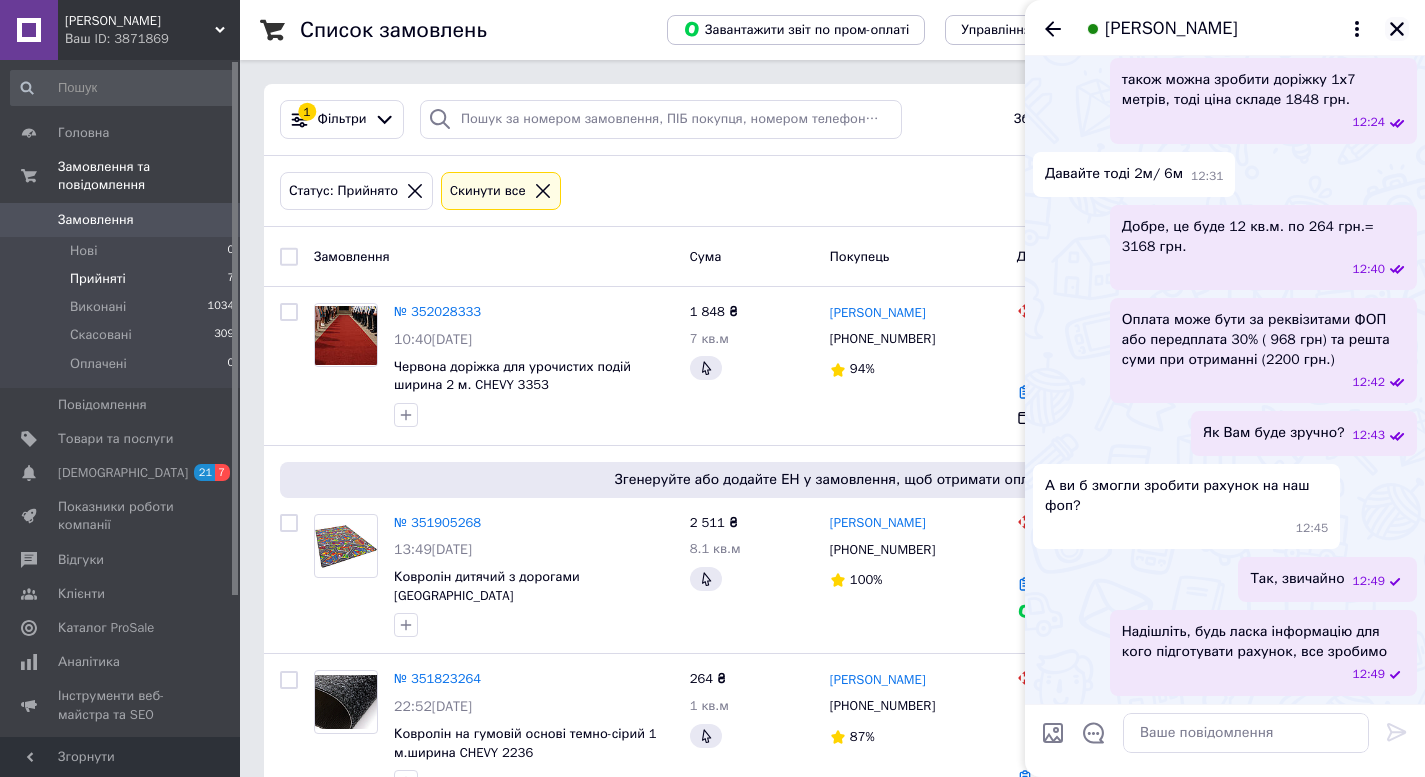 click 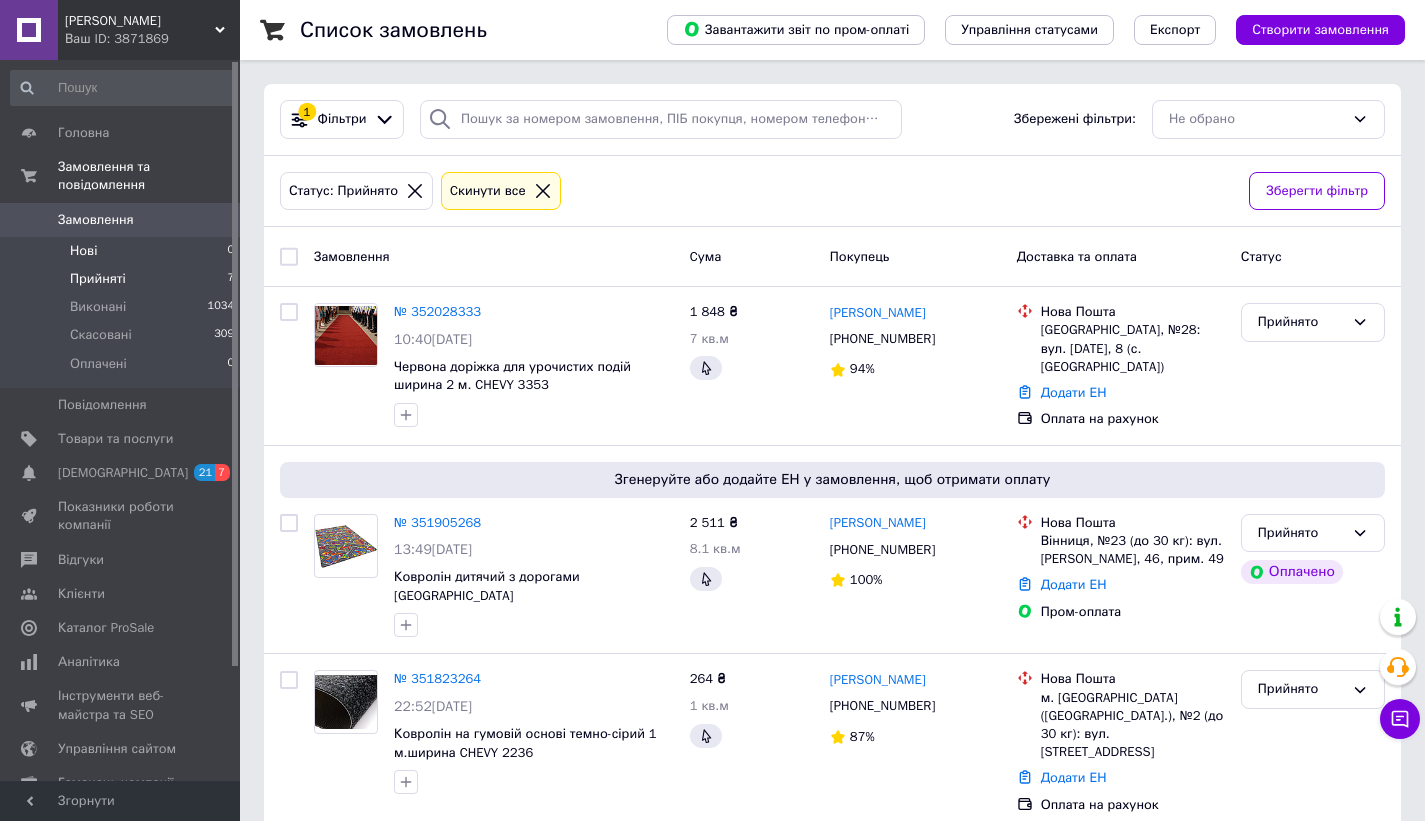 click on "Нові" at bounding box center (83, 251) 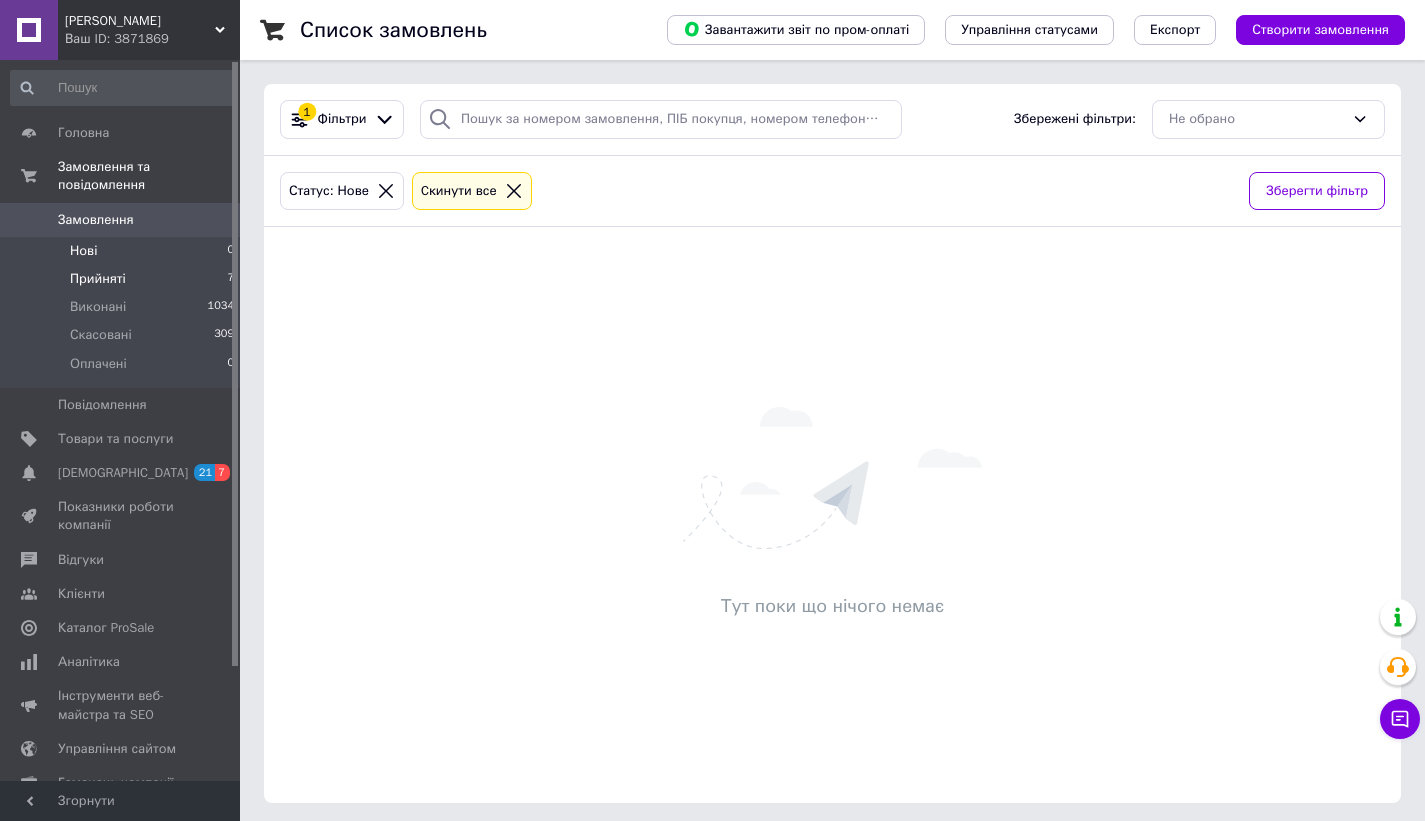 click on "Прийняті" at bounding box center [98, 279] 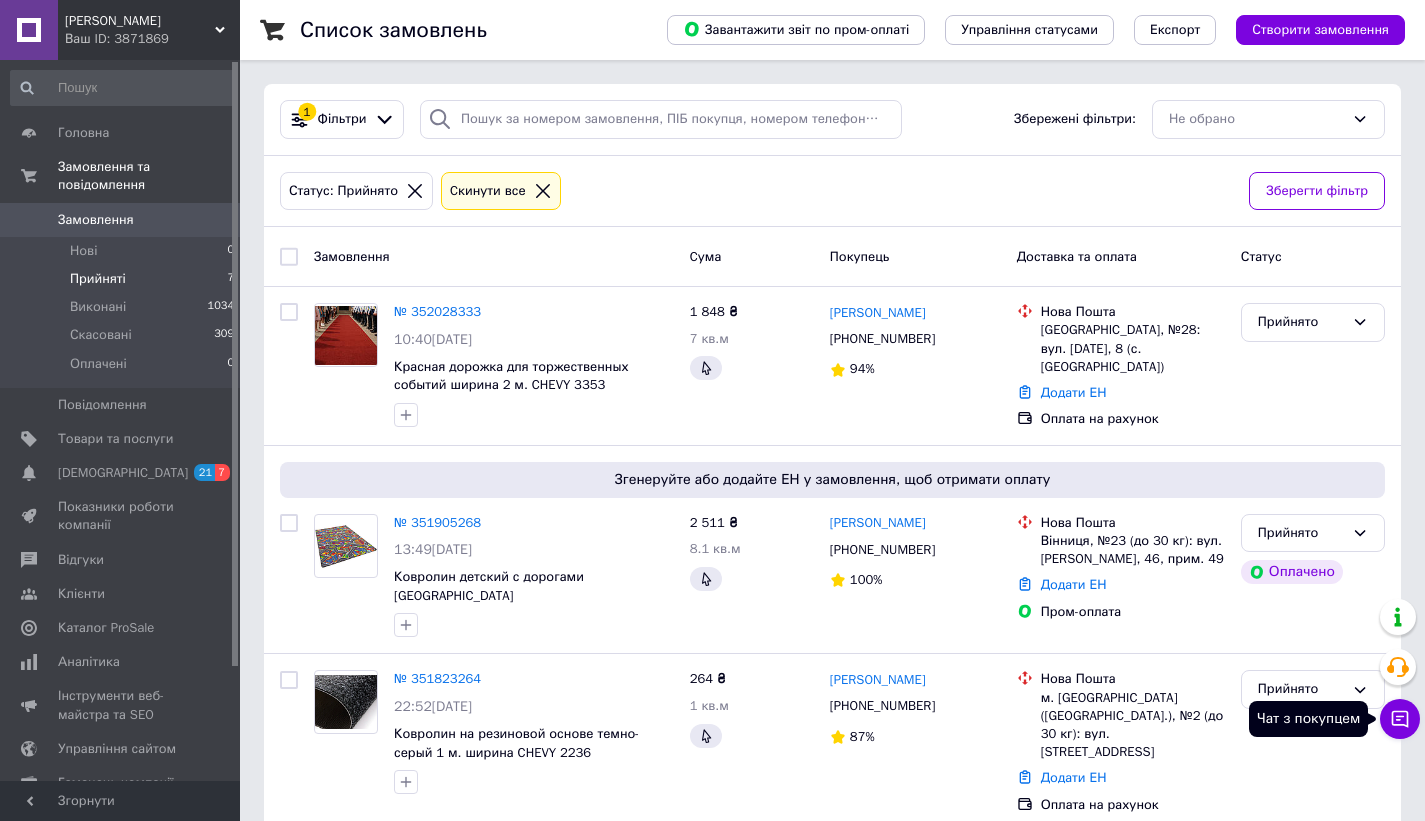 click 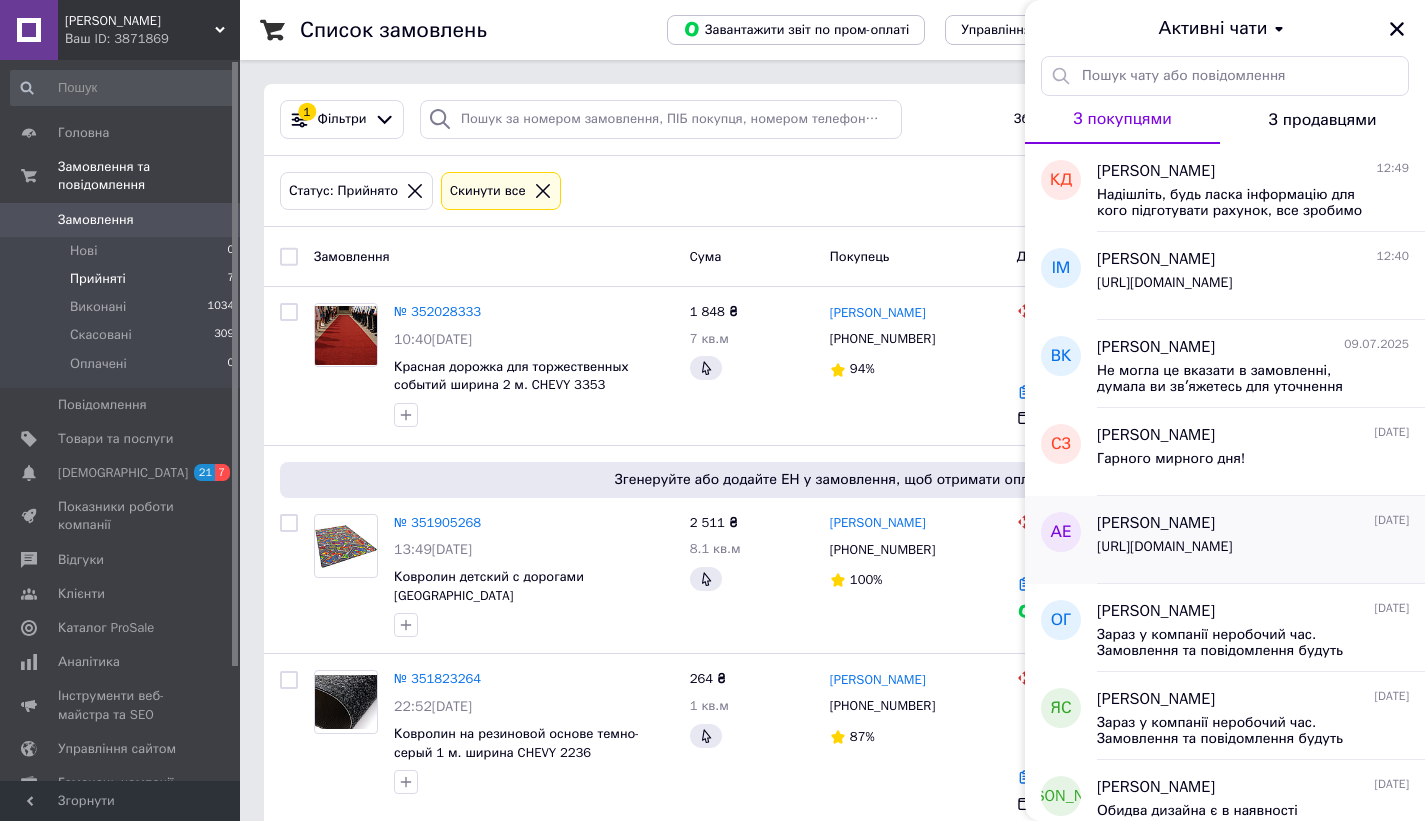 click on "[PERSON_NAME] [DATE]" at bounding box center [1253, 523] 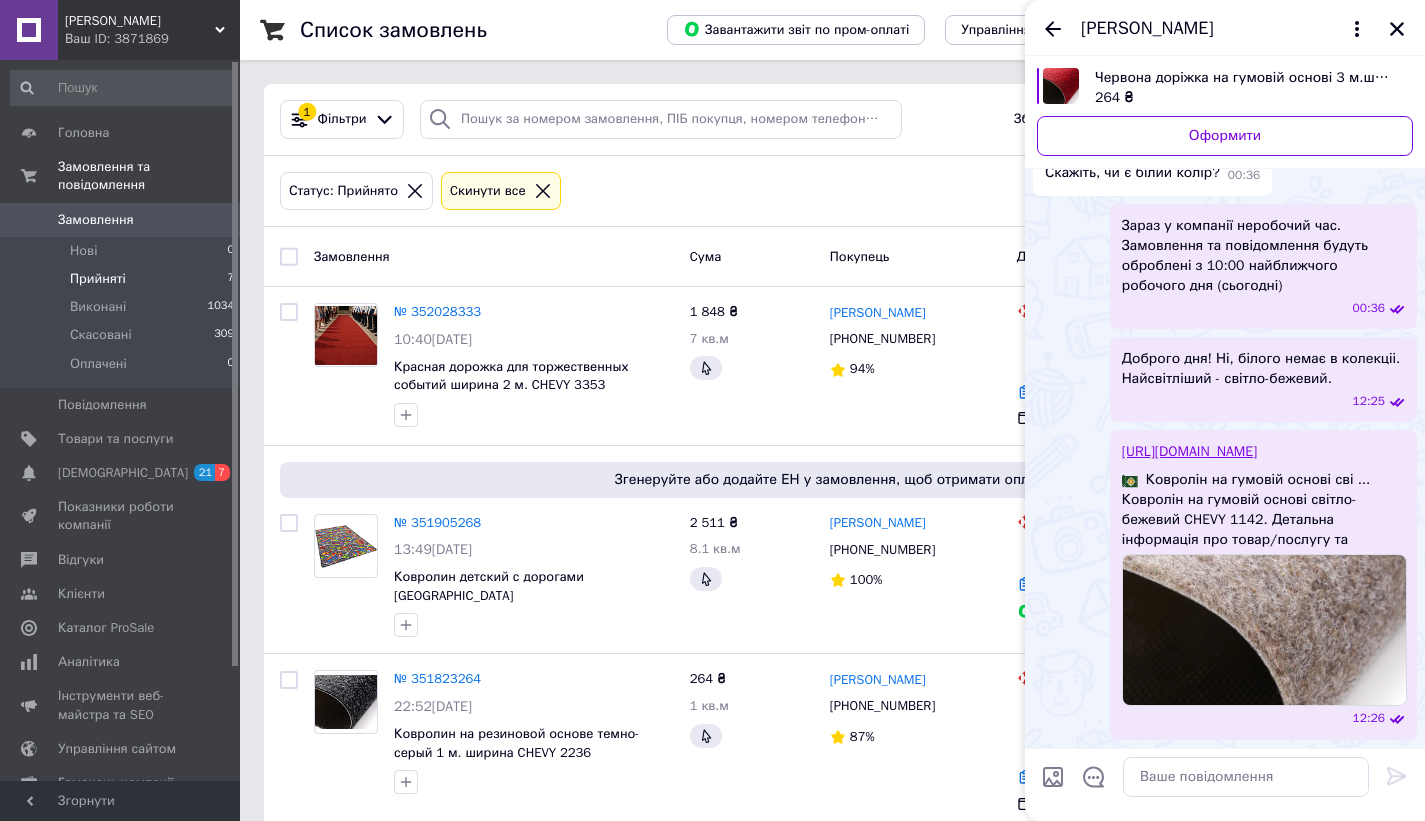 scroll, scrollTop: 97, scrollLeft: 0, axis: vertical 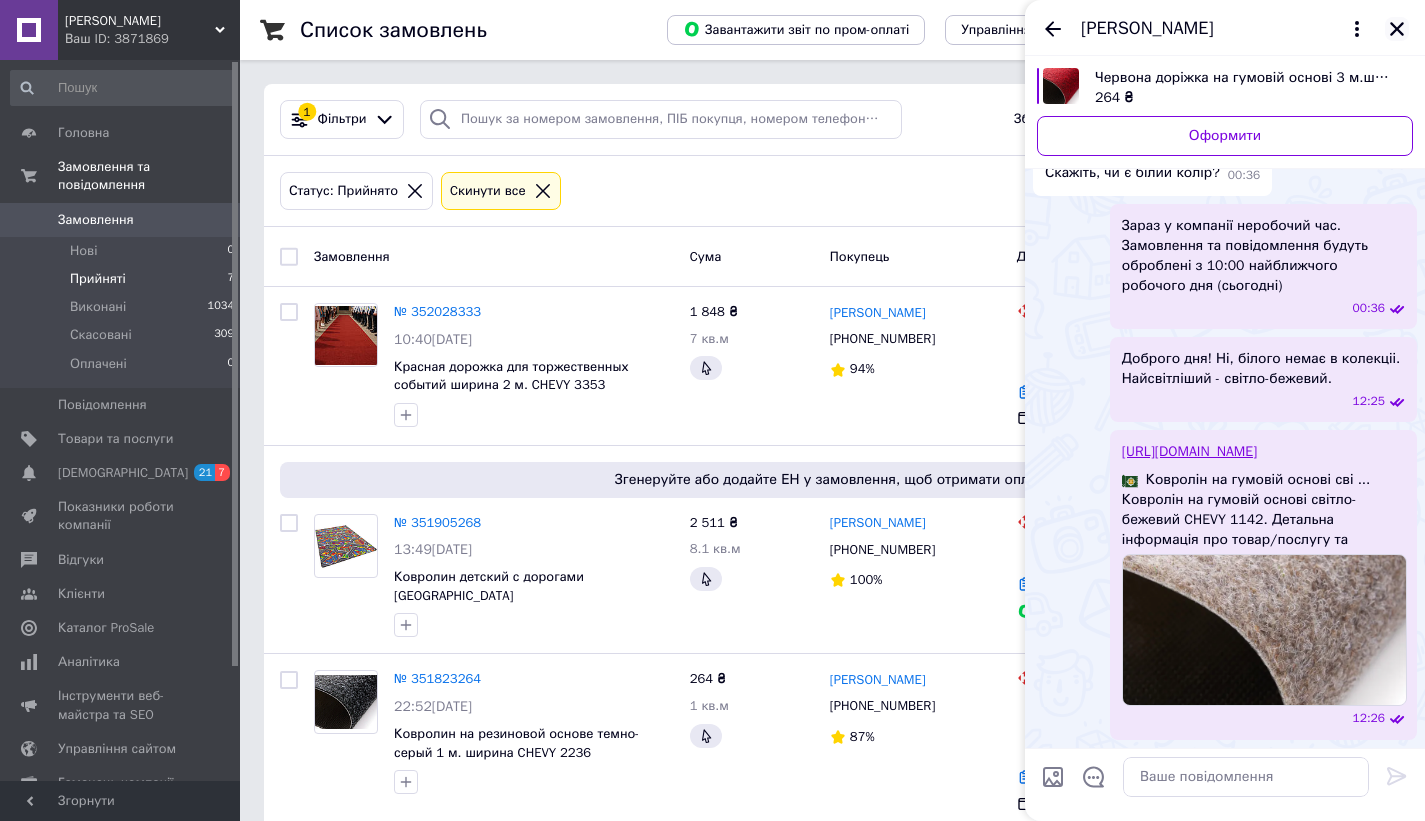 click 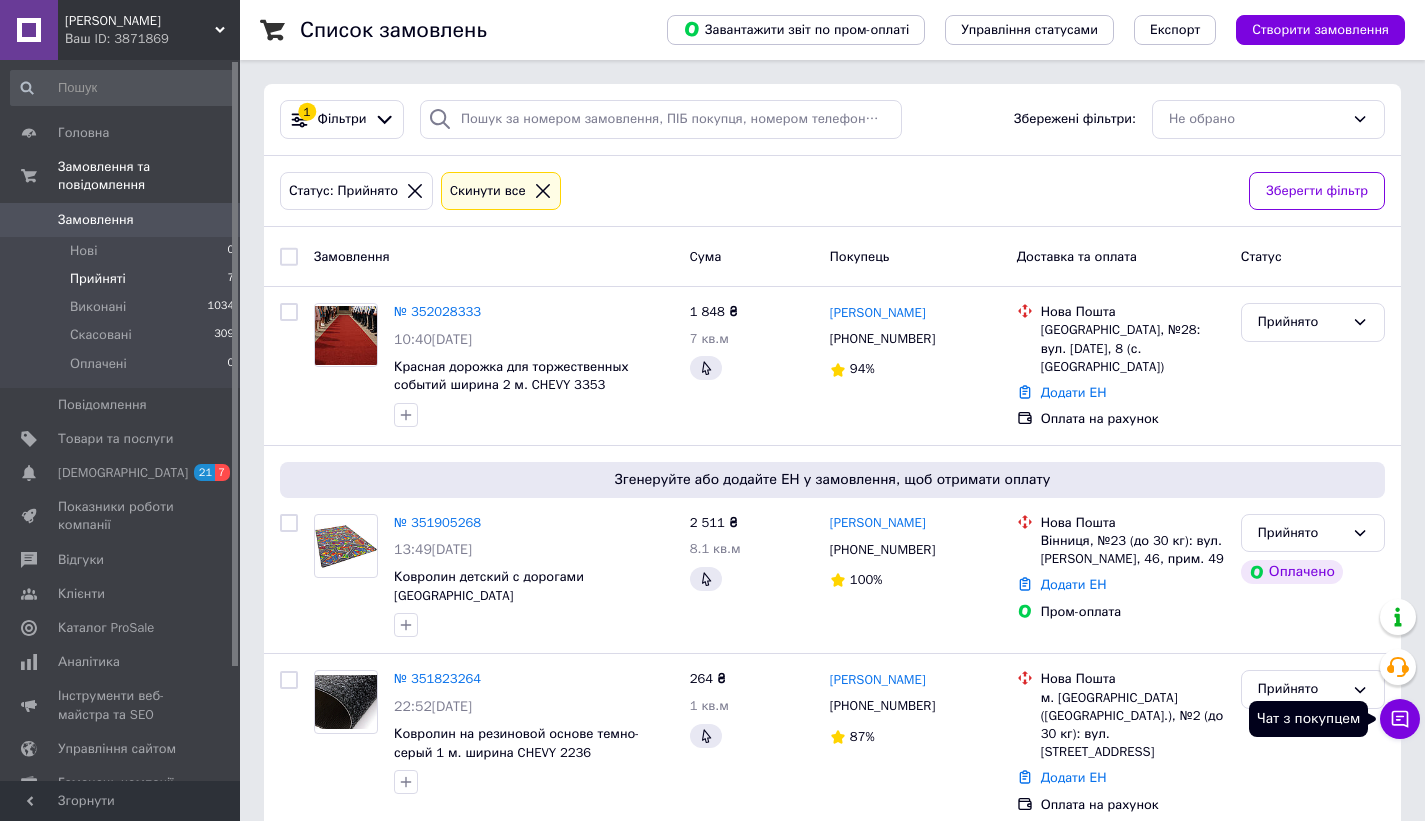 click 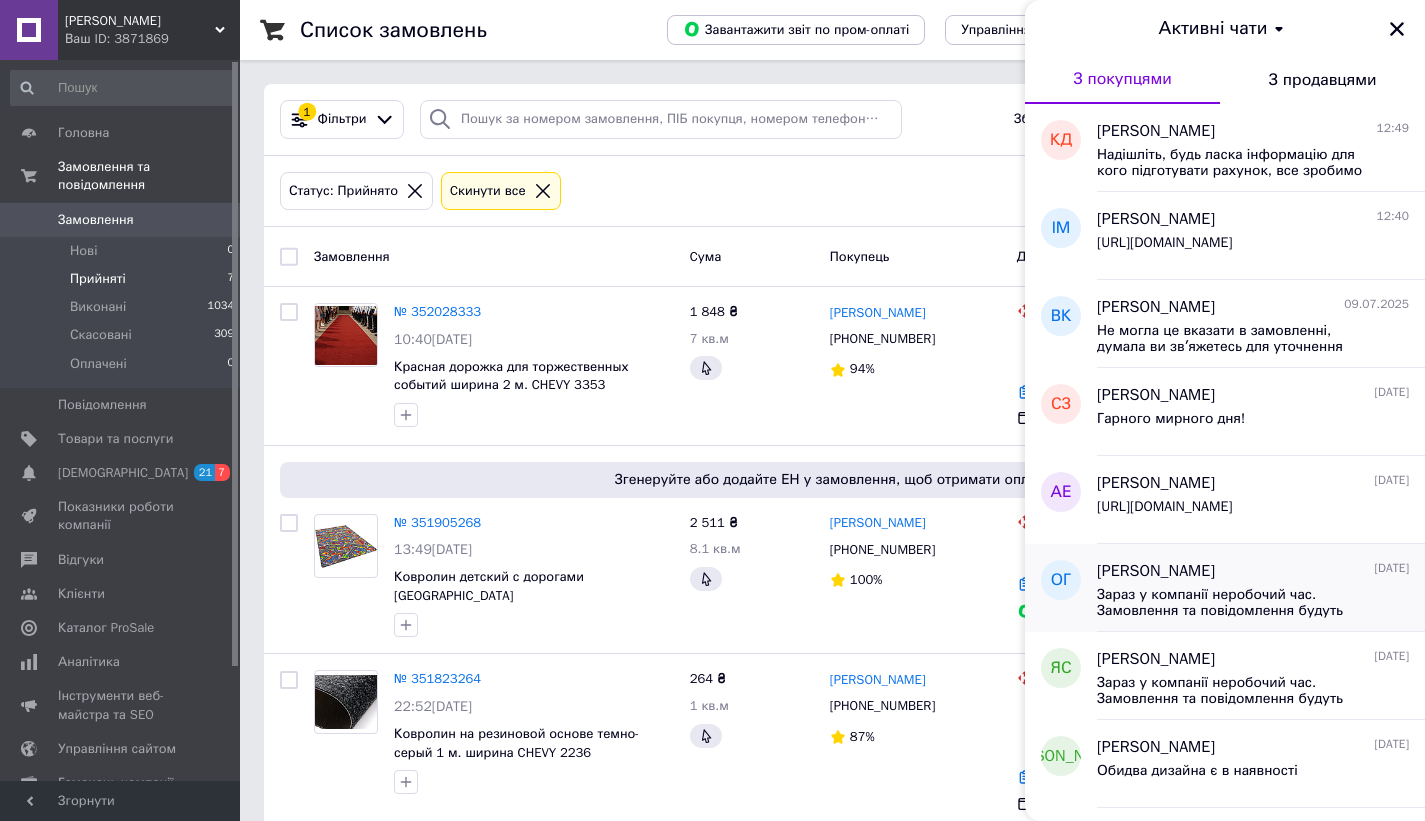 scroll, scrollTop: 332, scrollLeft: 0, axis: vertical 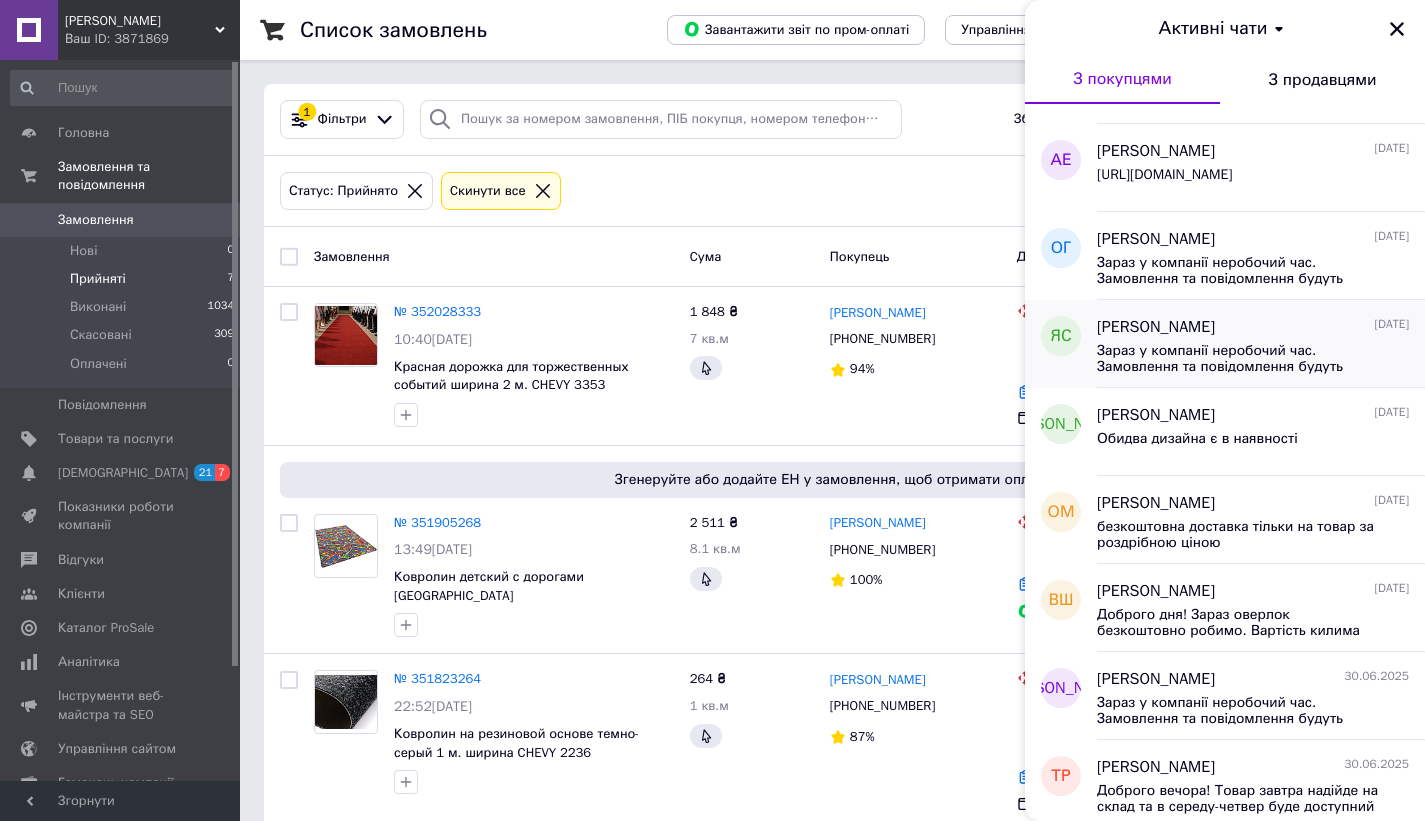 click on "Зараз у компанії неробочий час. Замовлення та повідомлення будуть оброблені з 12:00 найближчого робочого дня (завтра, 05.07)" at bounding box center [1239, 359] 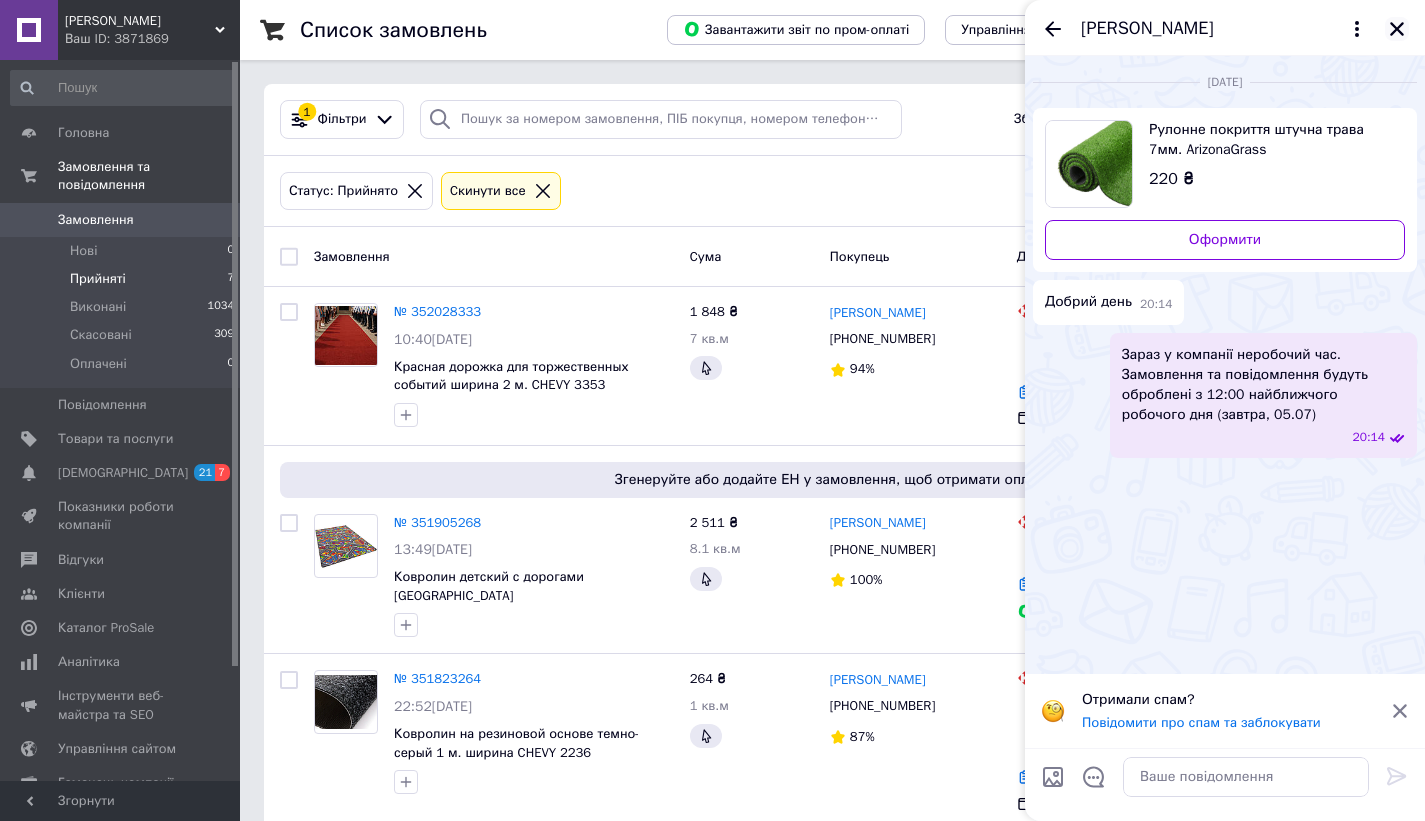 click 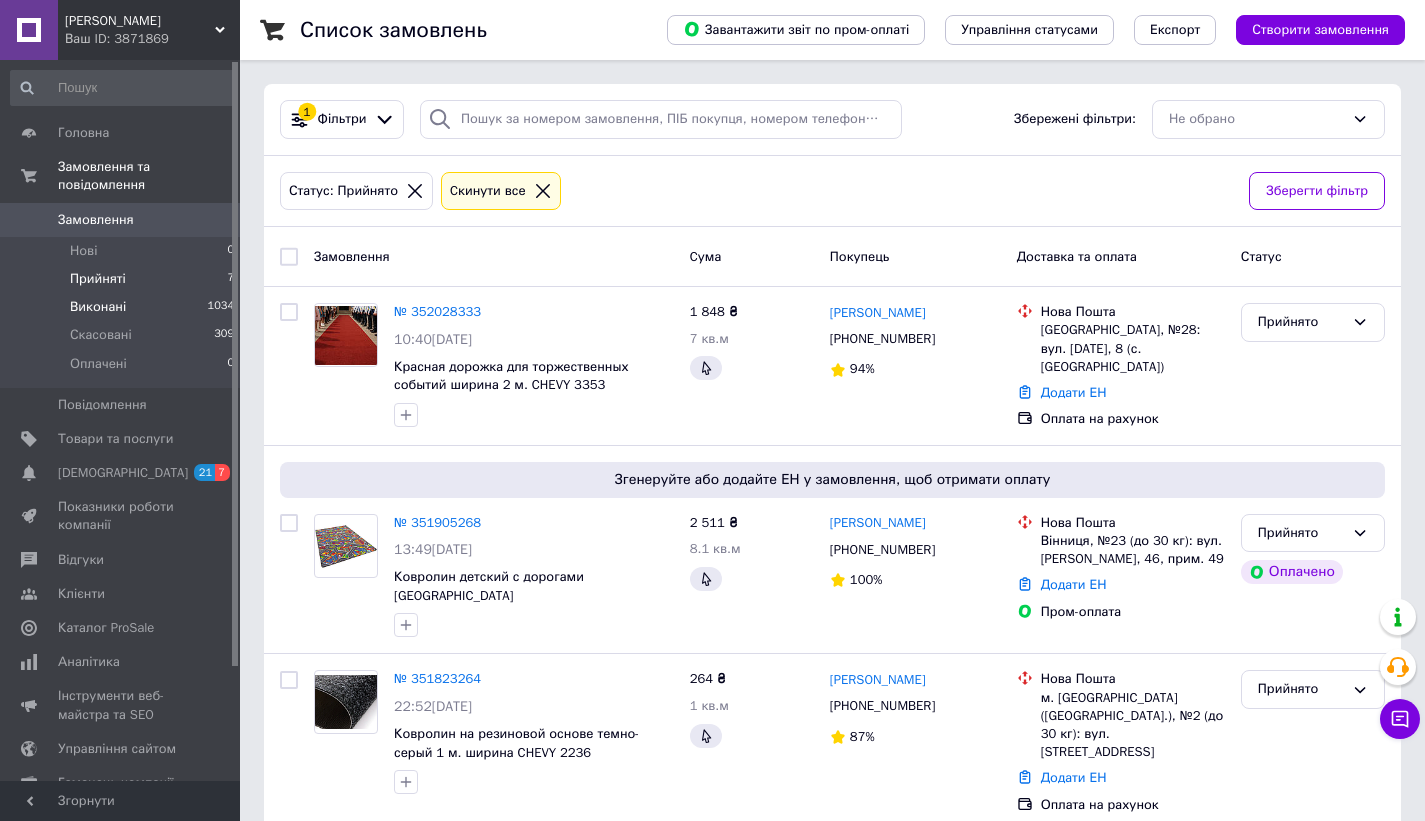 click on "Виконані" at bounding box center [98, 307] 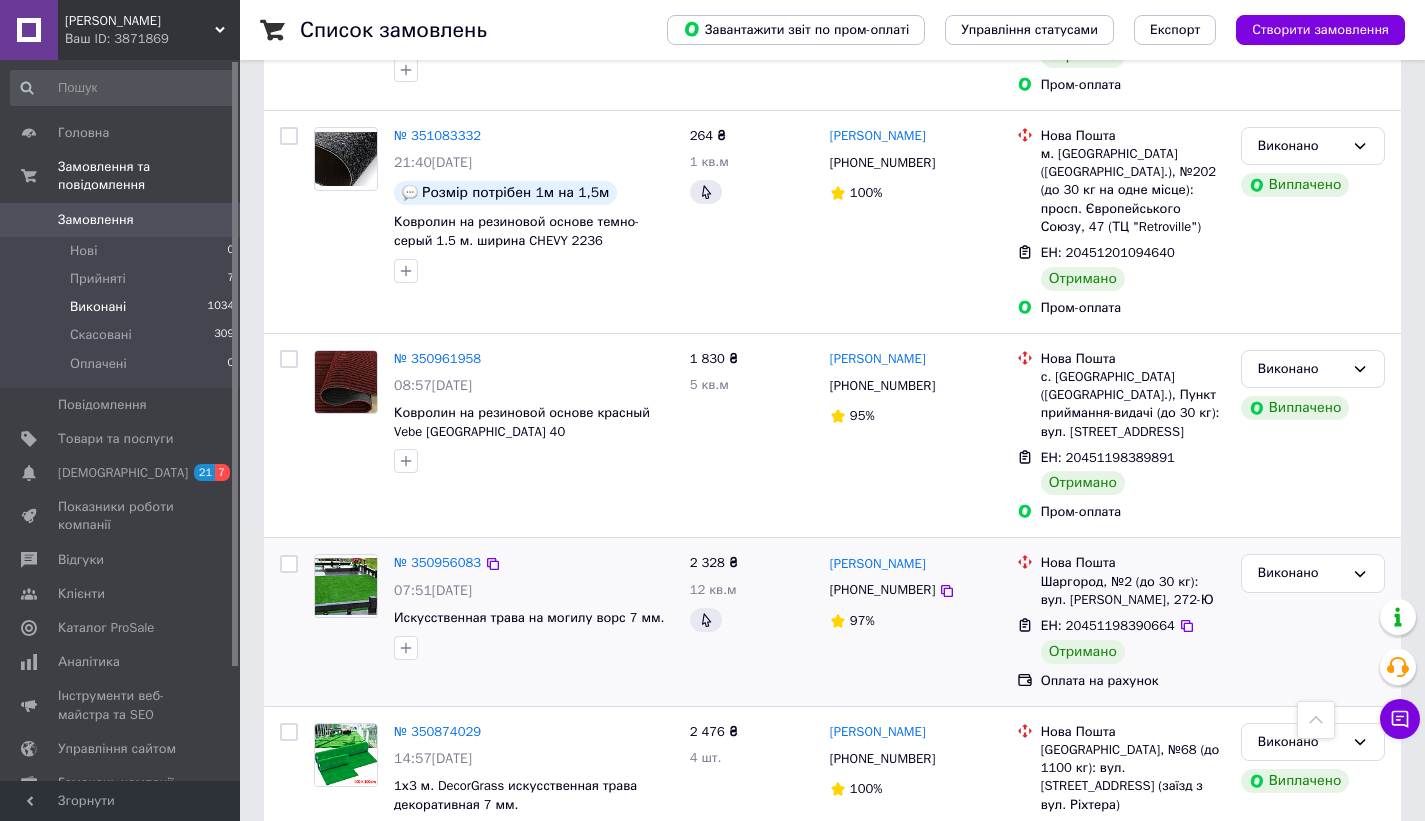 scroll, scrollTop: 627, scrollLeft: 0, axis: vertical 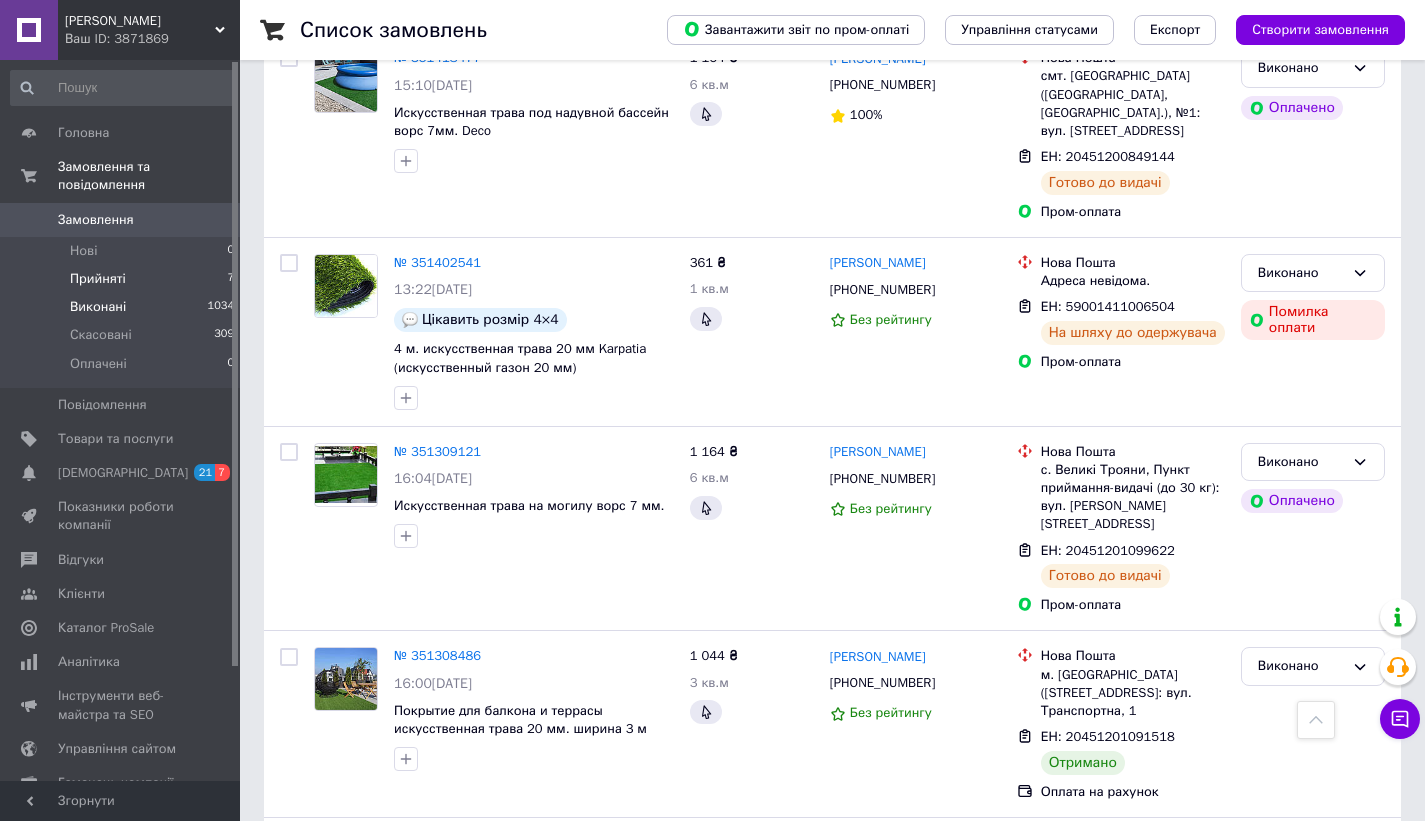 click on "Прийняті" at bounding box center [98, 279] 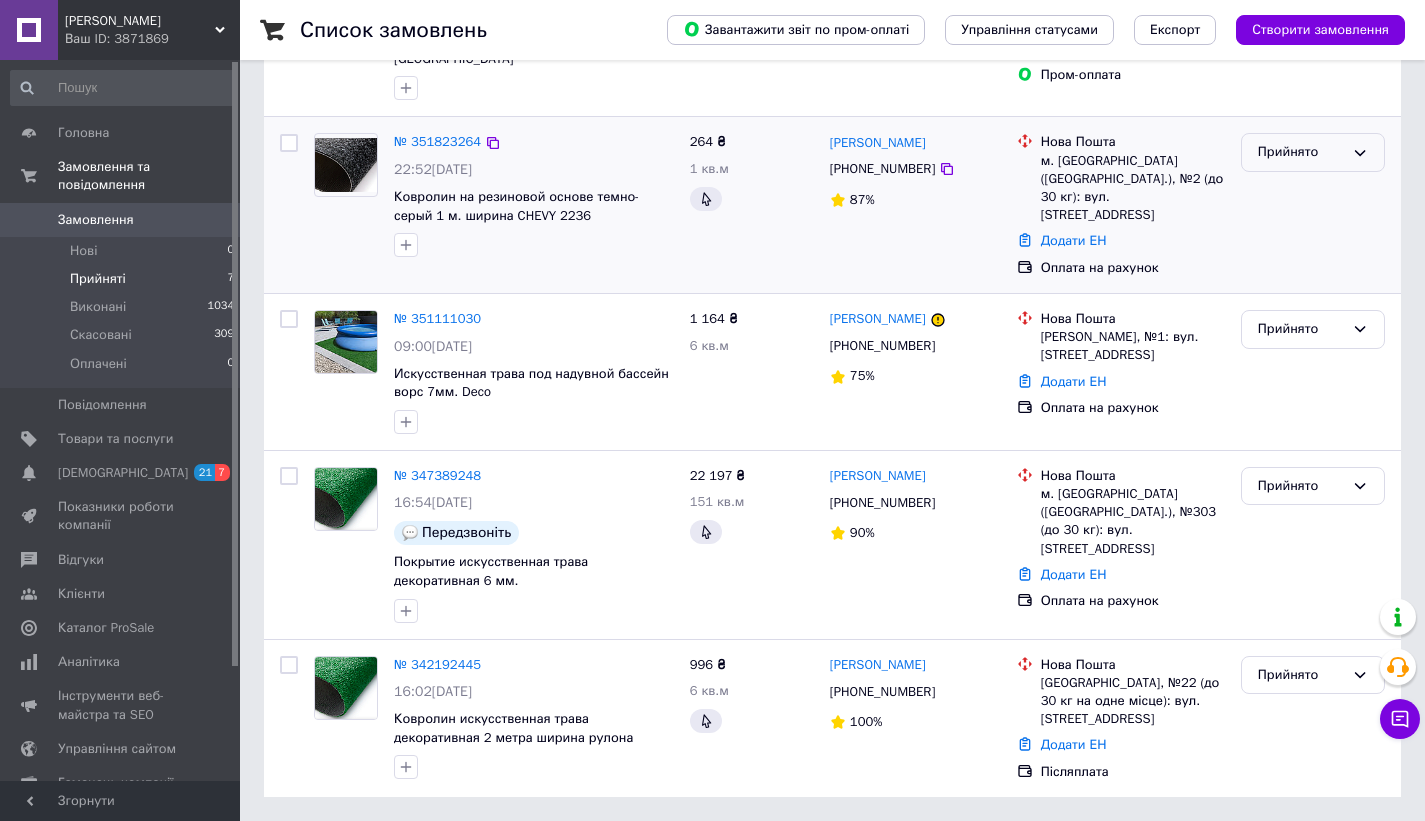 scroll, scrollTop: 0, scrollLeft: 0, axis: both 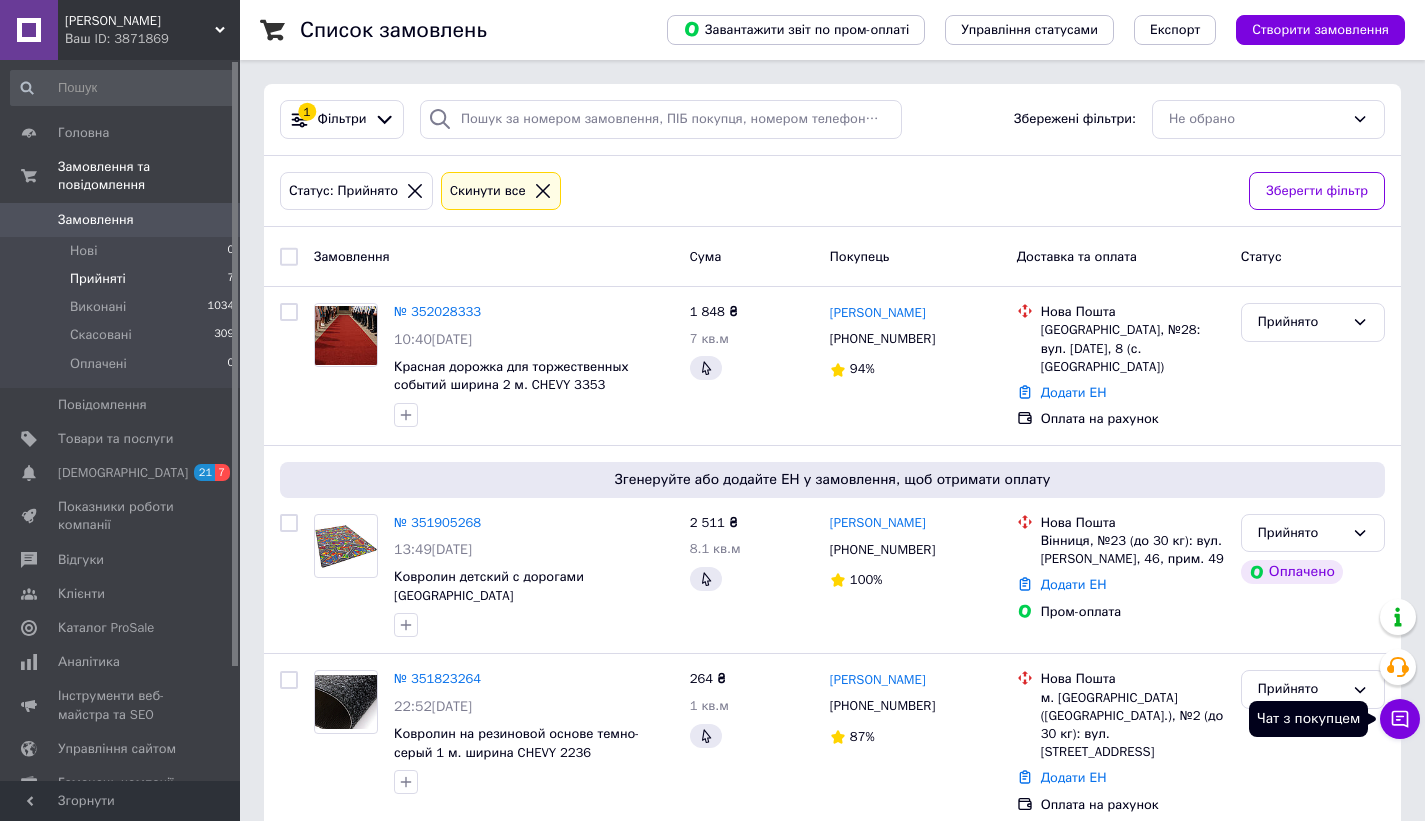 click 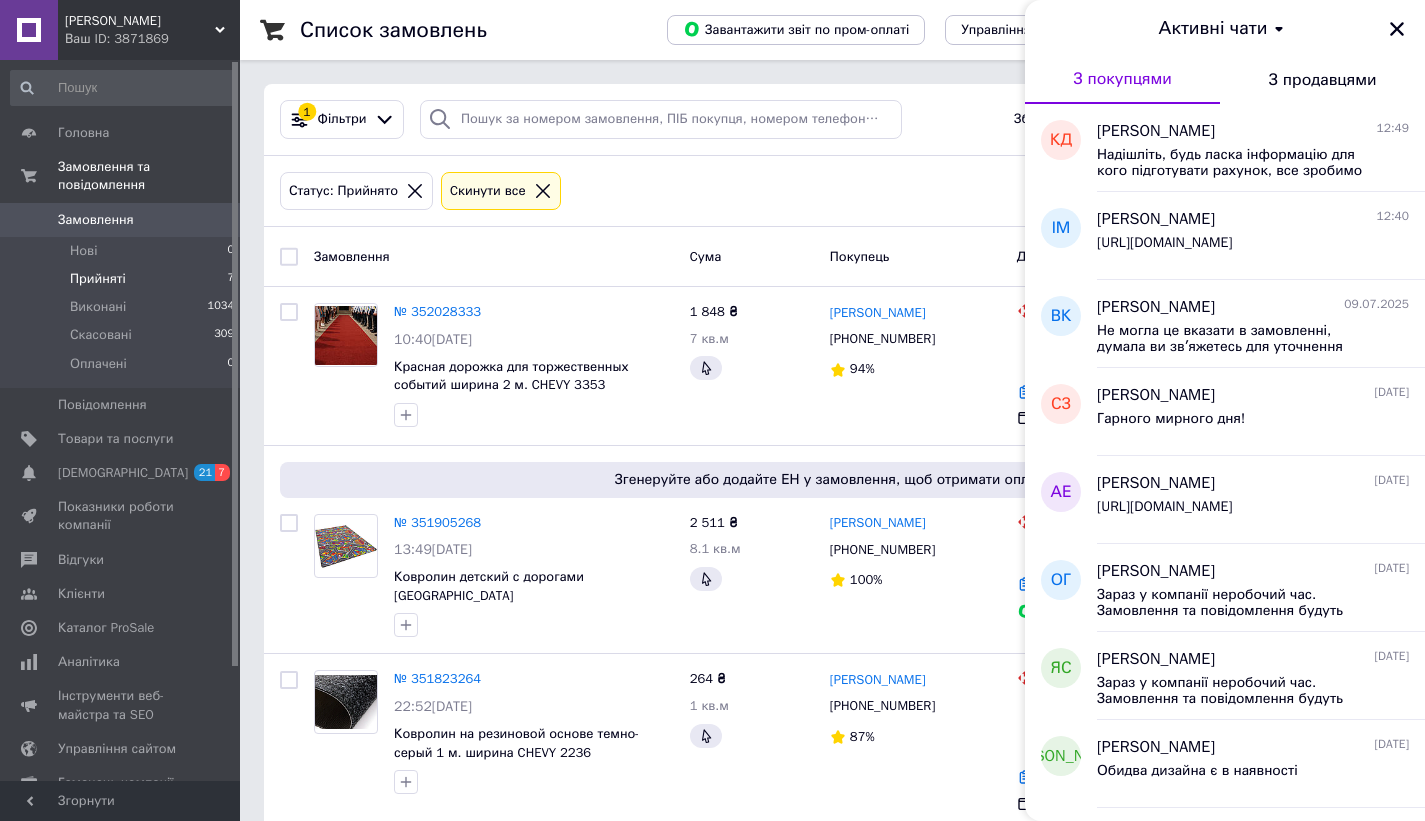 click on "Прийняті" at bounding box center (98, 279) 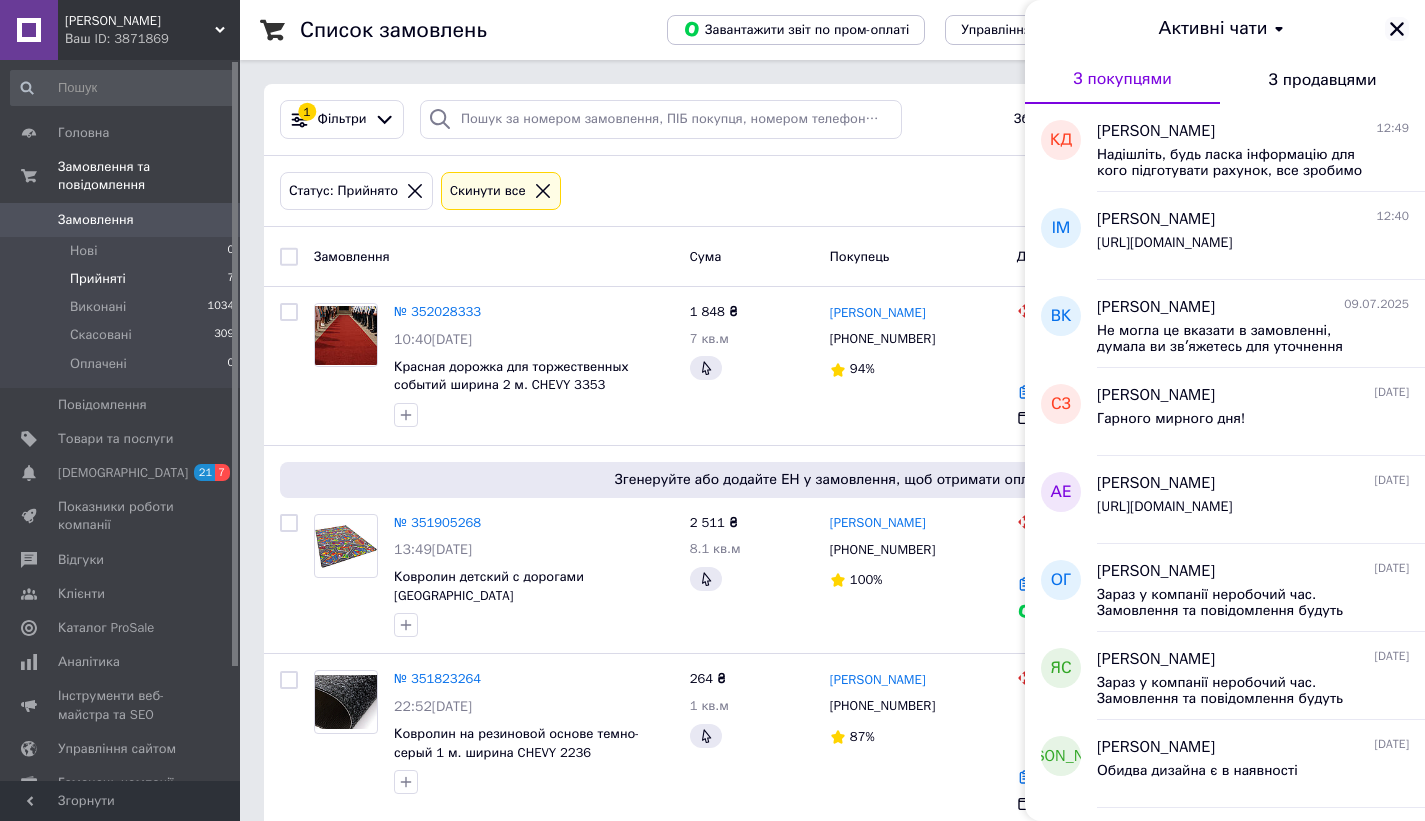 click 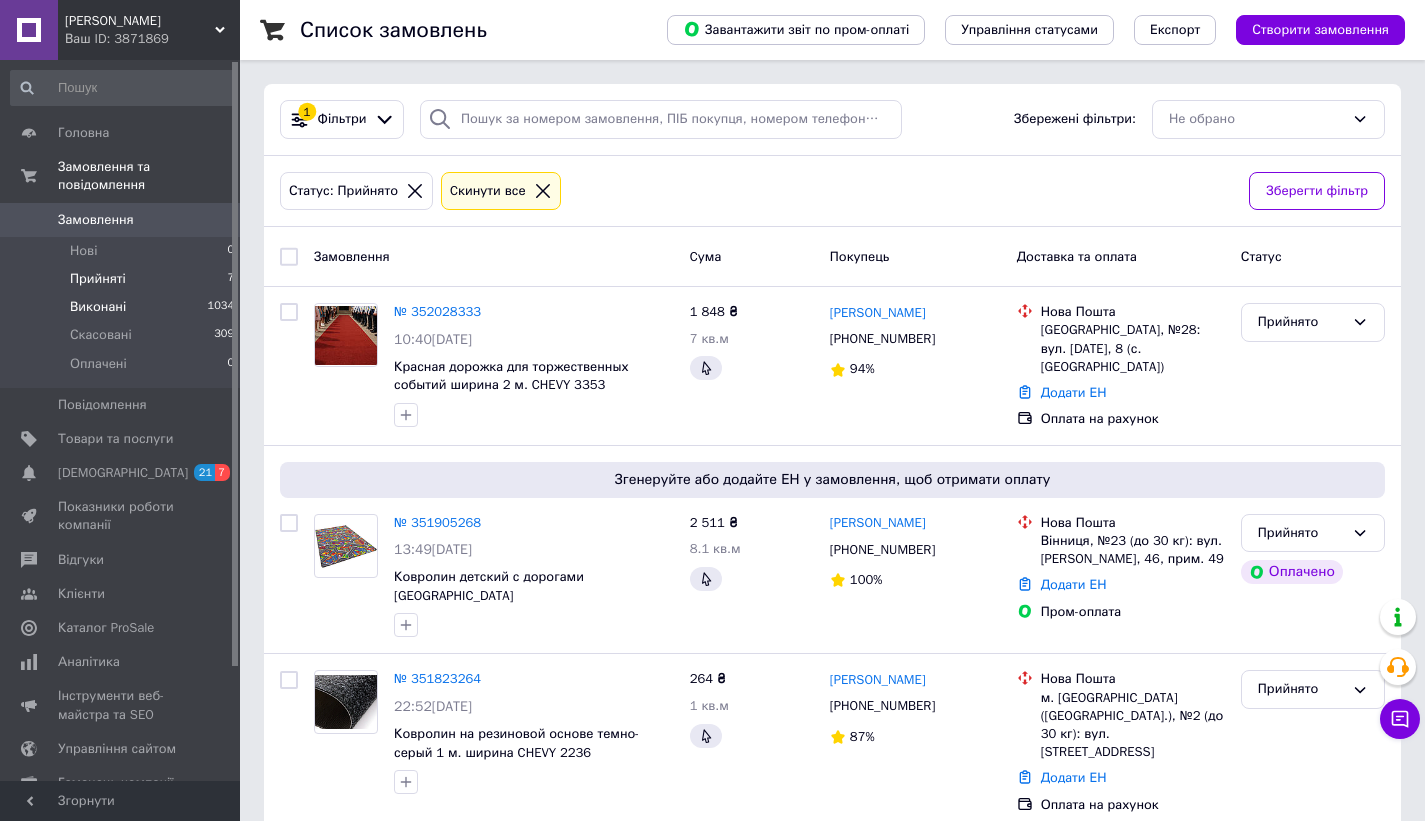 click on "Виконані" at bounding box center (98, 307) 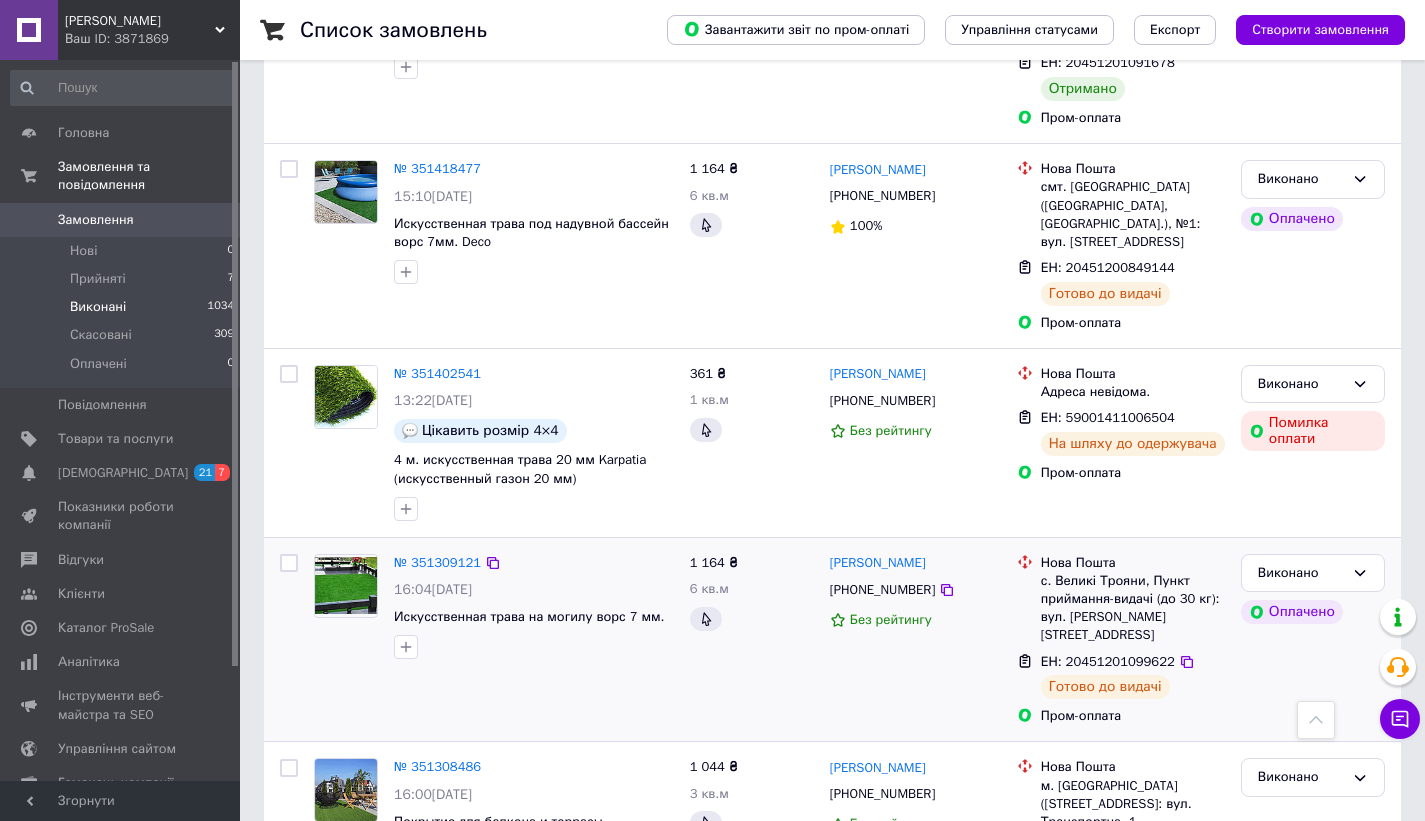 scroll, scrollTop: 488, scrollLeft: 0, axis: vertical 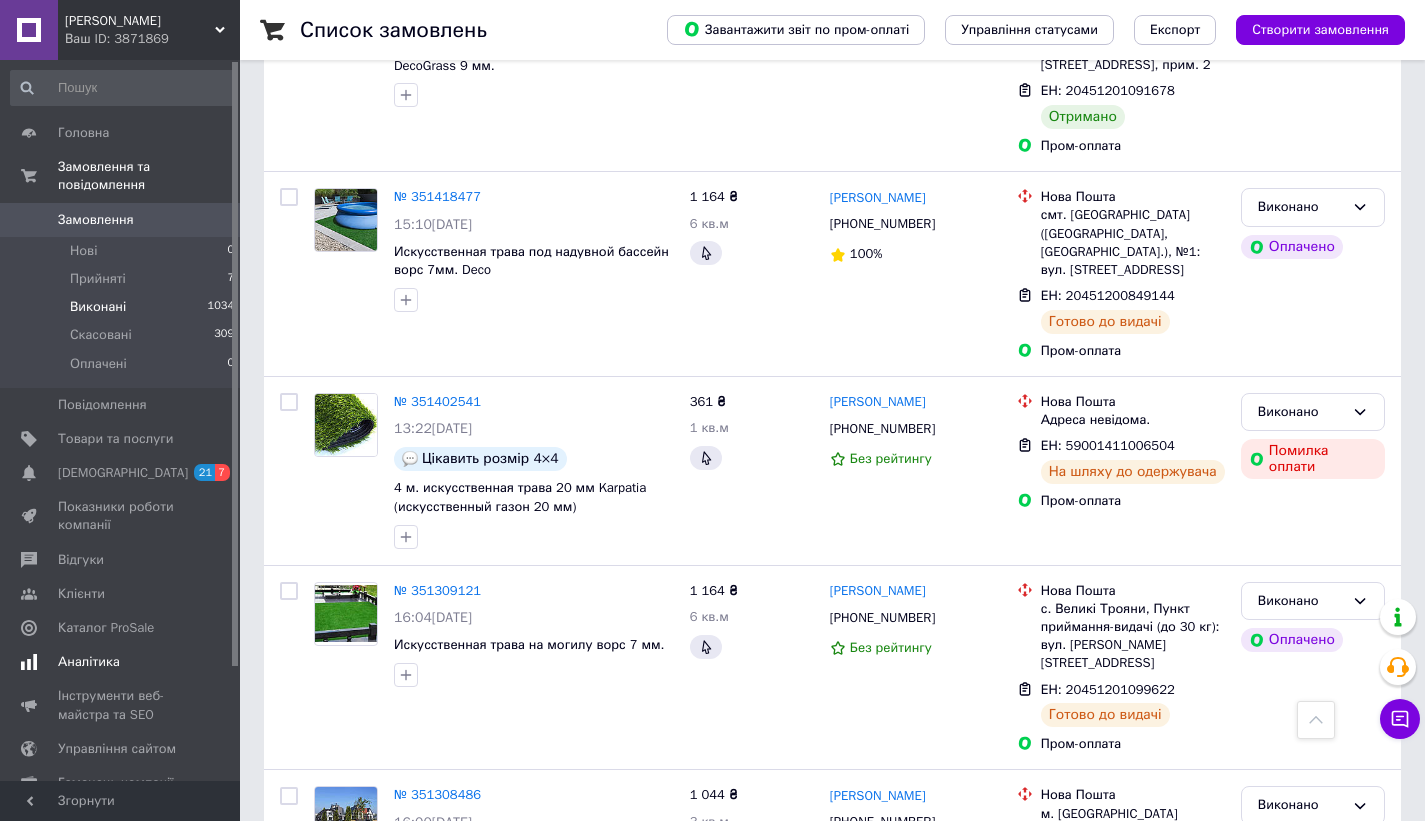 click on "Аналітика" at bounding box center [89, 662] 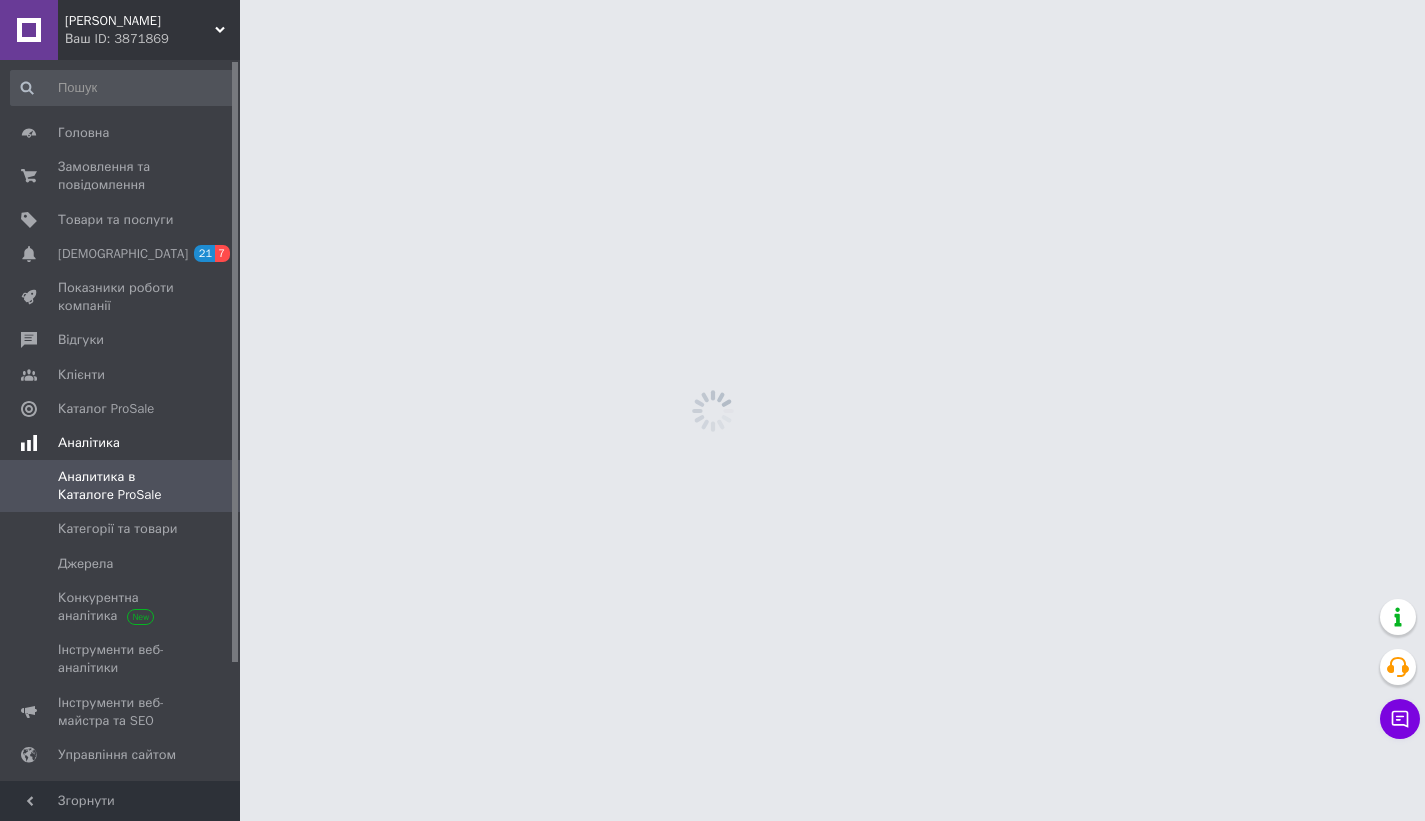 scroll, scrollTop: 0, scrollLeft: 0, axis: both 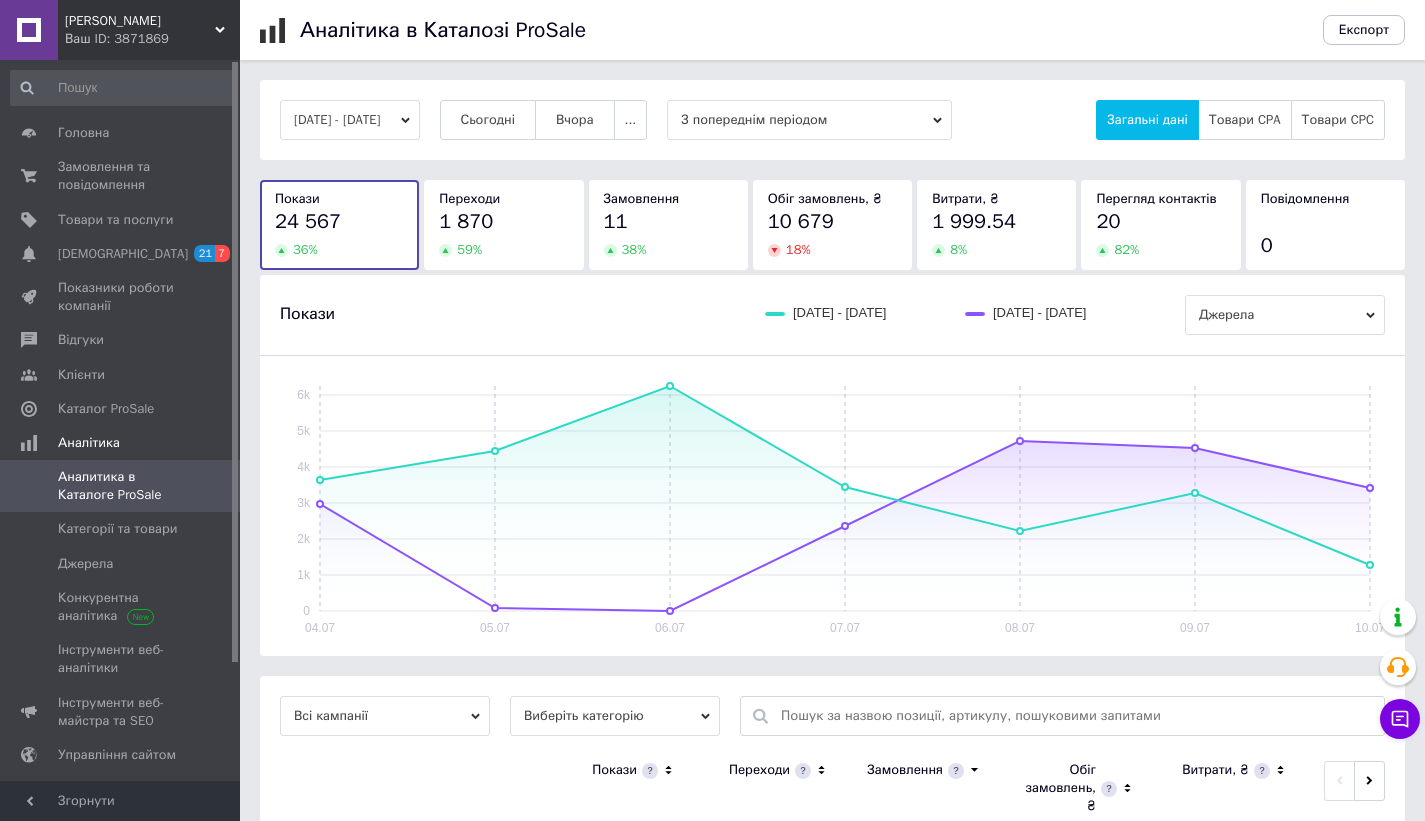 click on "З попереднім періодом" at bounding box center (809, 120) 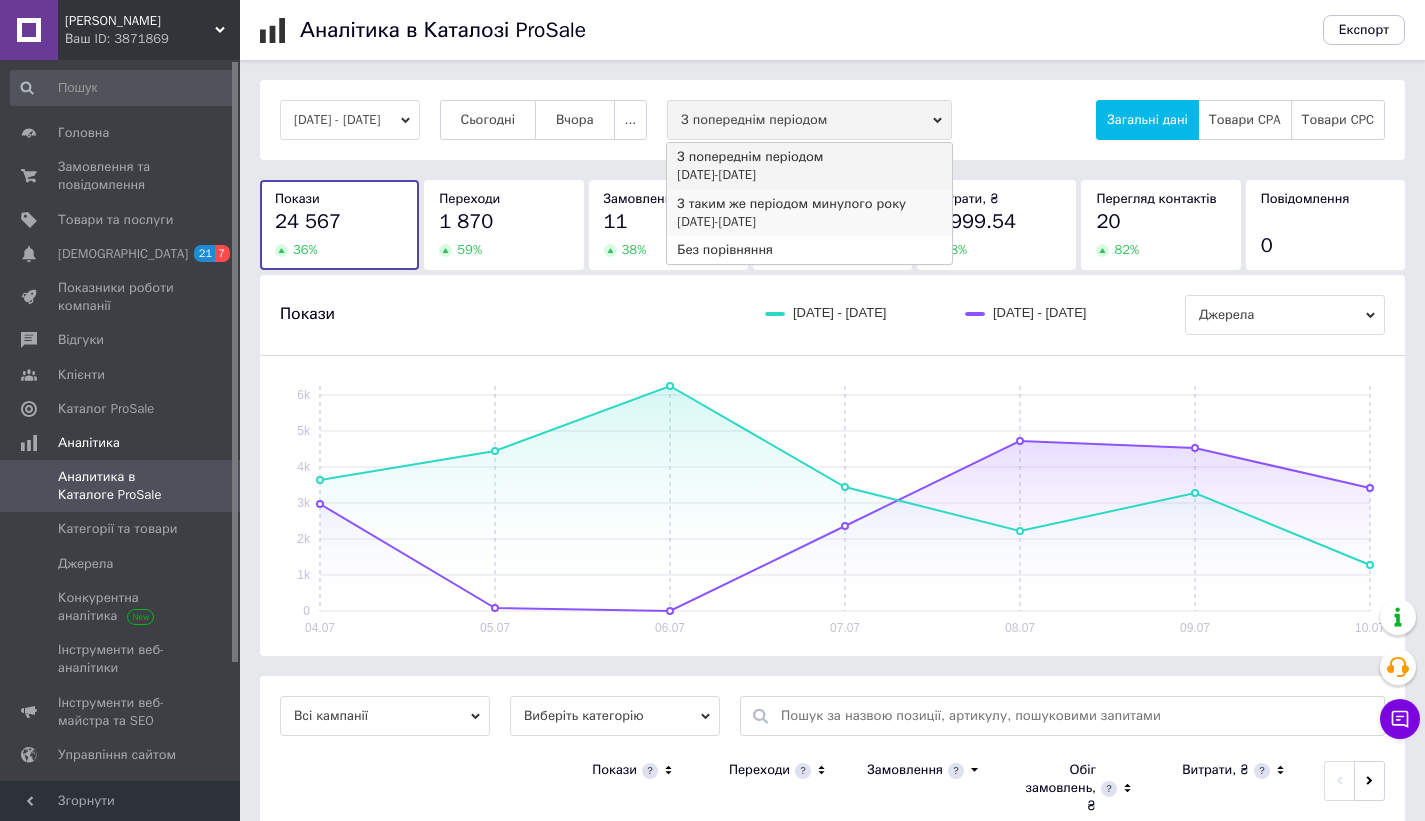 click on "[DATE]  -  [DATE]" at bounding box center [809, 222] 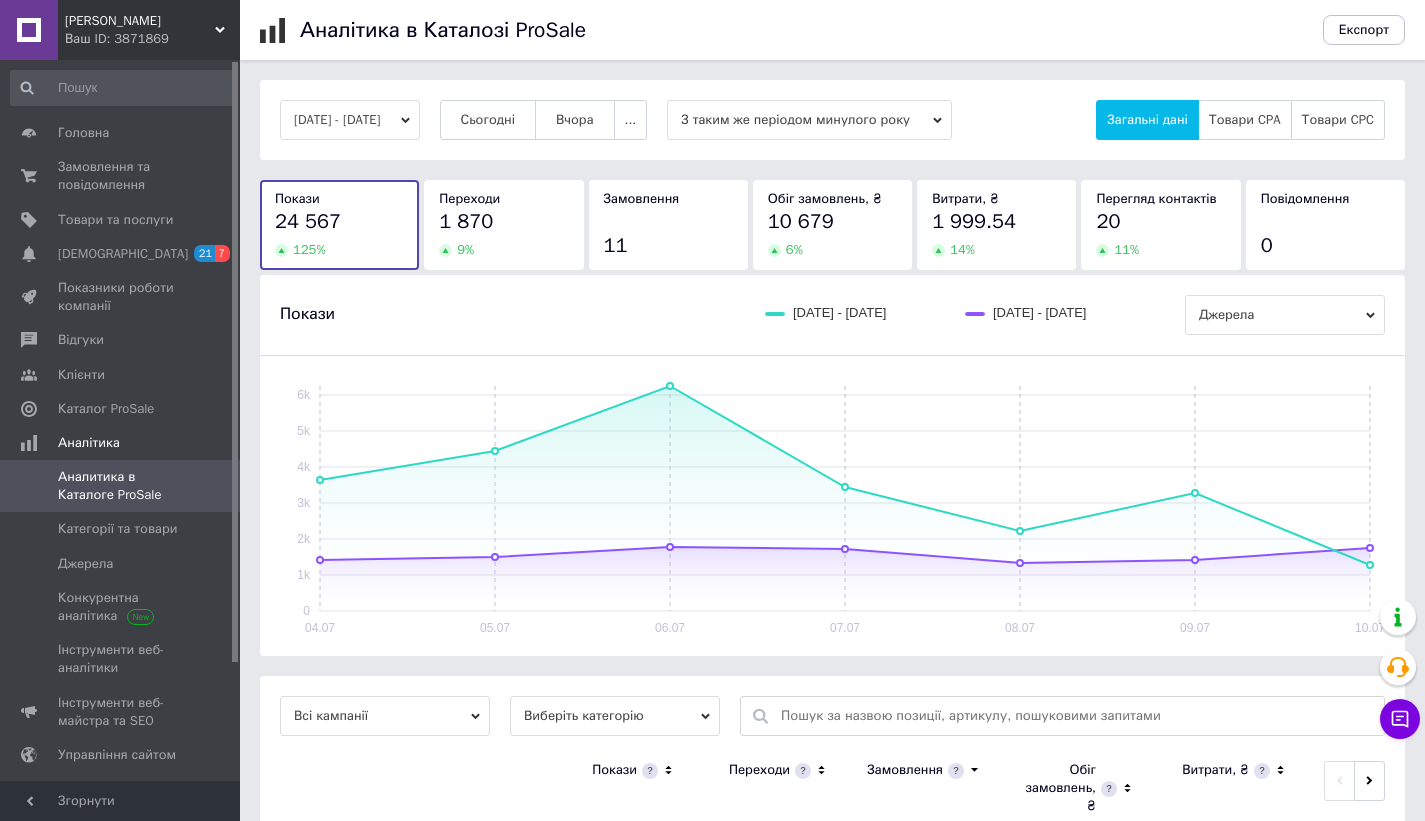 click on "З таким же періодом минулого року" at bounding box center [809, 120] 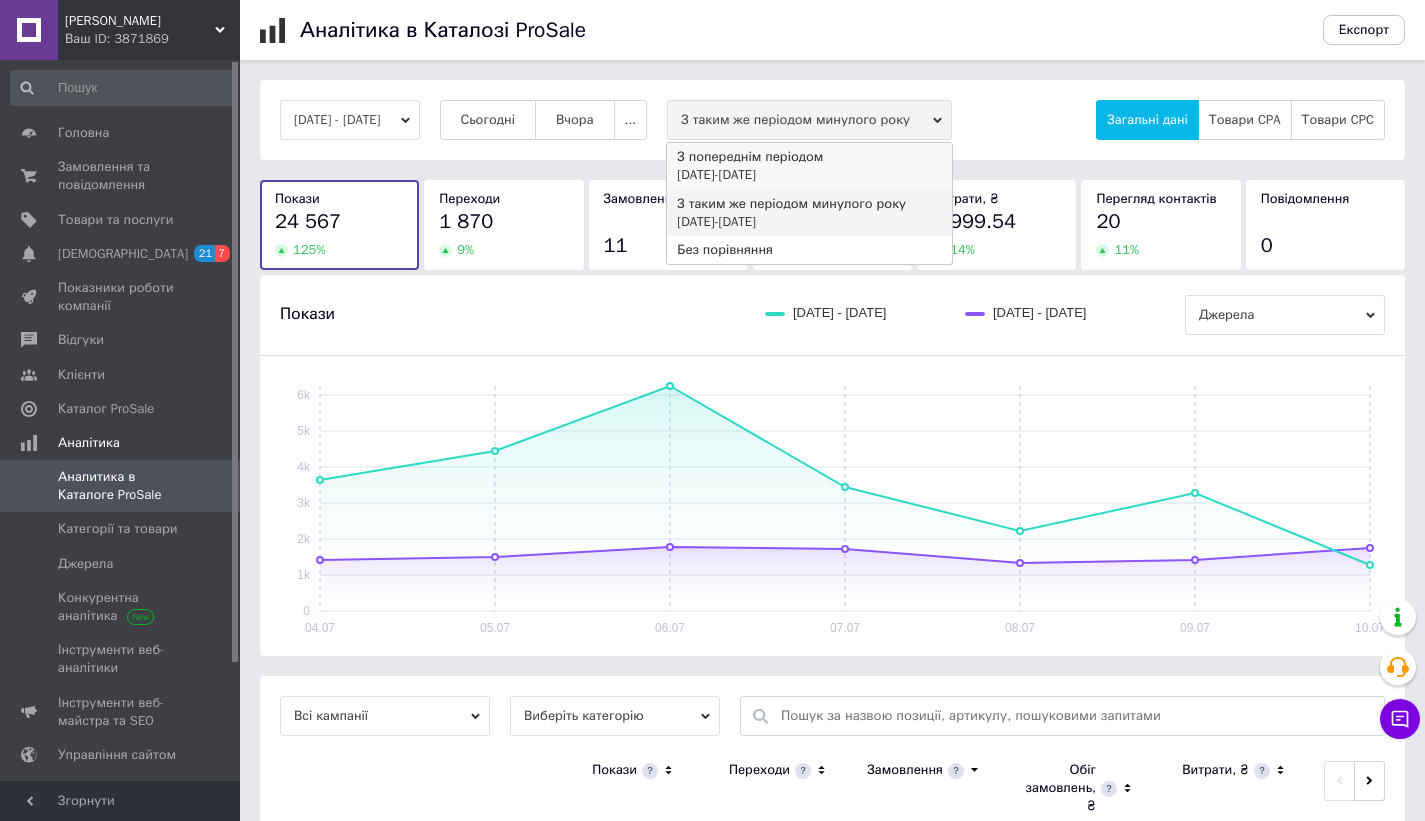 click on "[DATE]  -  [DATE]" at bounding box center (809, 175) 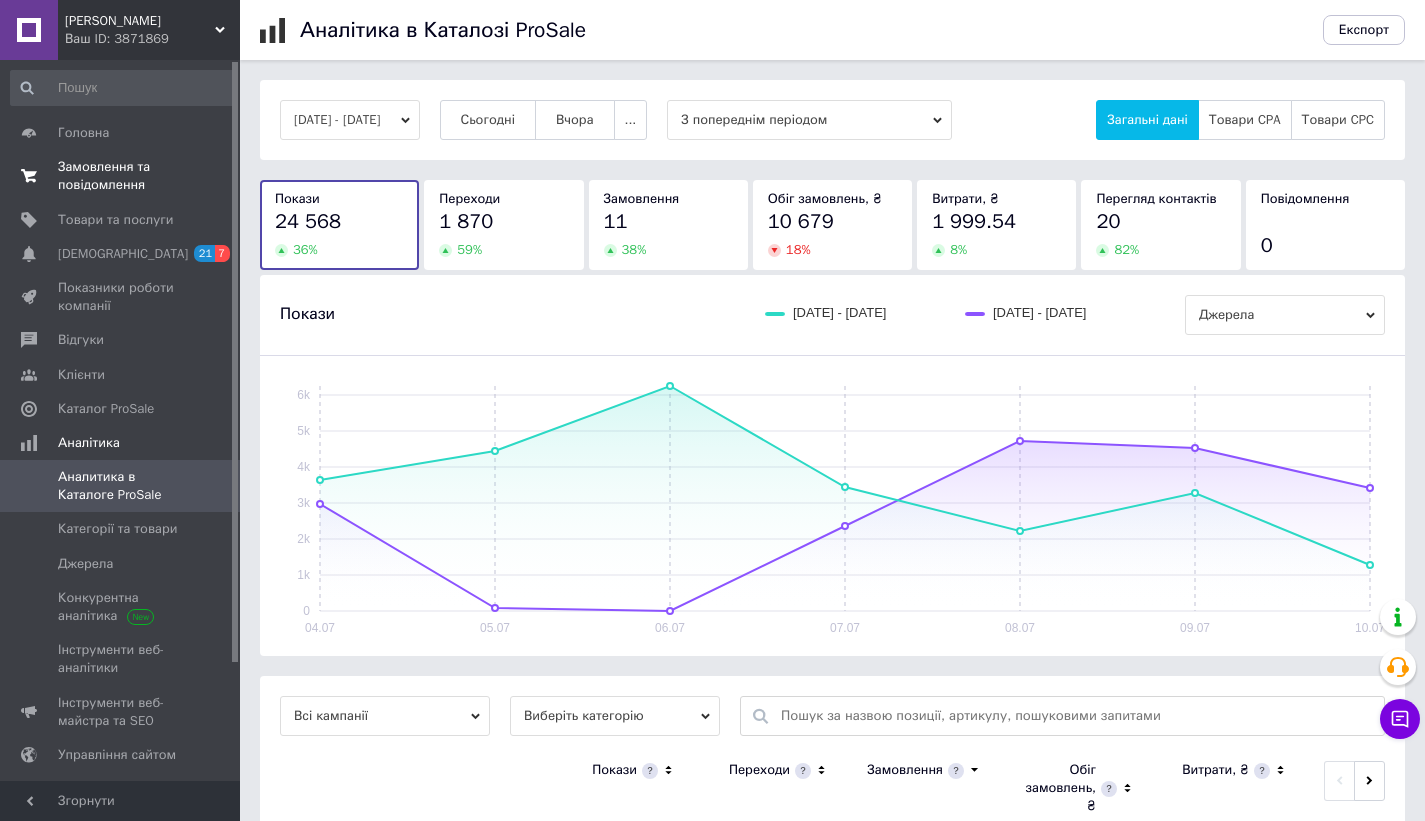 click on "Замовлення та повідомлення" at bounding box center [121, 176] 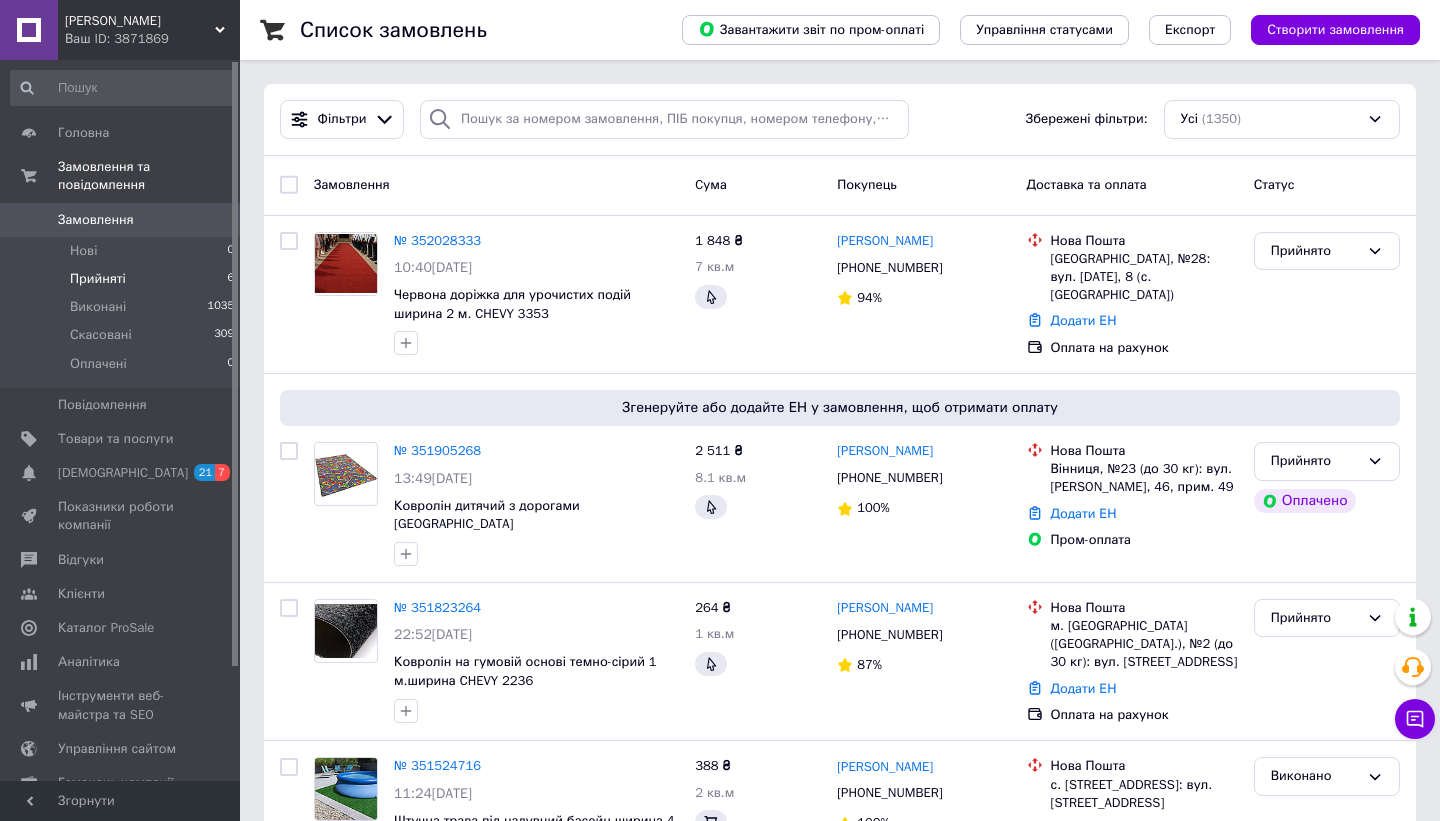 click on "Прийняті" at bounding box center (98, 279) 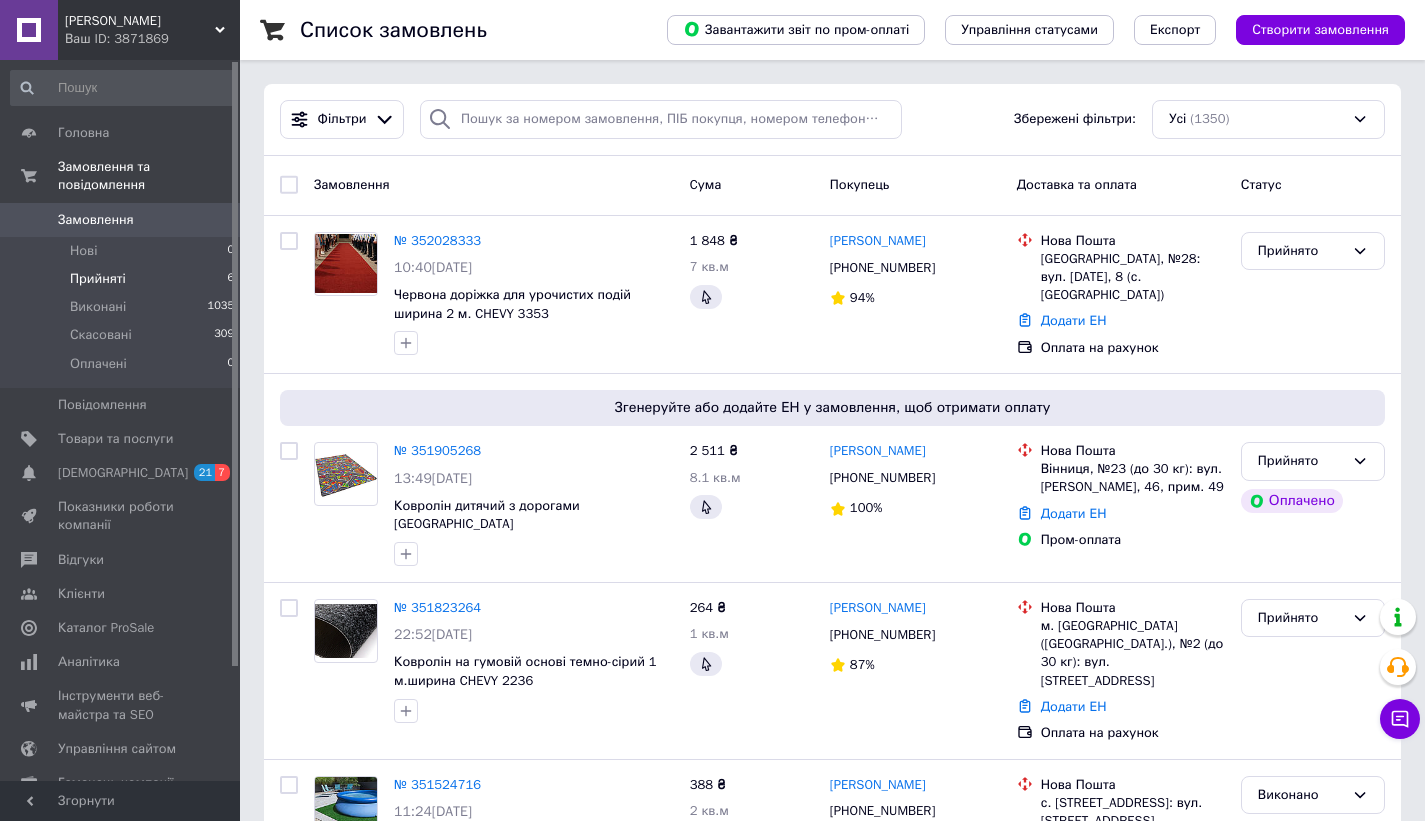 click on "Прийняті" at bounding box center [98, 279] 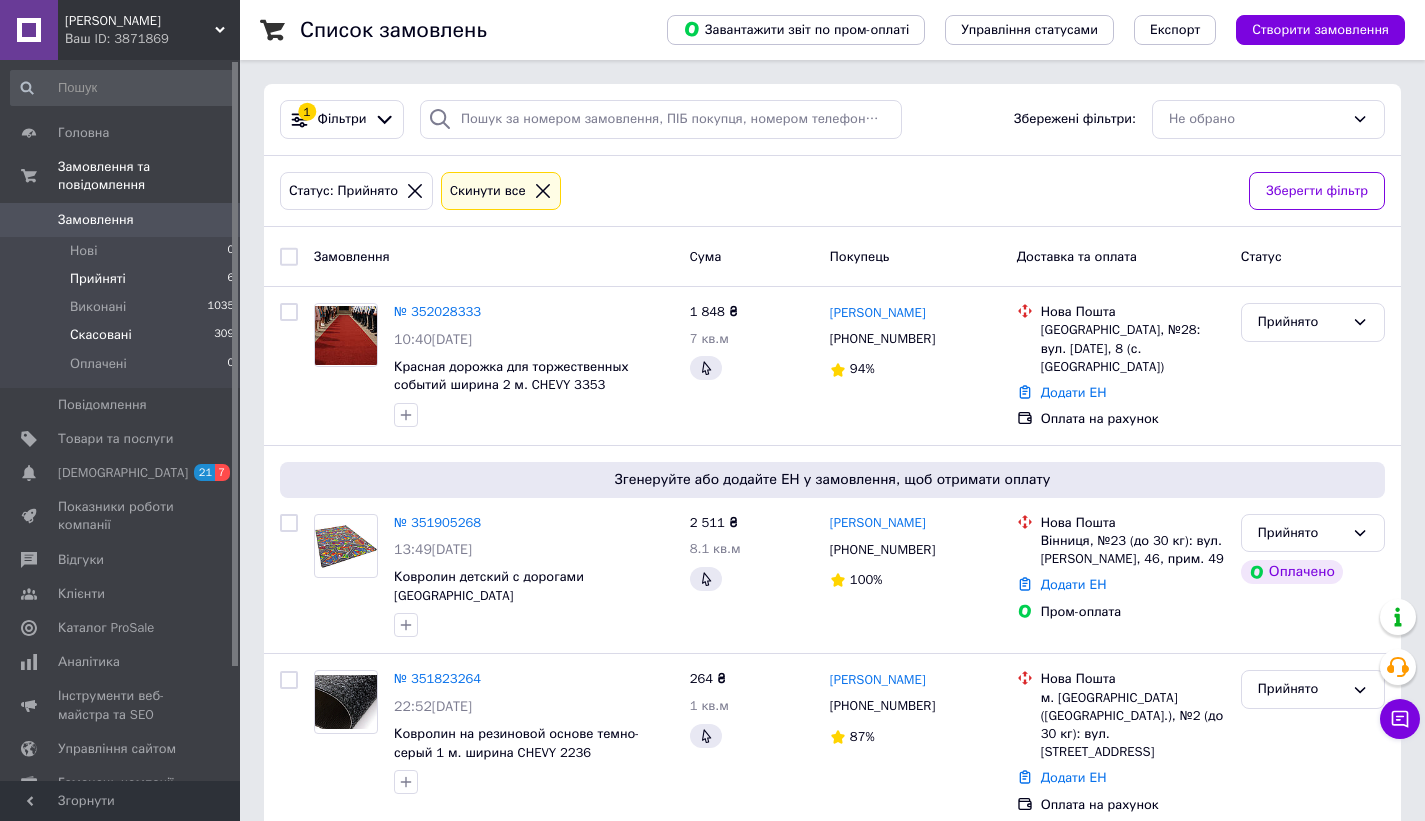 click on "Скасовані" at bounding box center [101, 335] 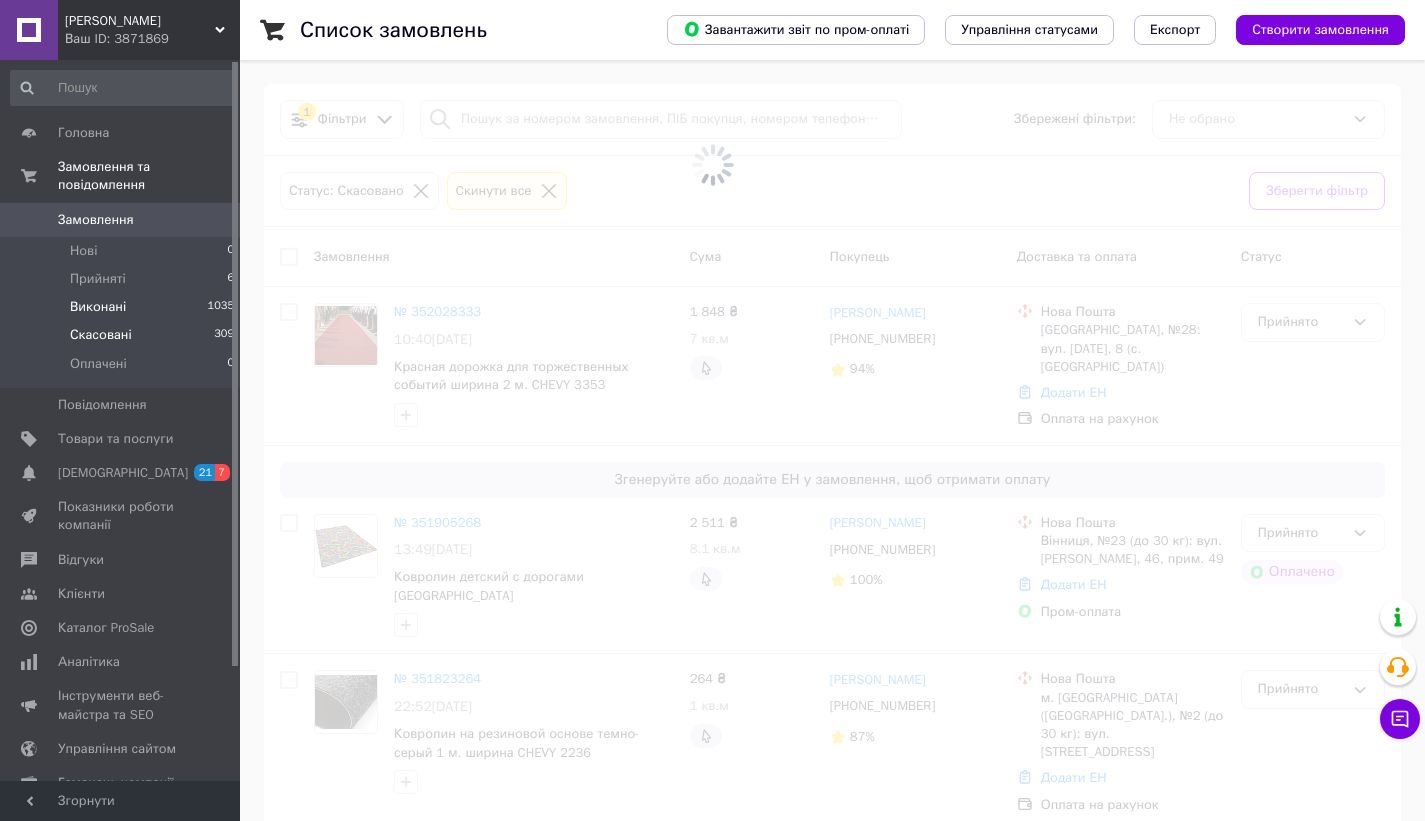 click on "Виконані 1035" at bounding box center (123, 307) 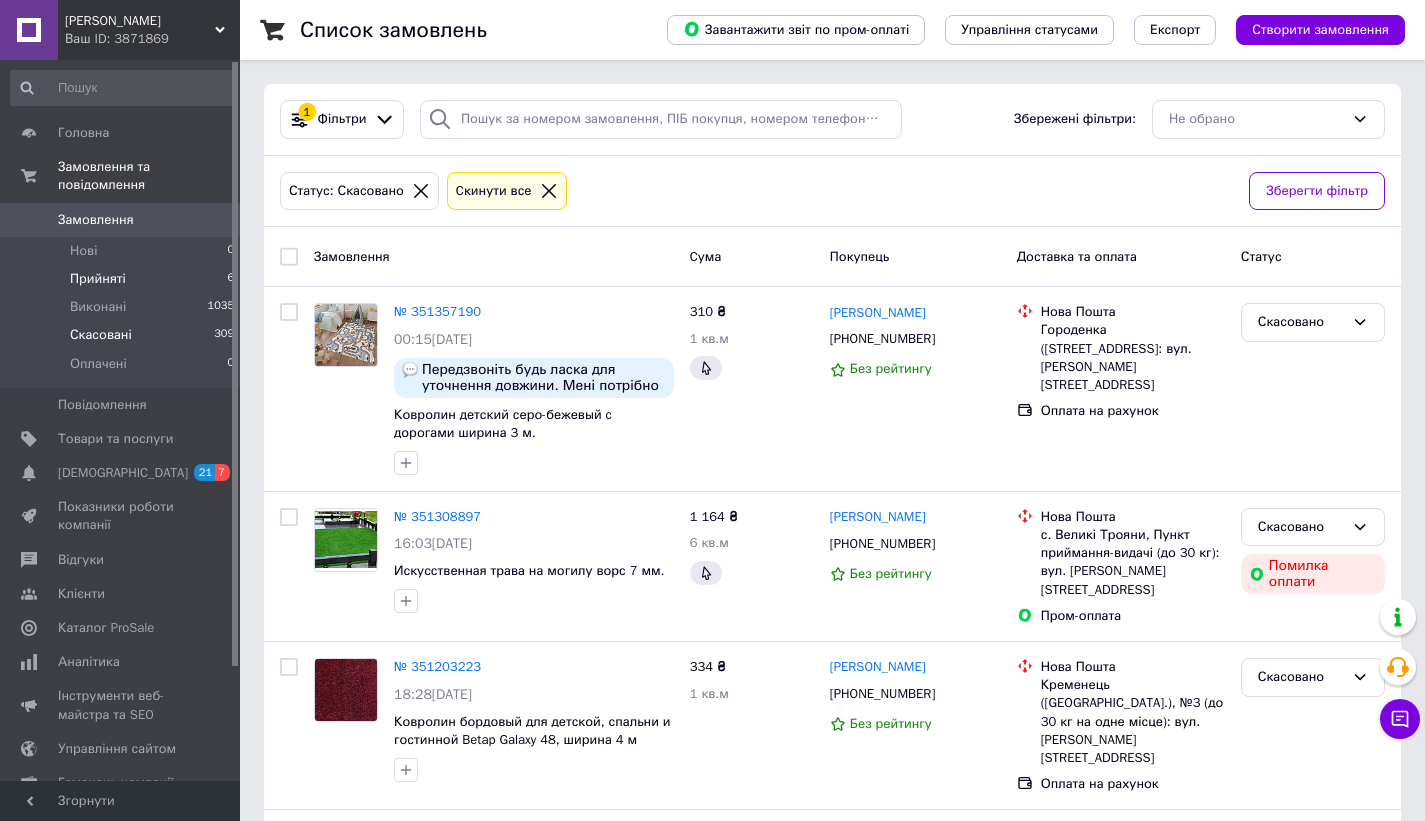 click on "Прийняті" at bounding box center [98, 279] 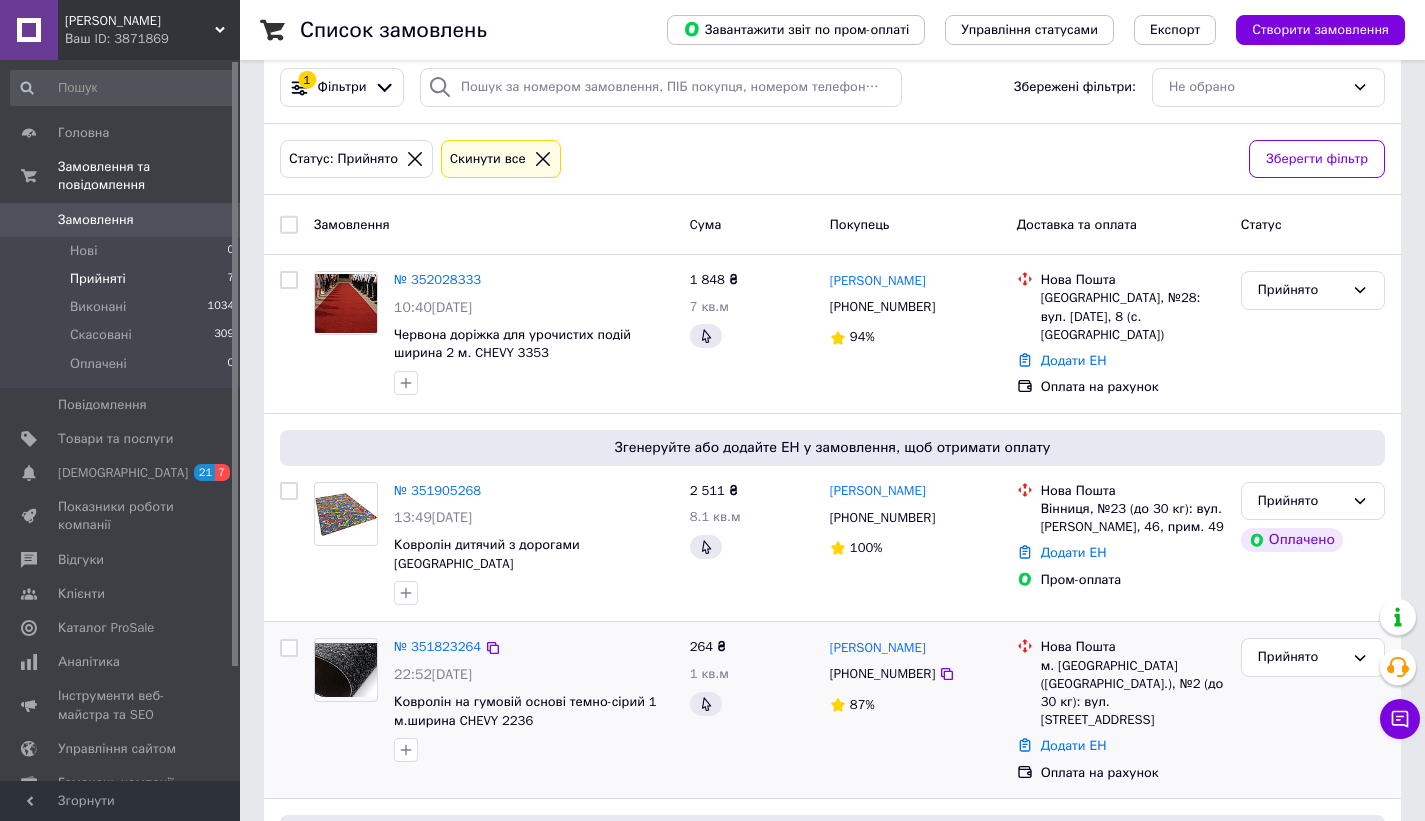 scroll, scrollTop: 76, scrollLeft: 0, axis: vertical 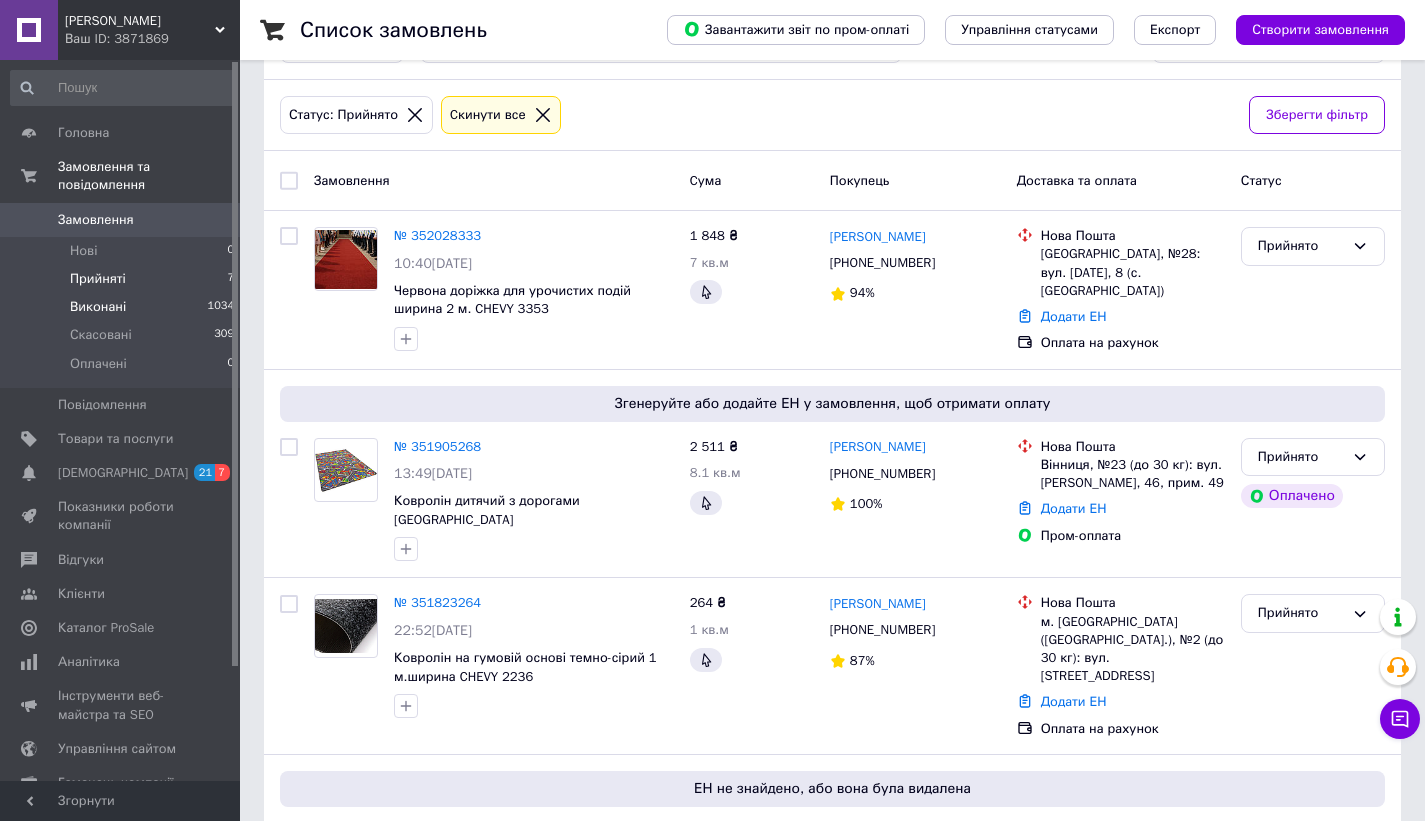click on "Виконані" at bounding box center (98, 307) 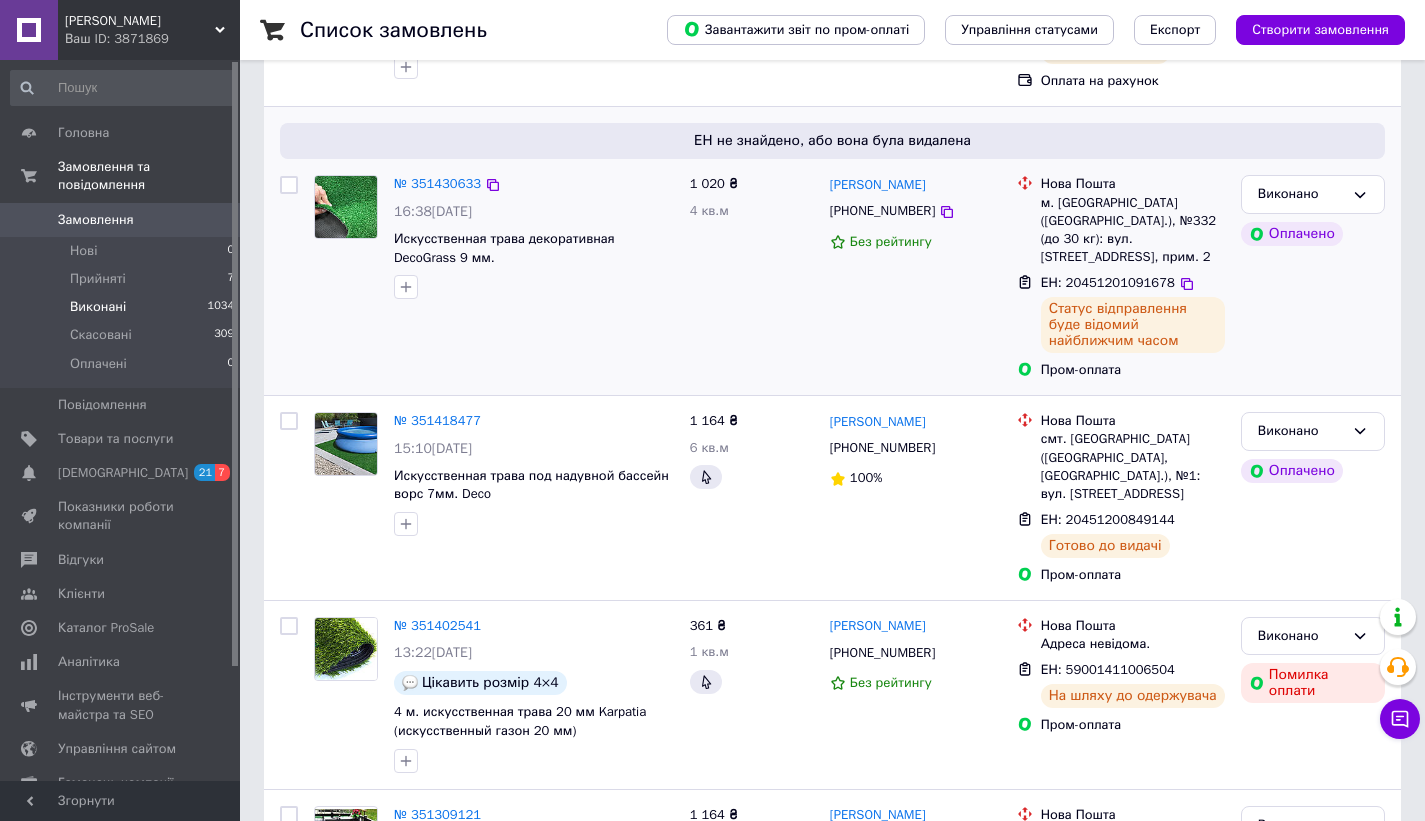 scroll, scrollTop: 384, scrollLeft: 0, axis: vertical 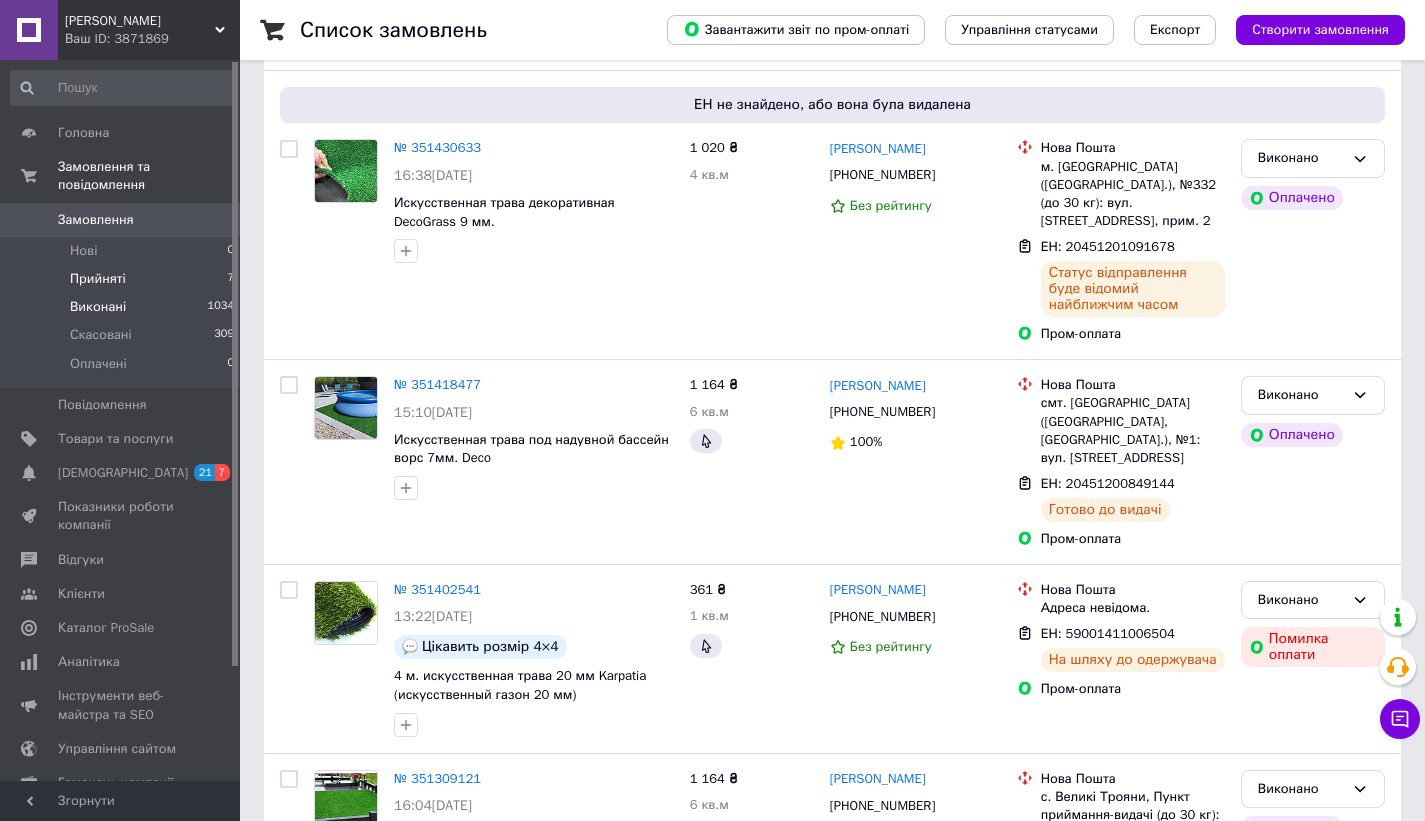 click on "Прийняті" at bounding box center [98, 279] 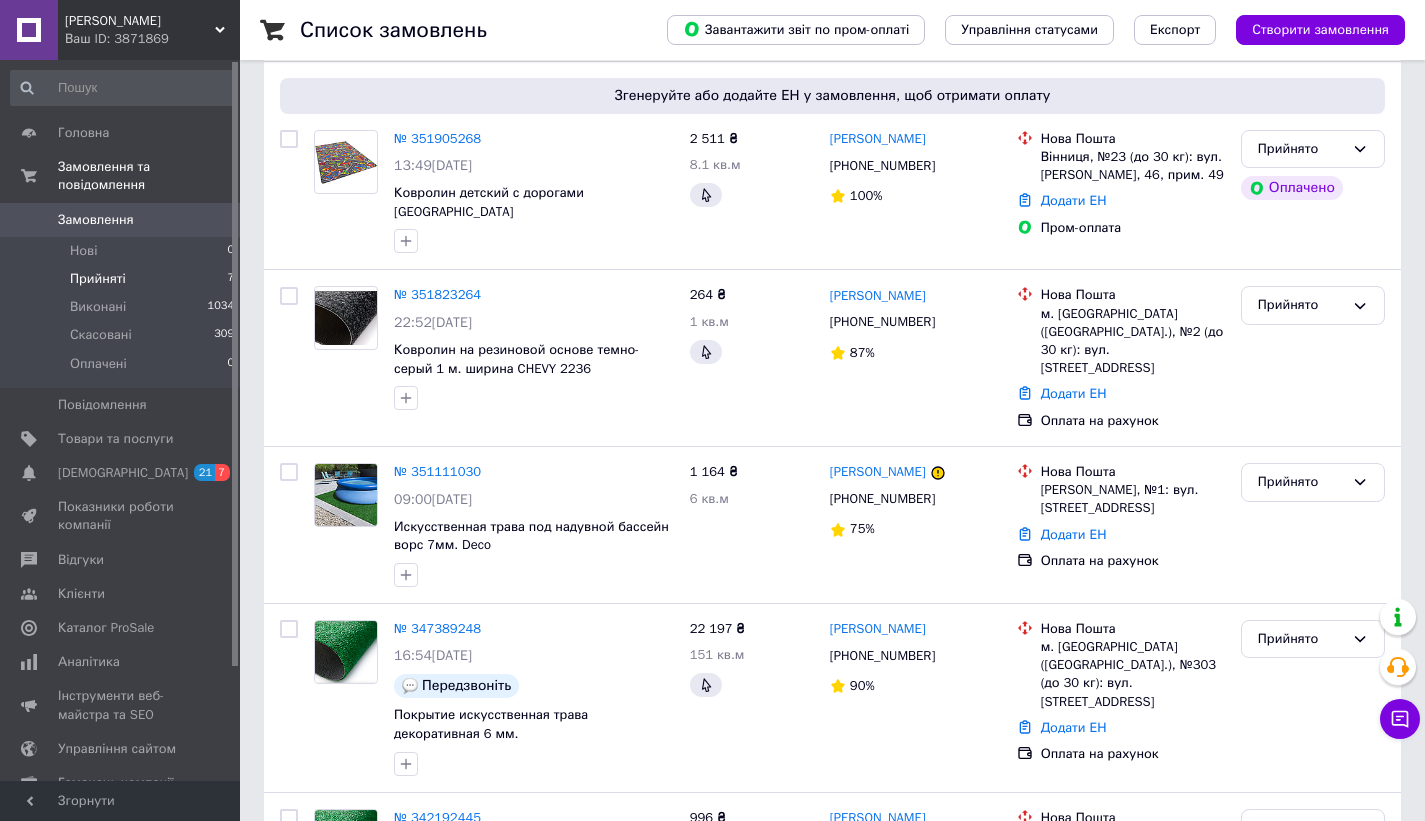 scroll, scrollTop: 0, scrollLeft: 0, axis: both 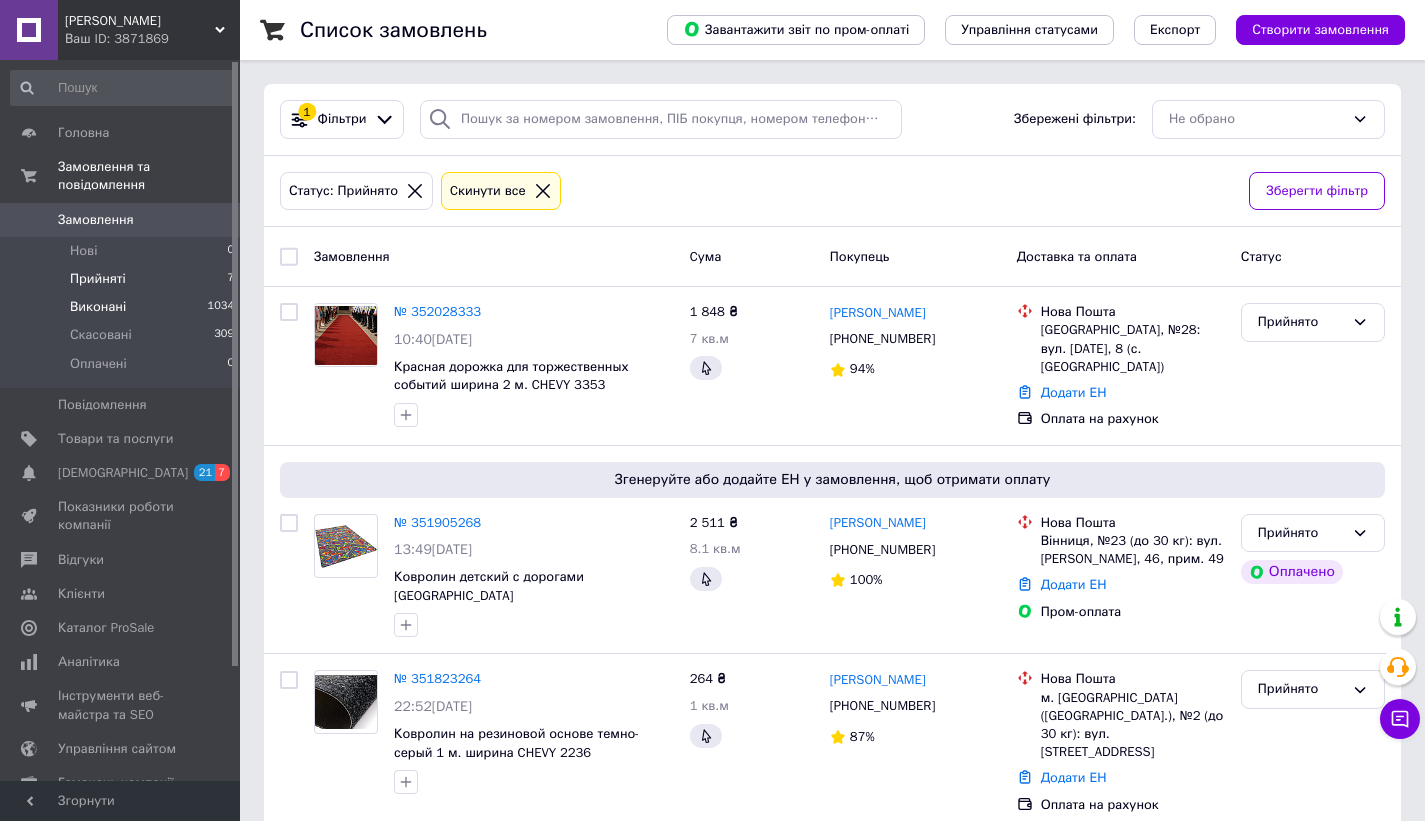 click on "Виконані" at bounding box center [98, 307] 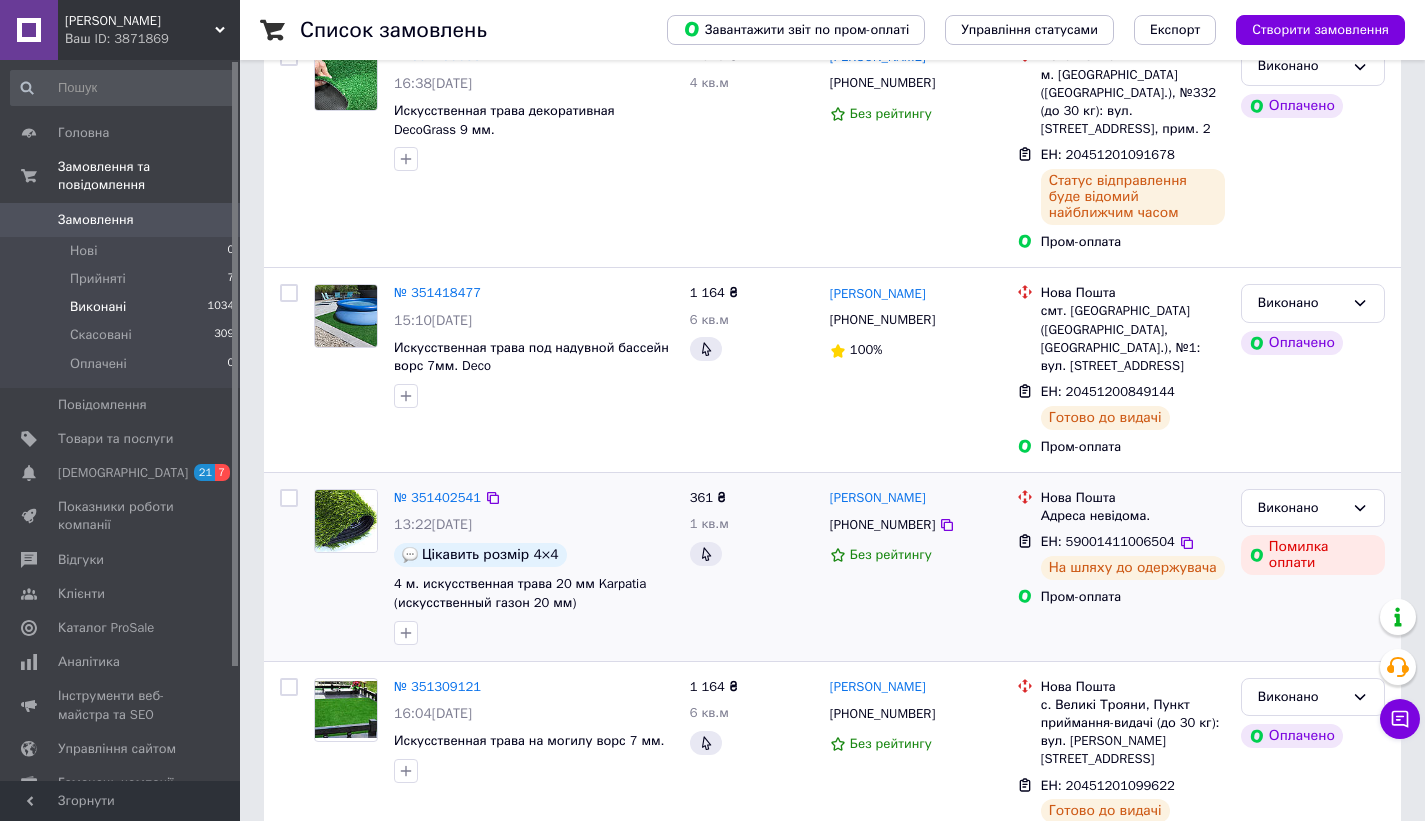 scroll, scrollTop: 528, scrollLeft: 0, axis: vertical 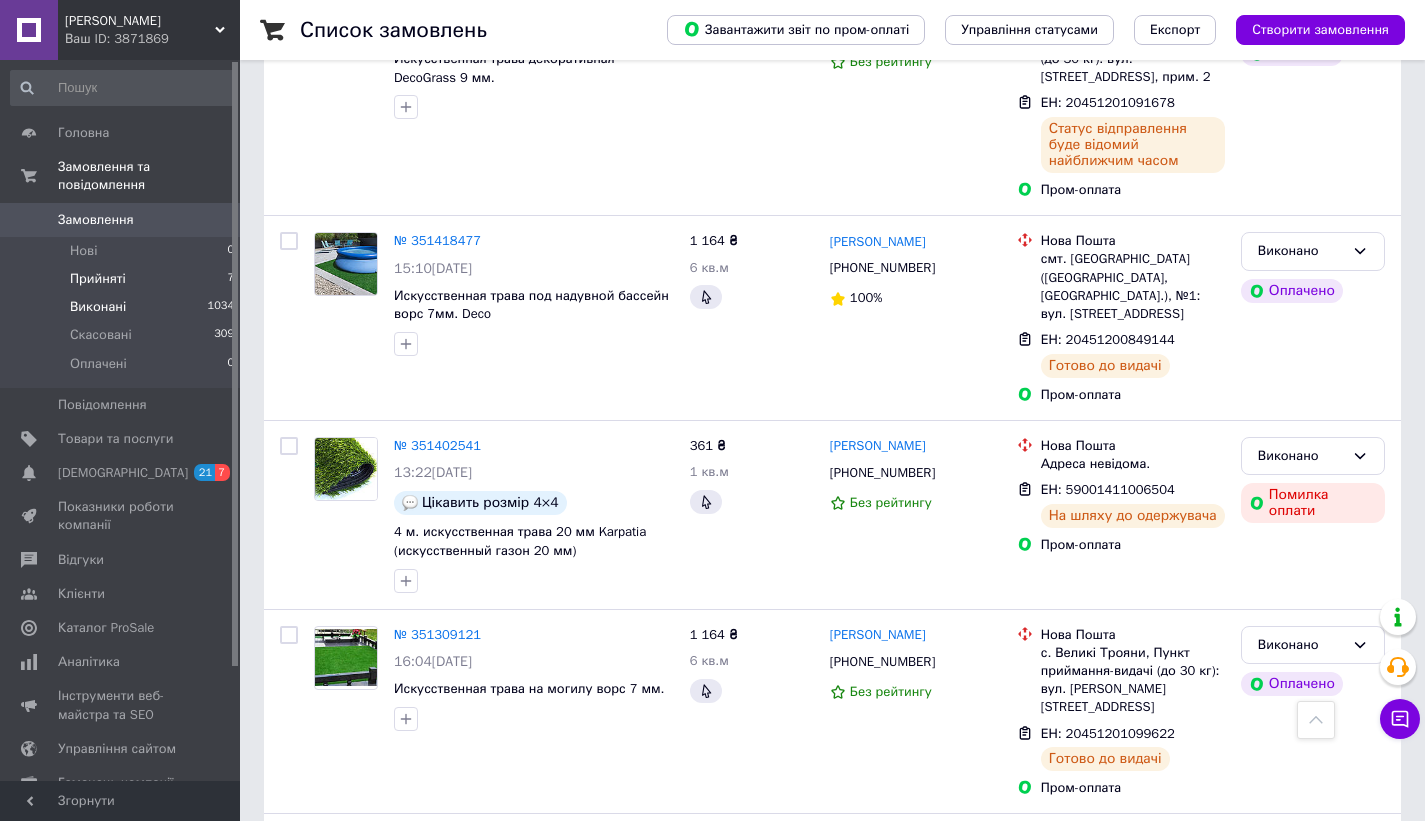 click on "Прийняті" at bounding box center [98, 279] 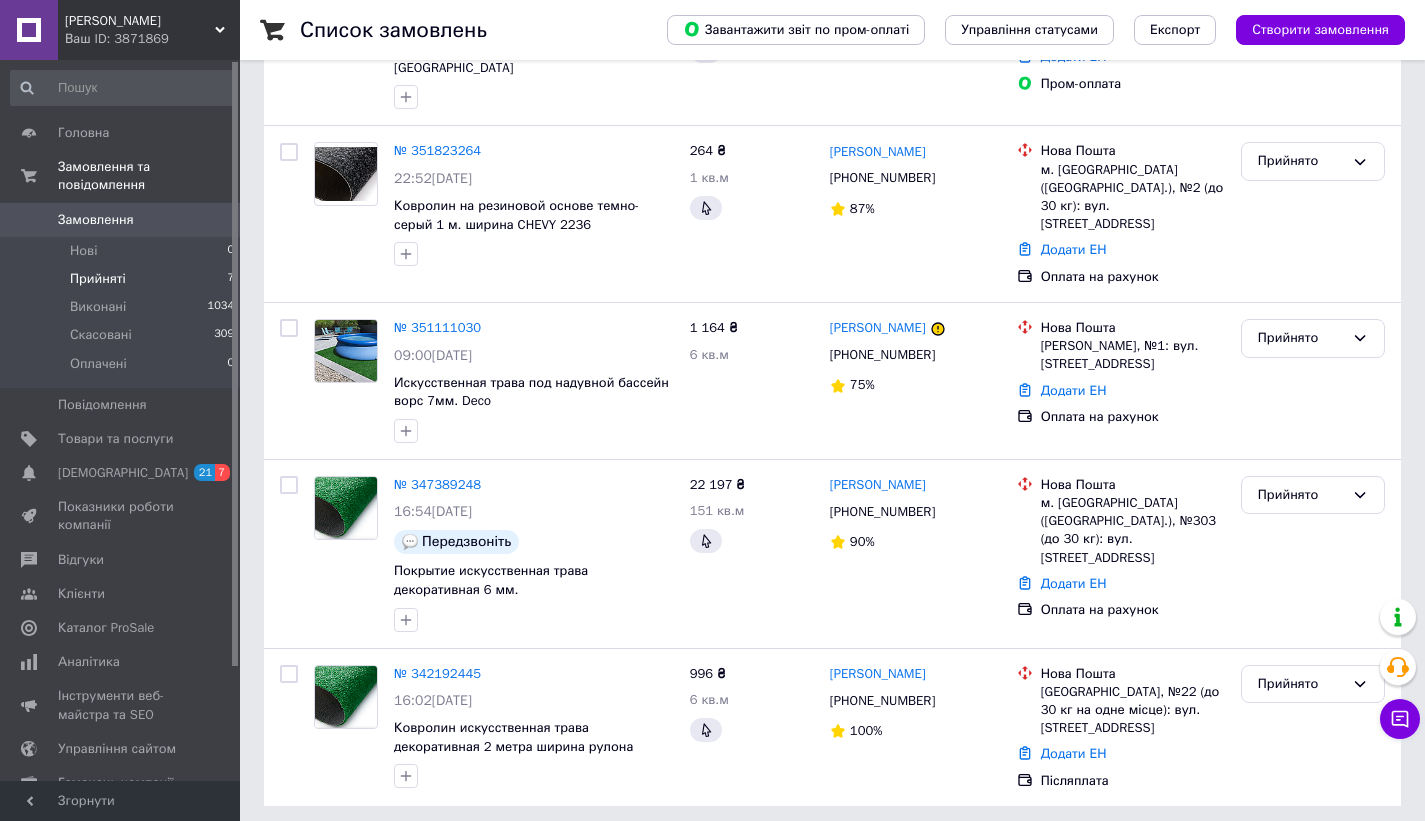 scroll, scrollTop: 0, scrollLeft: 0, axis: both 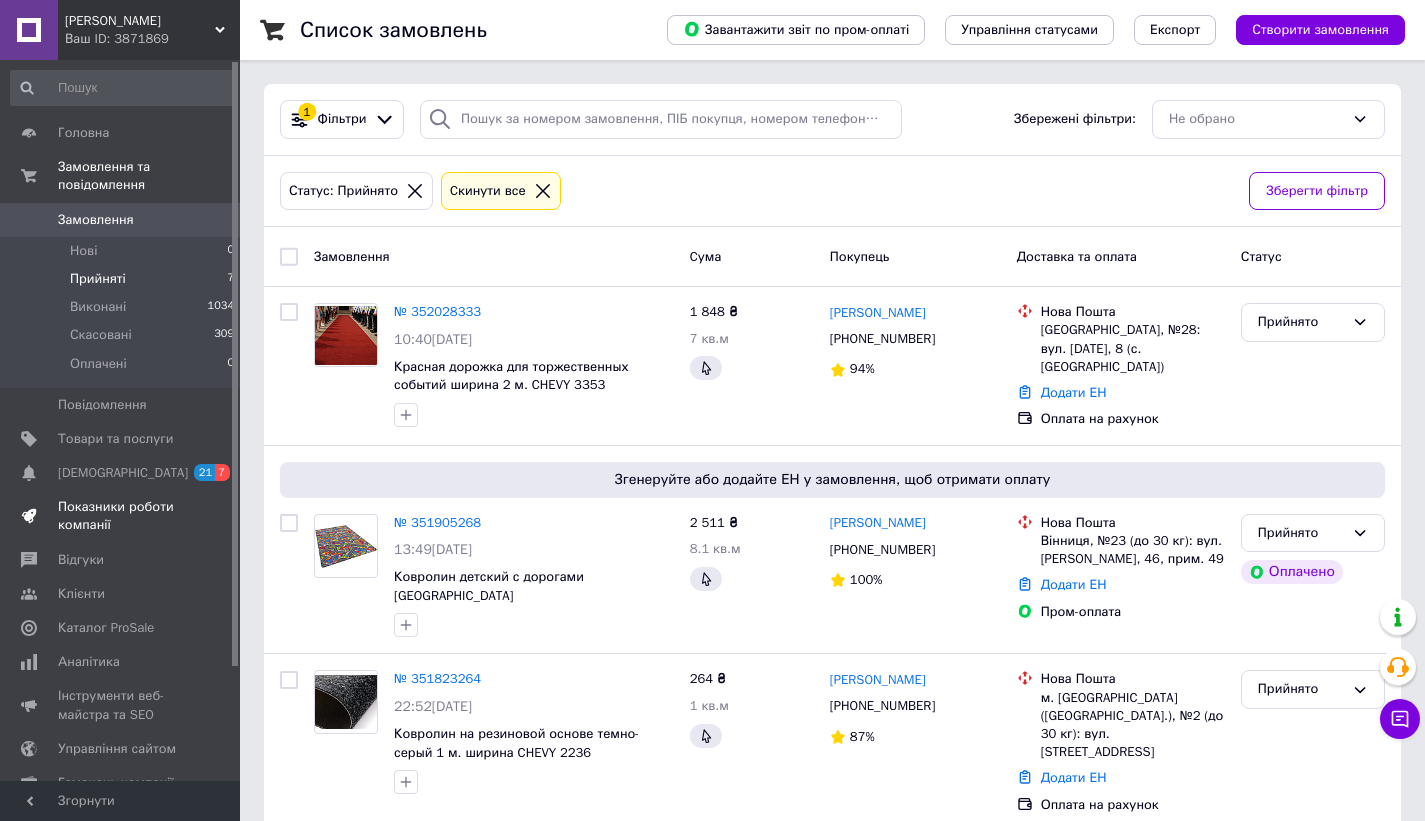 click on "Показники роботи компанії" at bounding box center (121, 516) 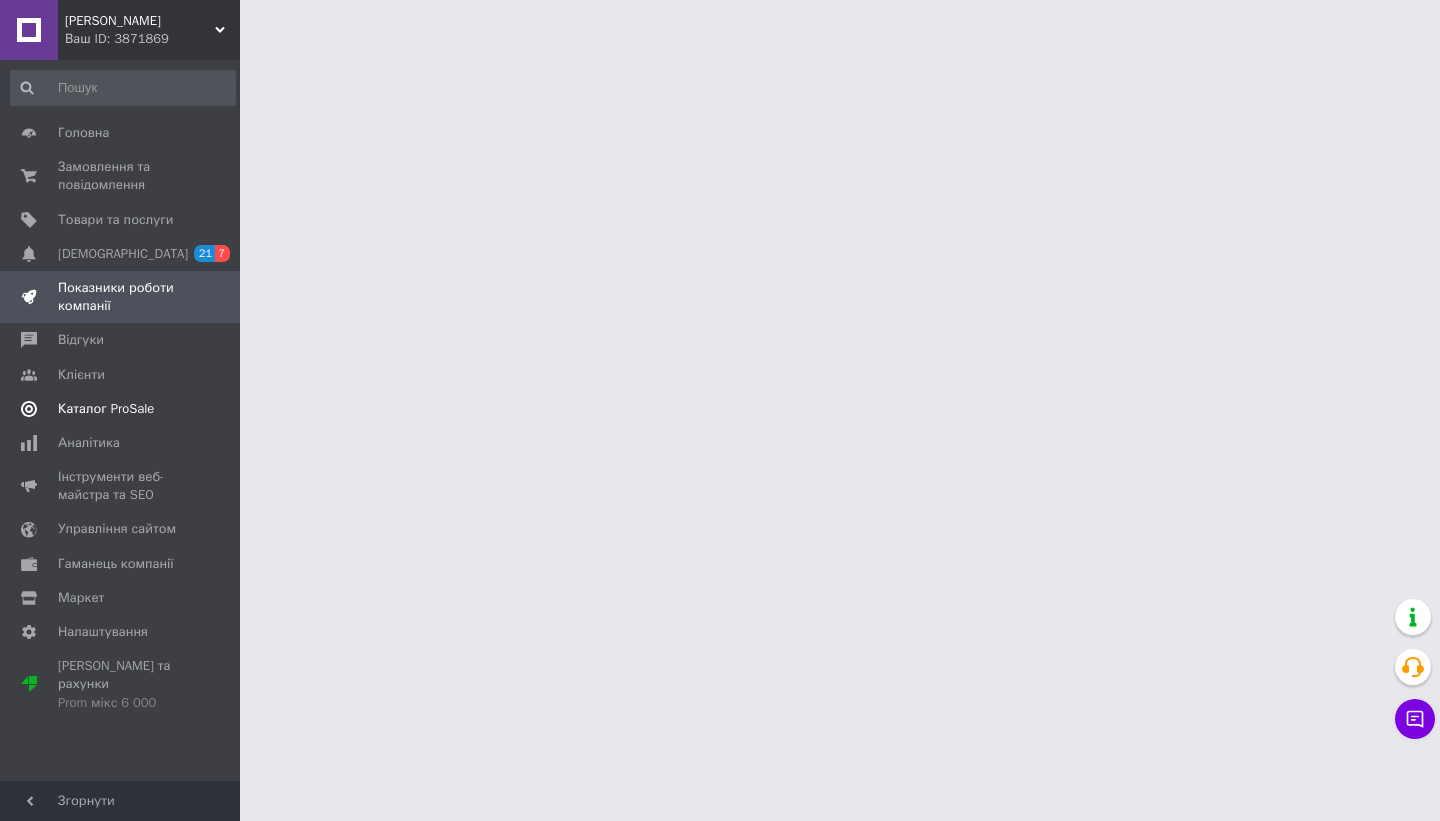 click on "Каталог ProSale" at bounding box center [106, 409] 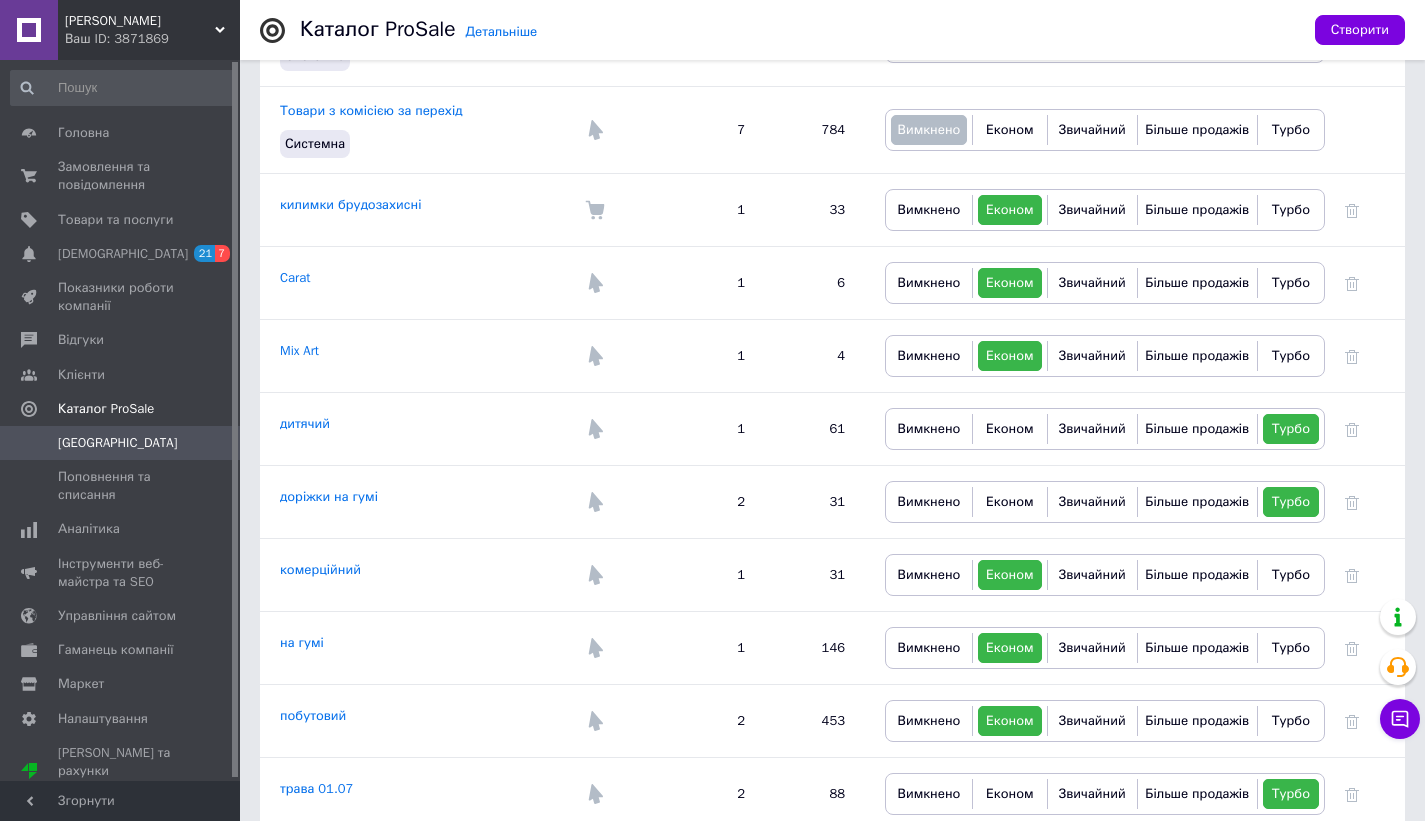 scroll, scrollTop: 396, scrollLeft: 0, axis: vertical 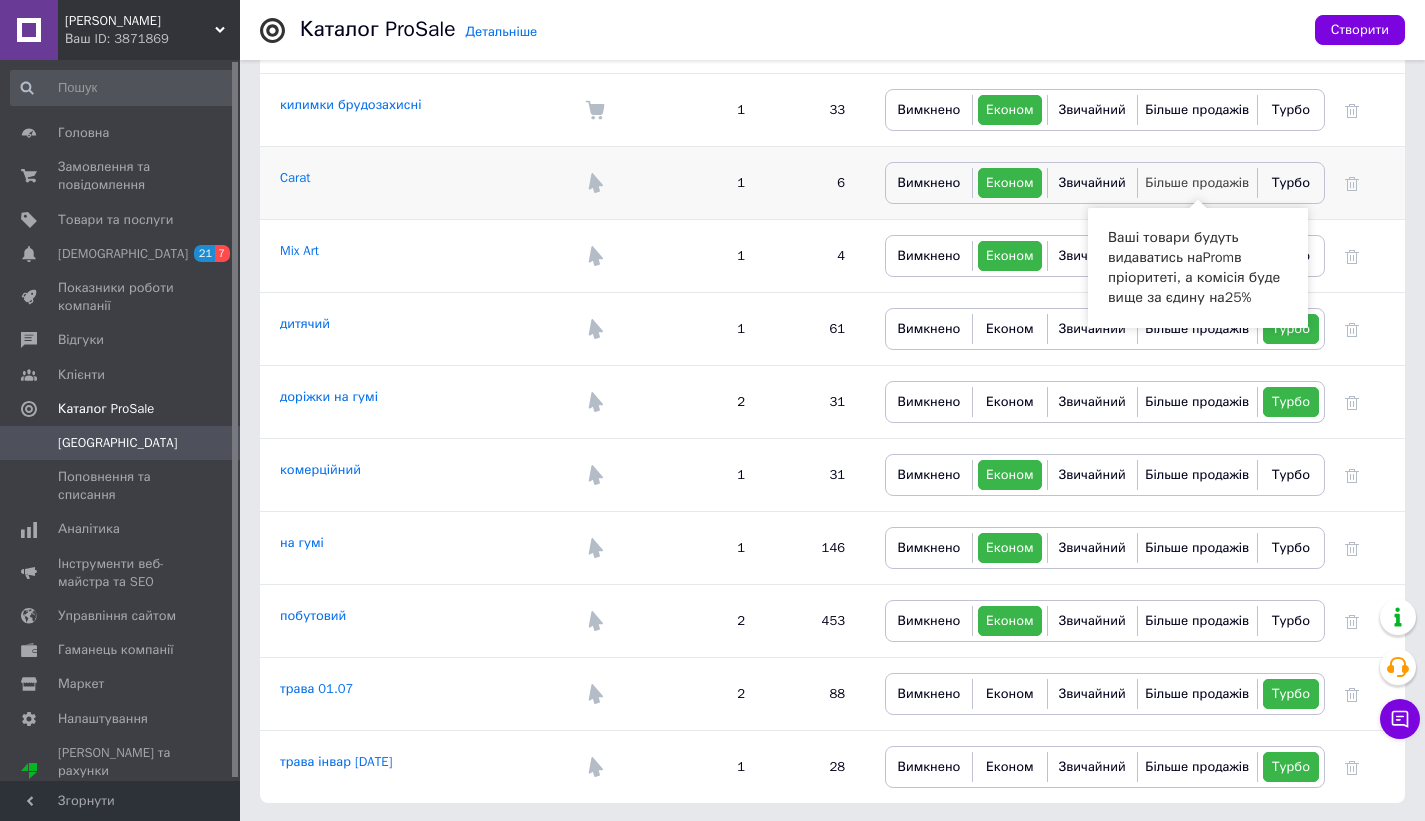 click on "Більше продажів" at bounding box center [1197, 183] 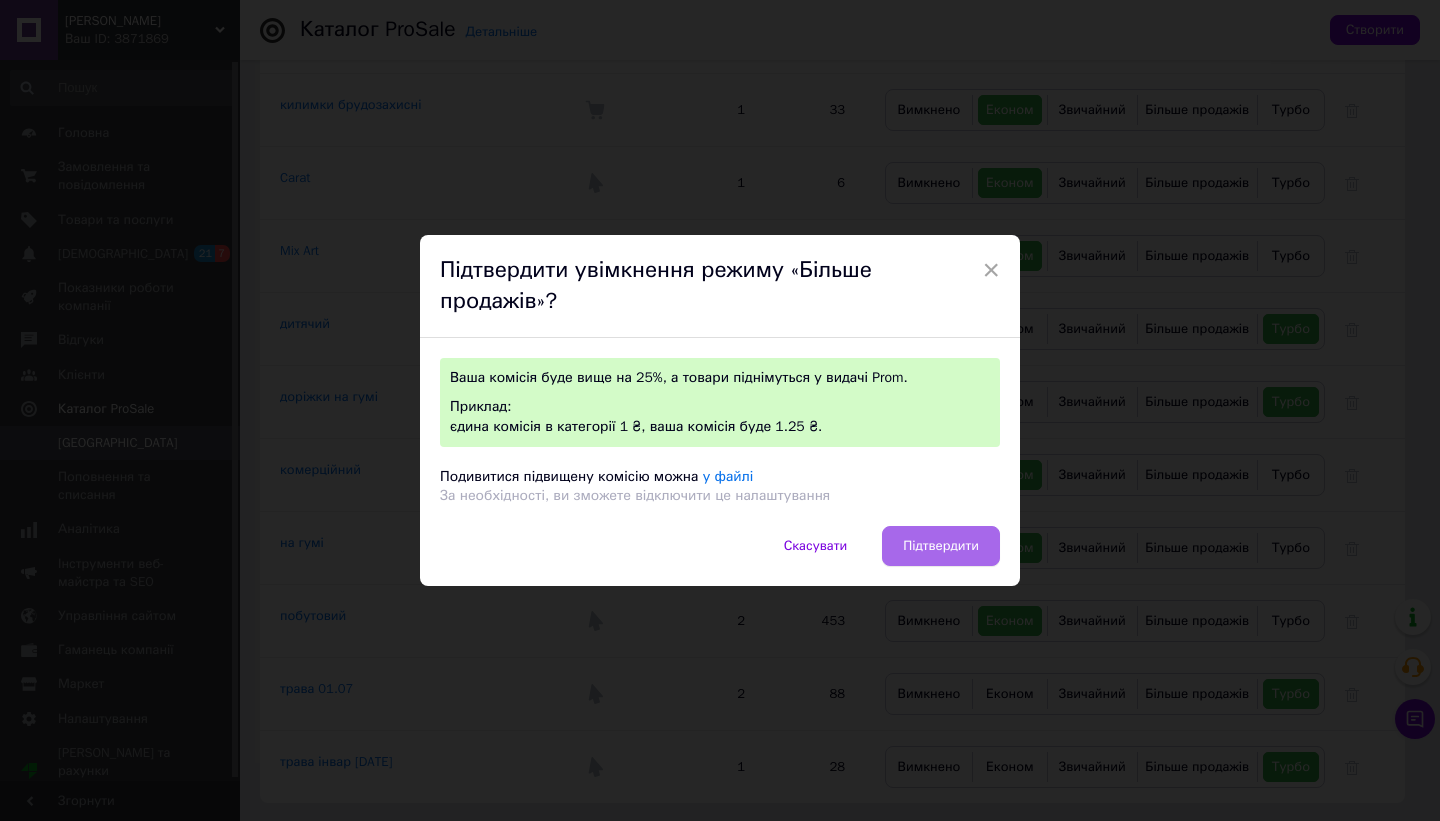 click on "Підтвердити" at bounding box center (941, 546) 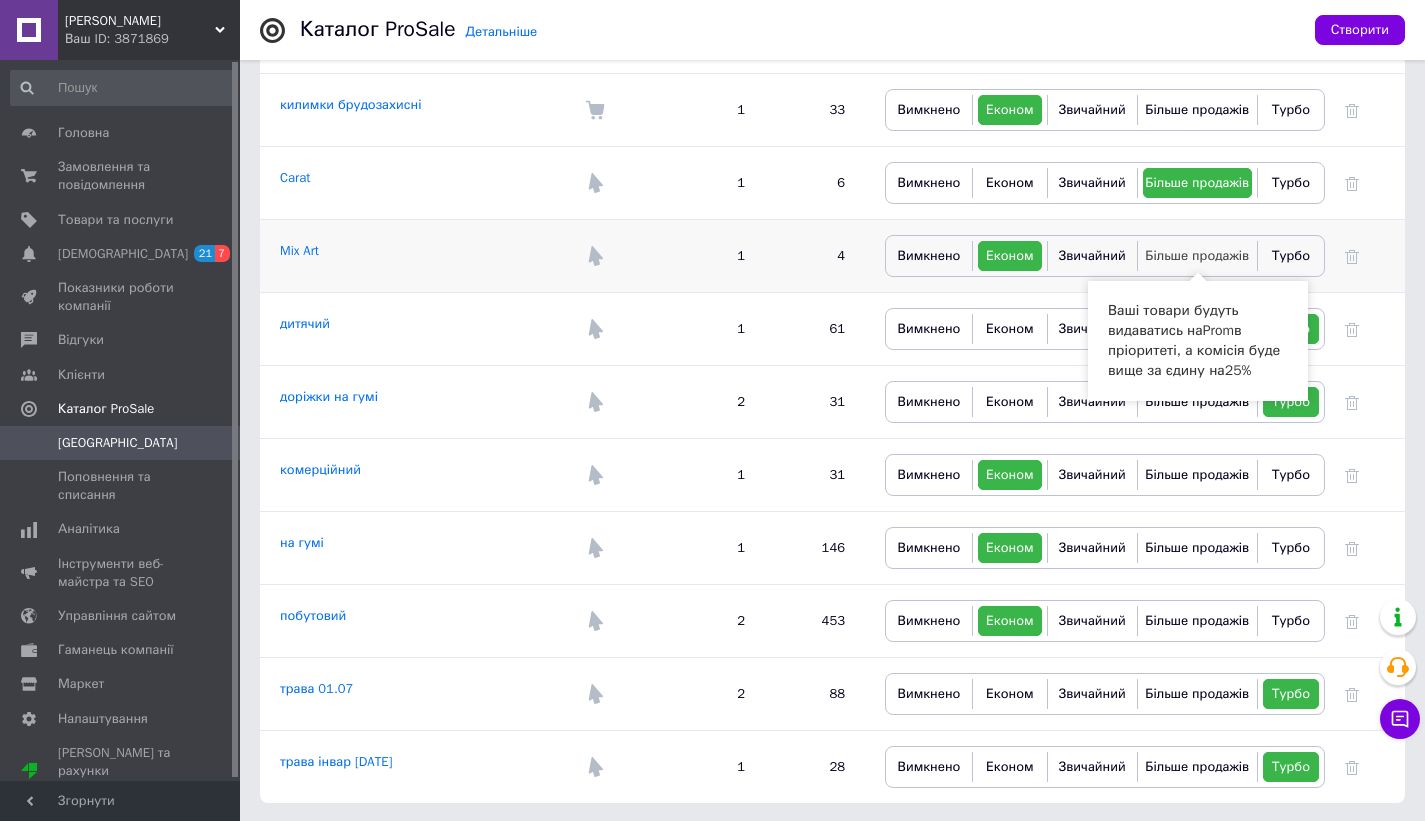 click on "Більше продажів" at bounding box center [1197, 256] 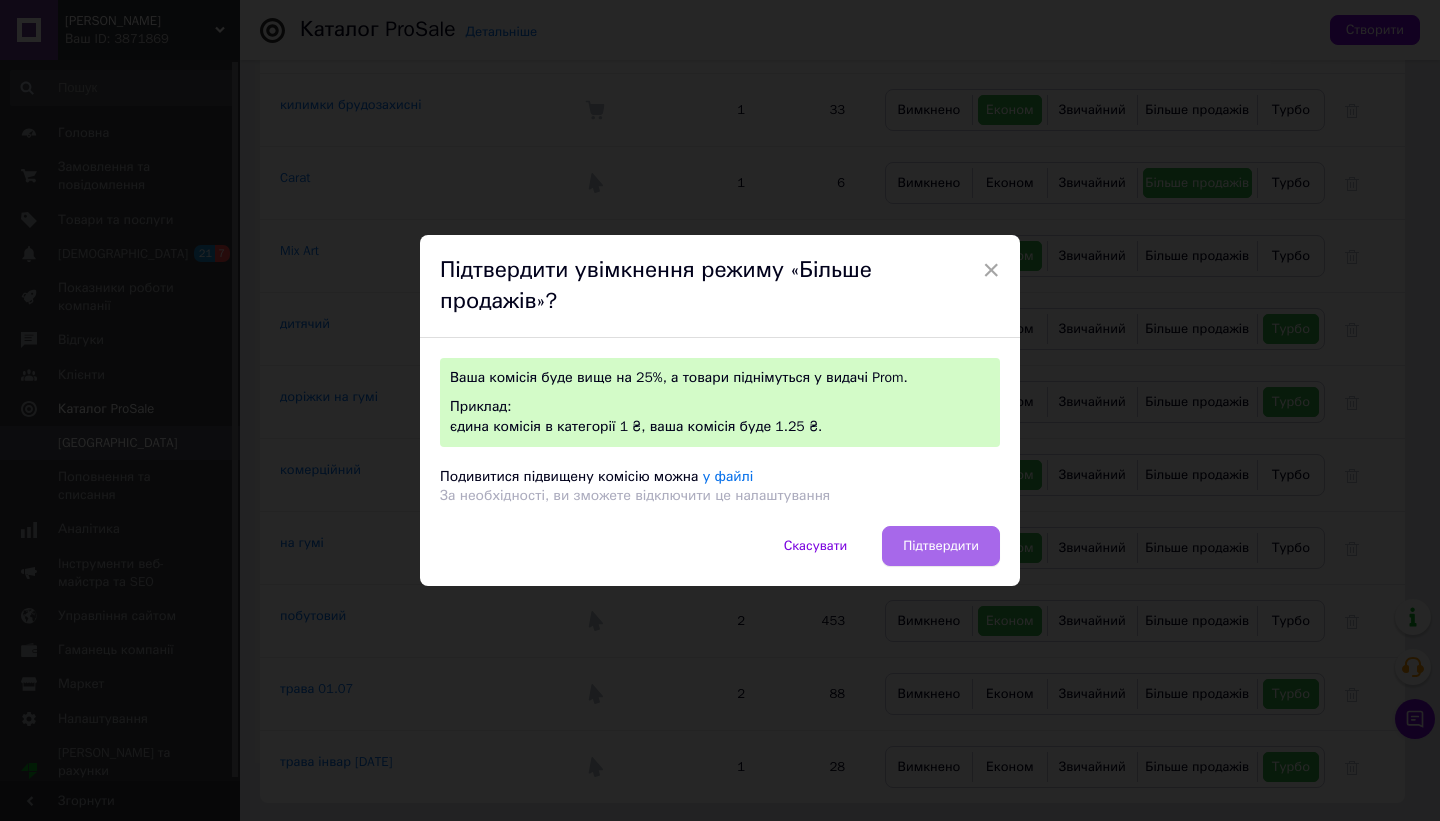 click on "Підтвердити" at bounding box center [941, 546] 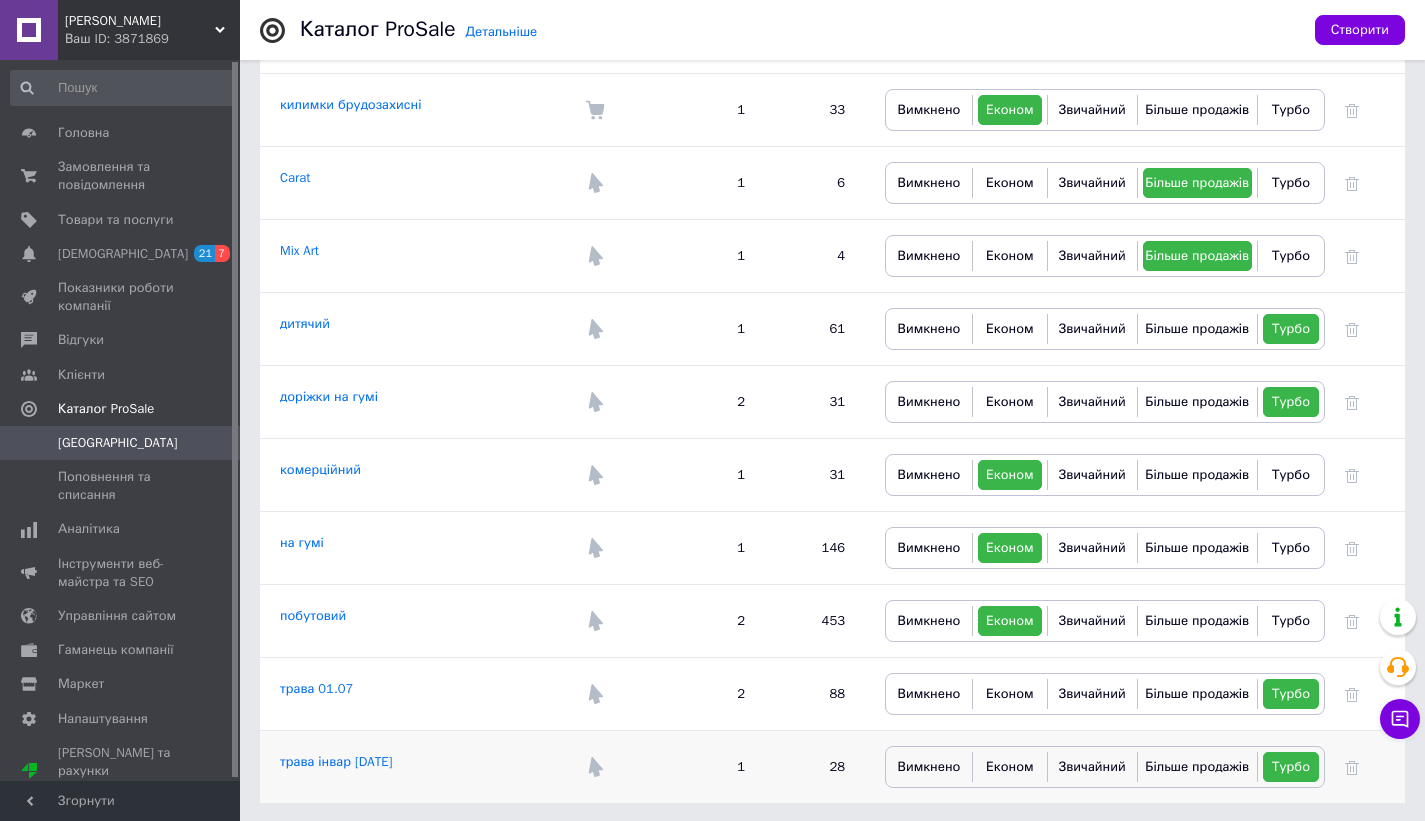 scroll, scrollTop: 0, scrollLeft: 0, axis: both 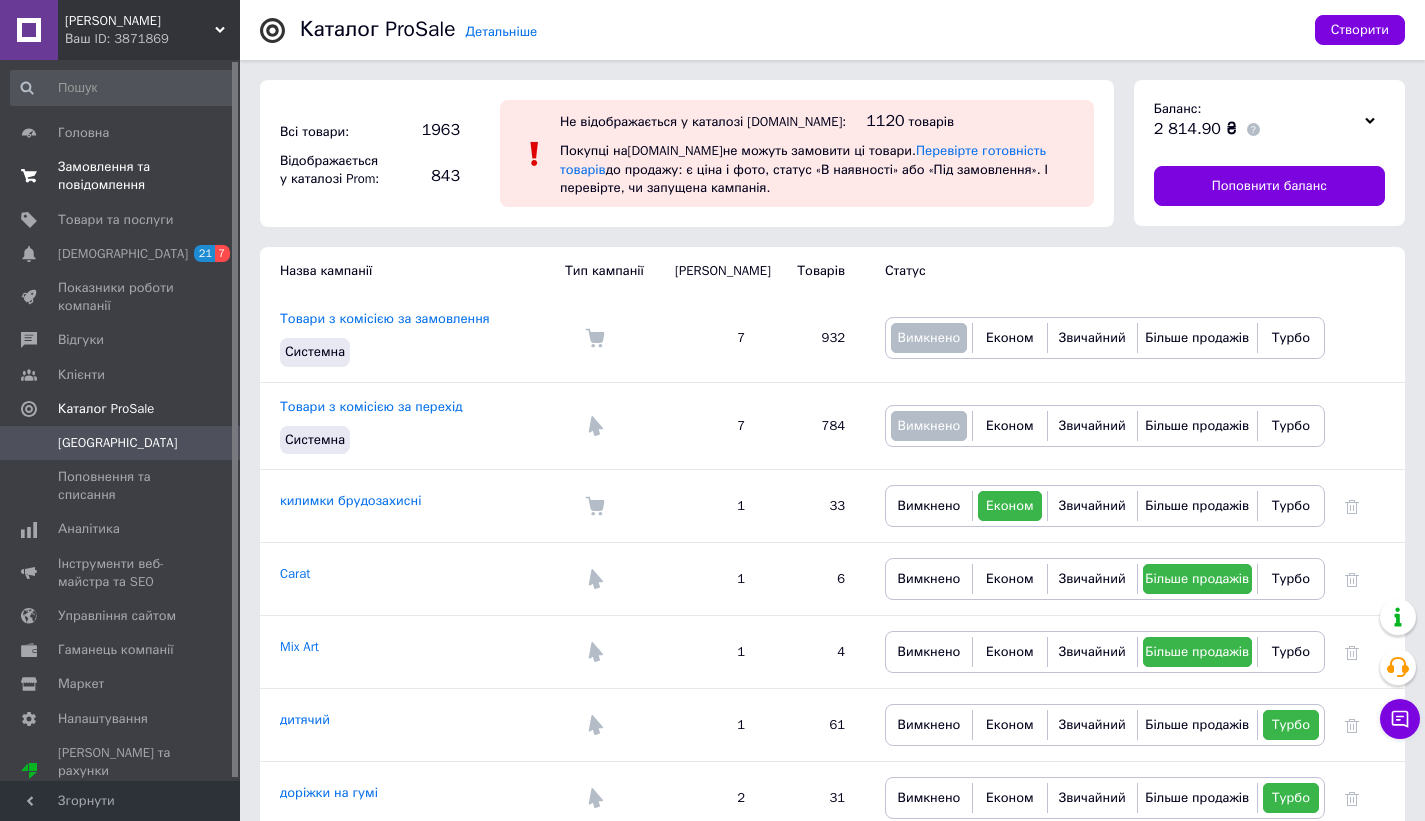 click on "Замовлення та повідомлення" at bounding box center (121, 176) 